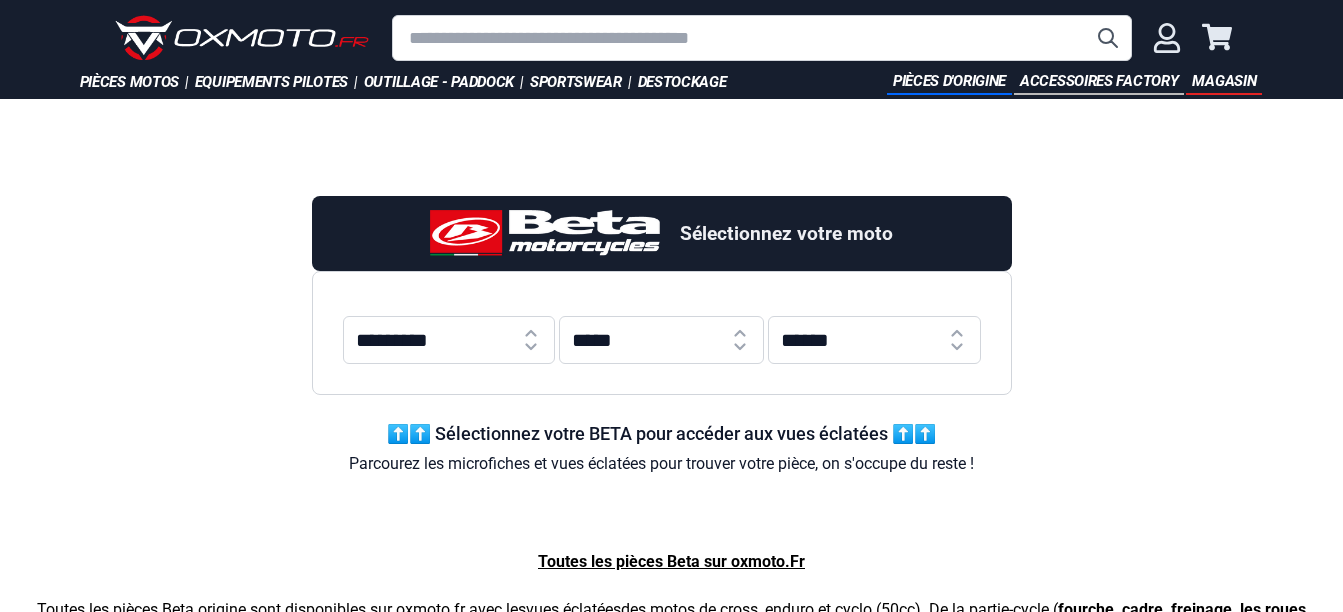 scroll, scrollTop: 0, scrollLeft: 0, axis: both 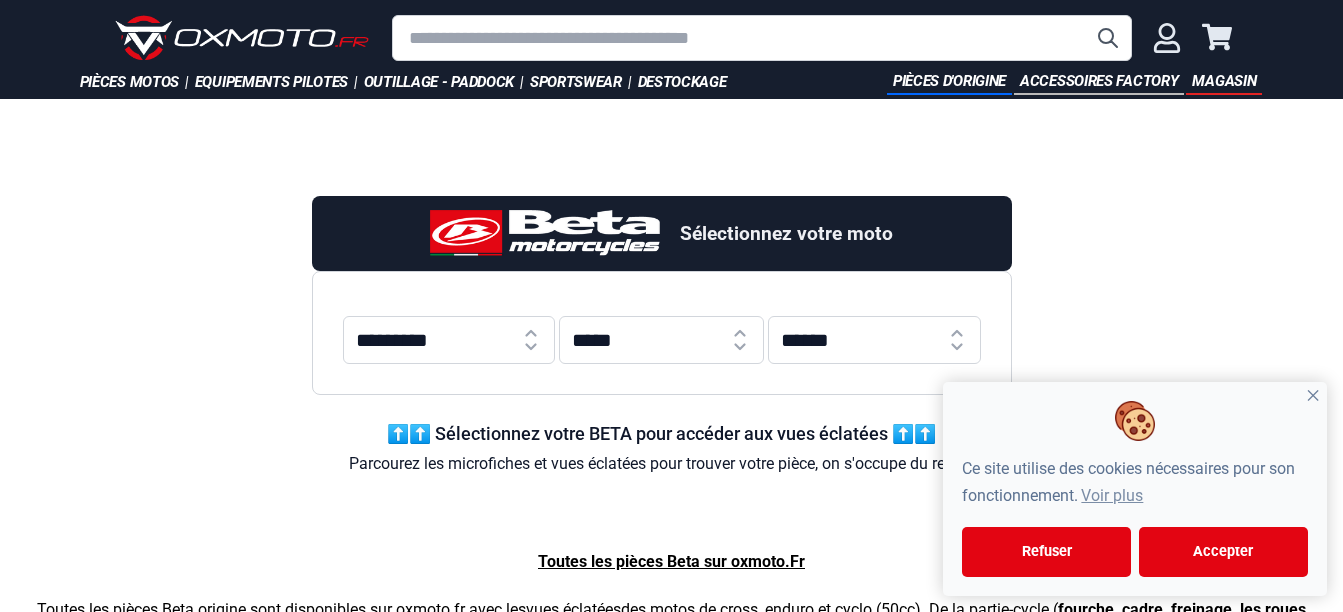 select on "***" 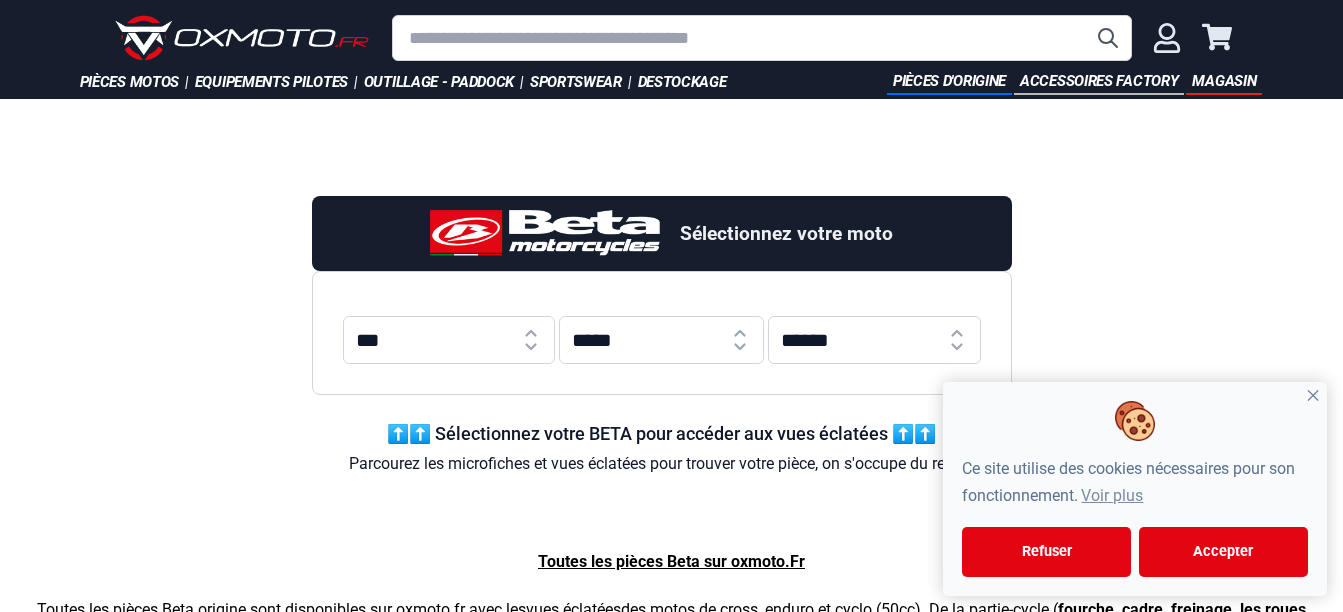 click on "********* ** *** *** *** *** *** *** *** *** *** *** *** *** ***" at bounding box center [449, 340] 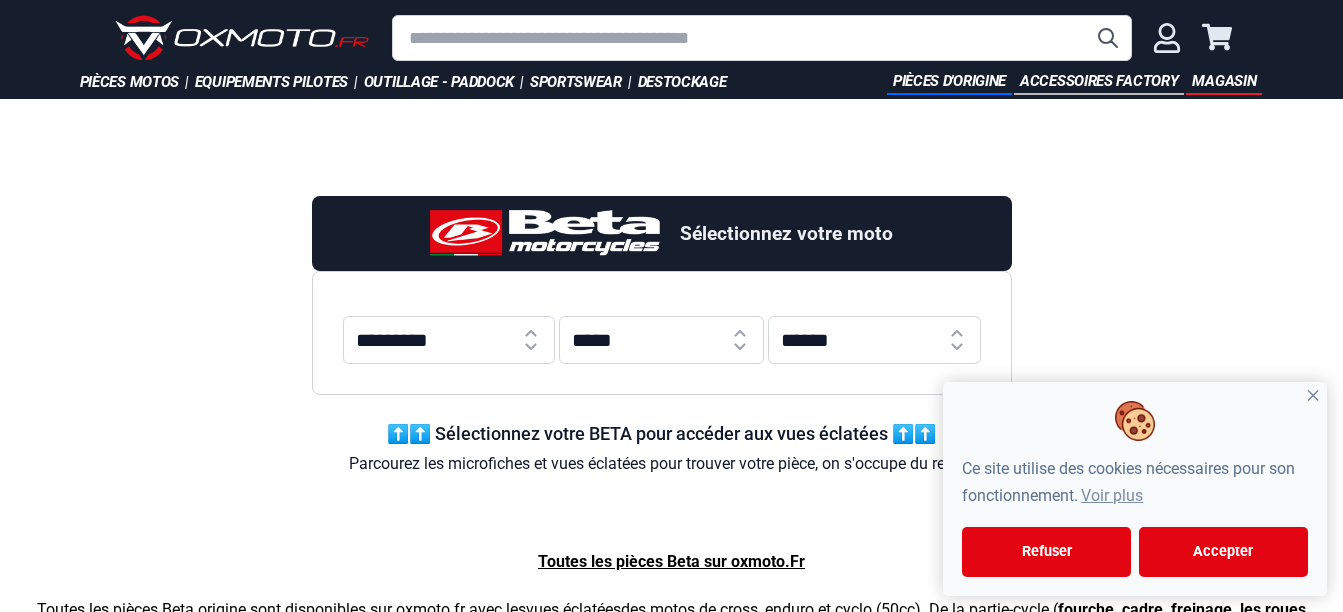 click on "***** **** **** **** **** **** **** **** **** **** **** **** **** **** **** ****" at bounding box center [661, 340] 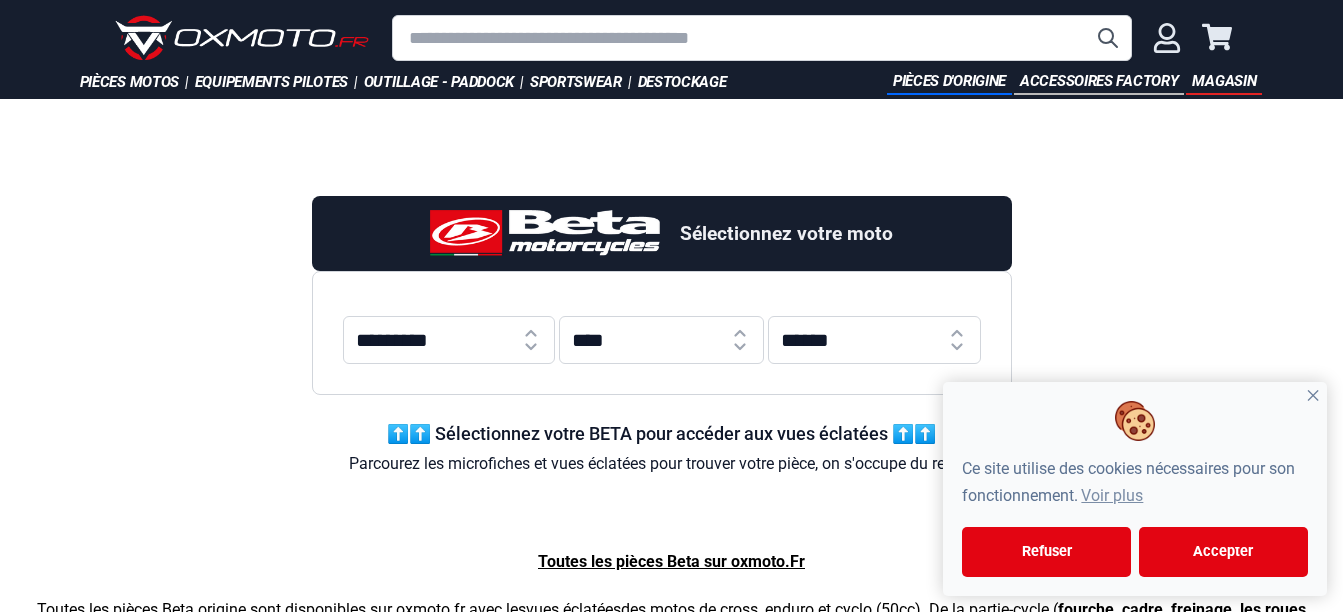 click on "***** **** **** **** **** **** **** **** **** **** **** **** **** **** **** ****" at bounding box center [661, 340] 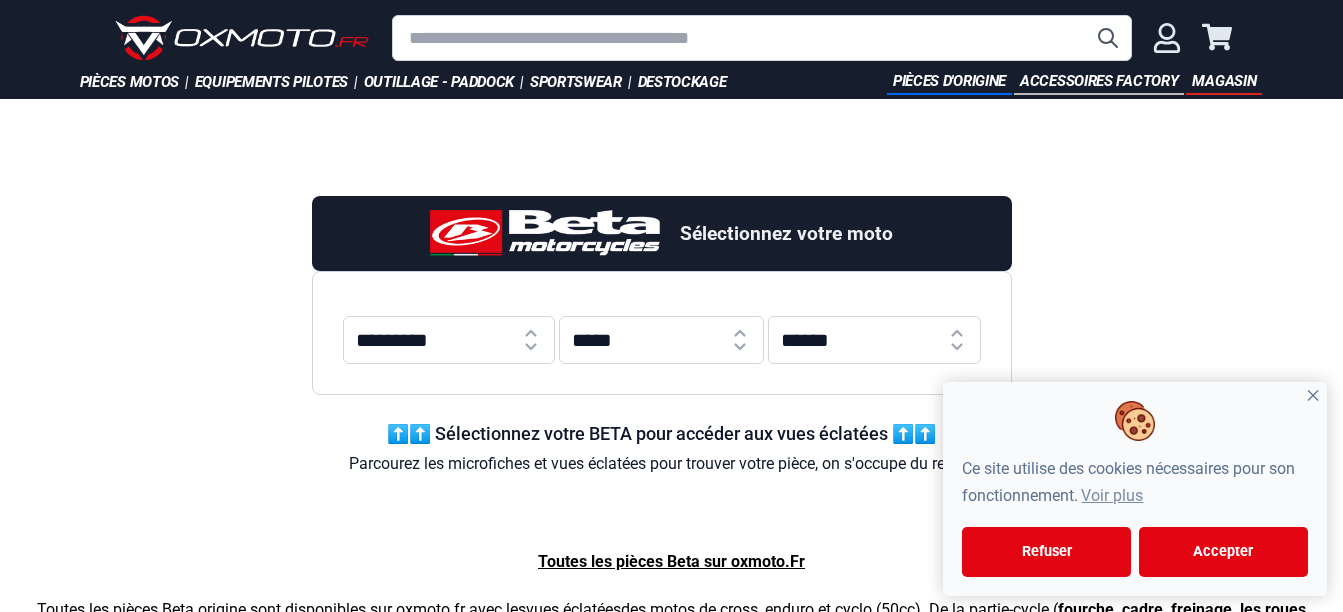 click on "✕" at bounding box center [1313, 396] 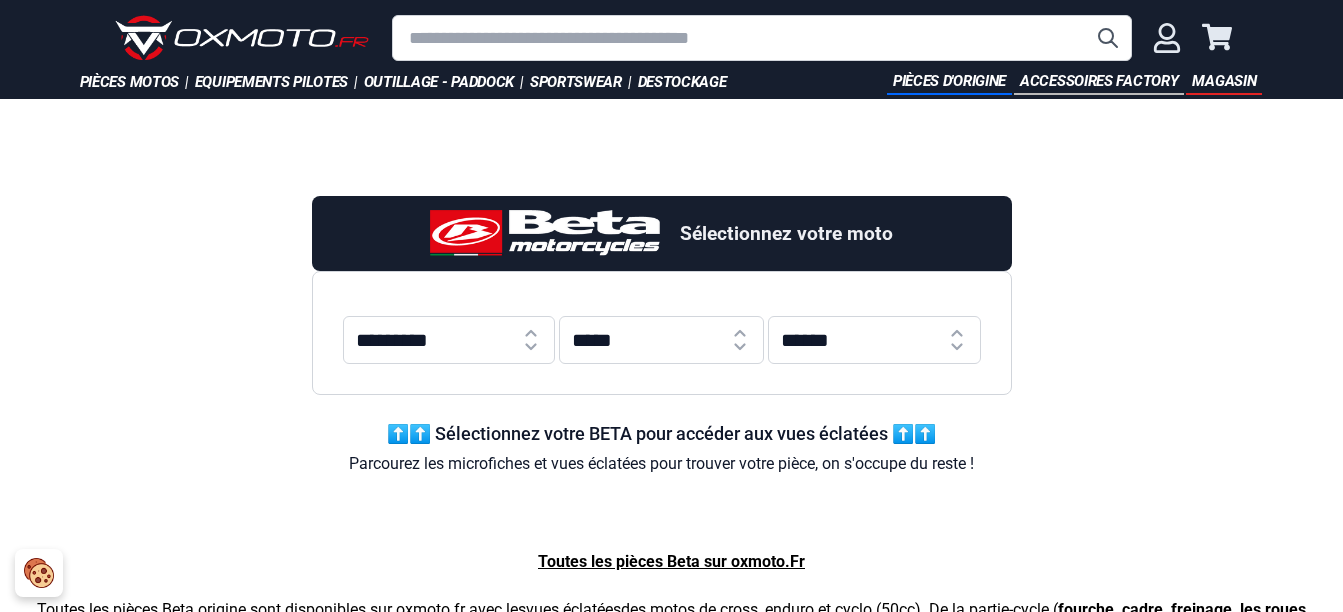 click on "**********" at bounding box center (874, 340) 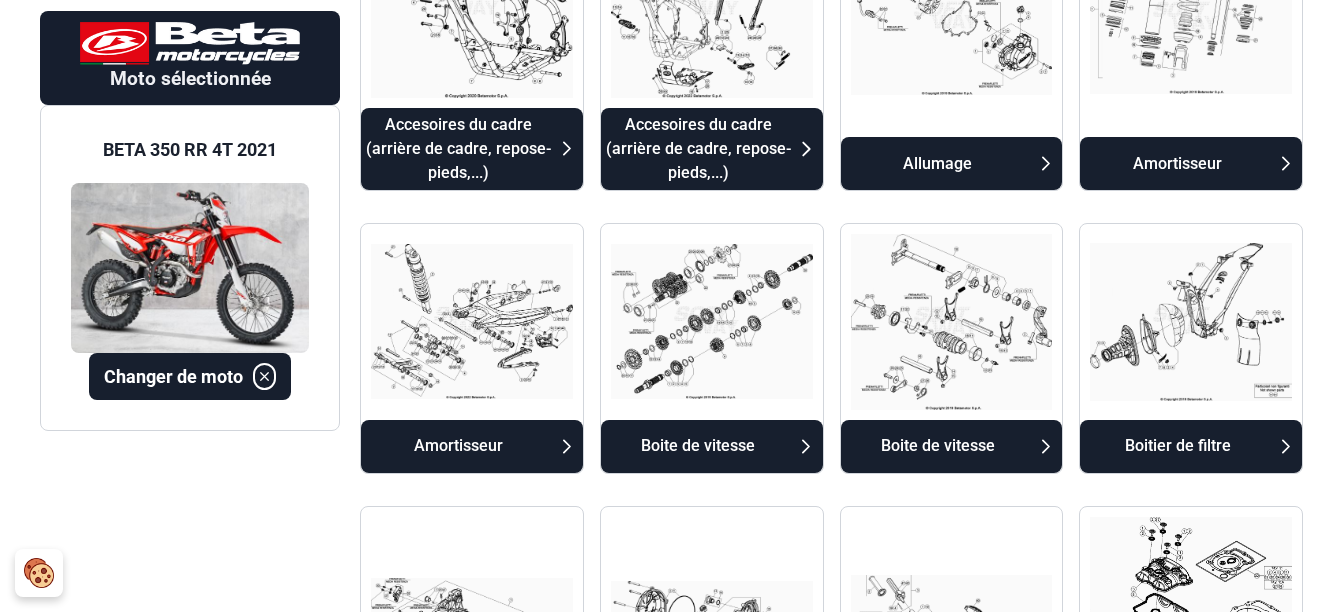 scroll, scrollTop: 400, scrollLeft: 0, axis: vertical 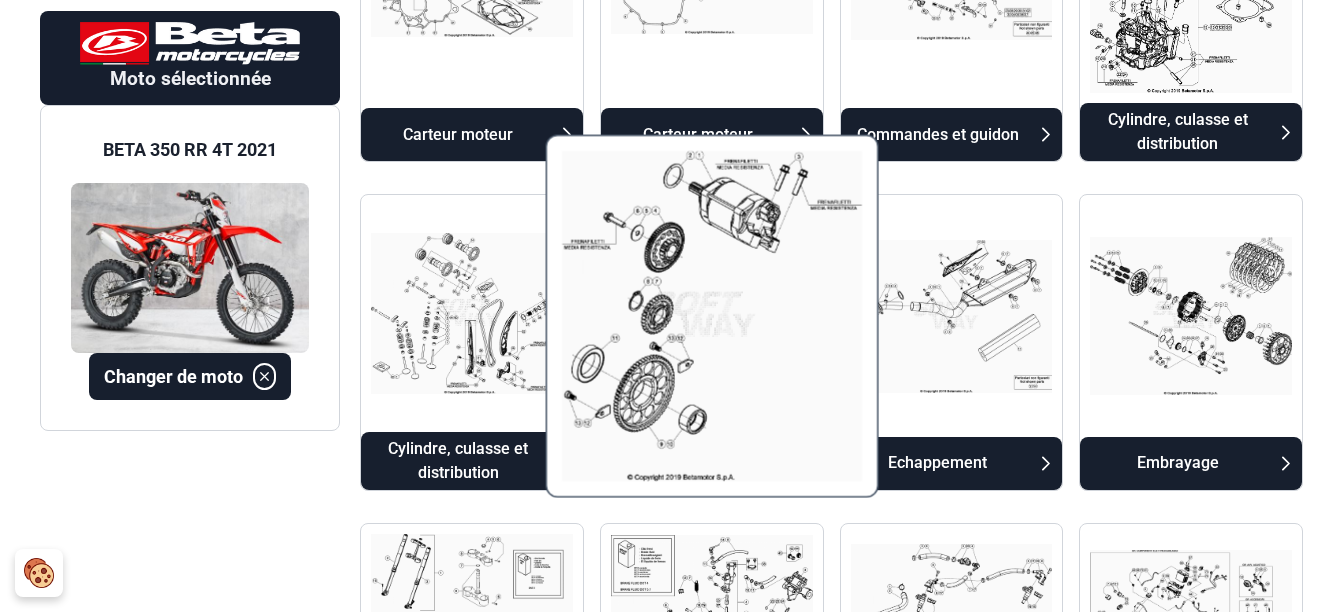 click at bounding box center (711, 316) 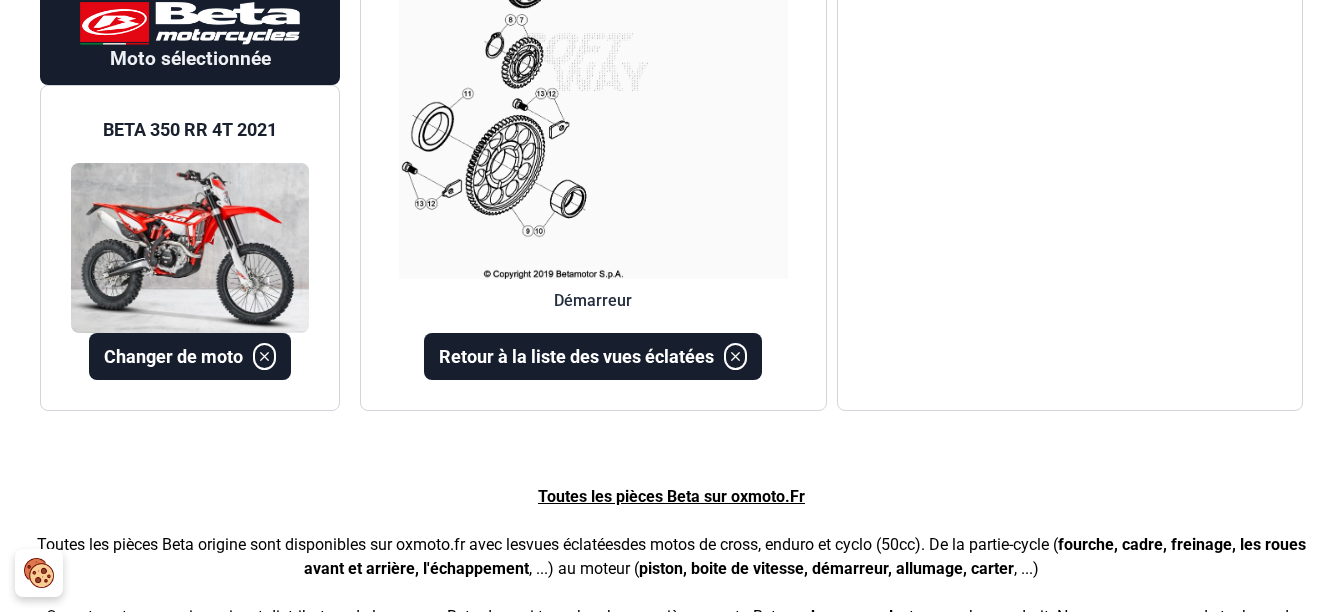 scroll, scrollTop: 176, scrollLeft: 0, axis: vertical 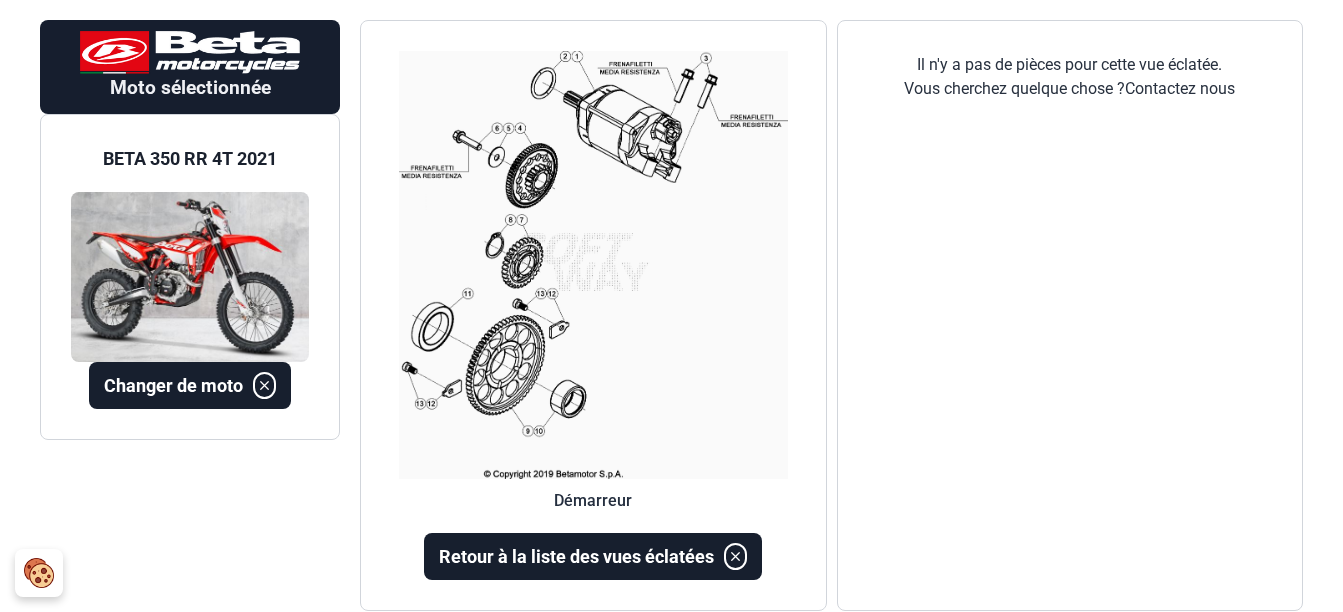click at bounding box center [593, 265] 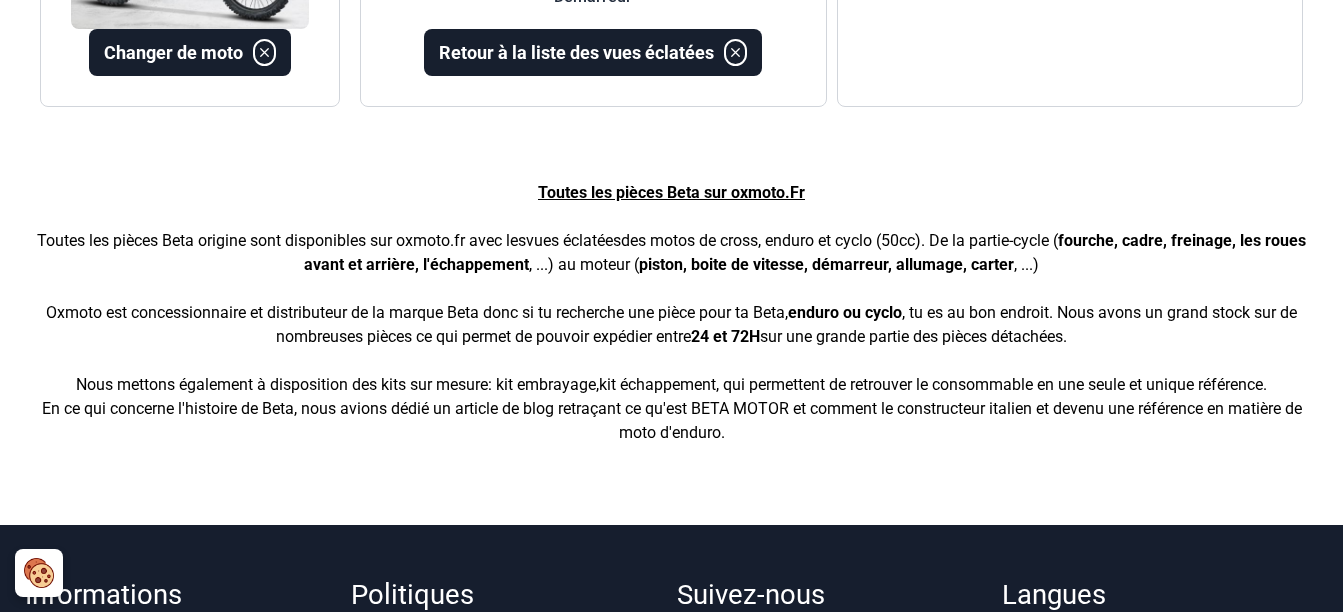 scroll, scrollTop: 480, scrollLeft: 0, axis: vertical 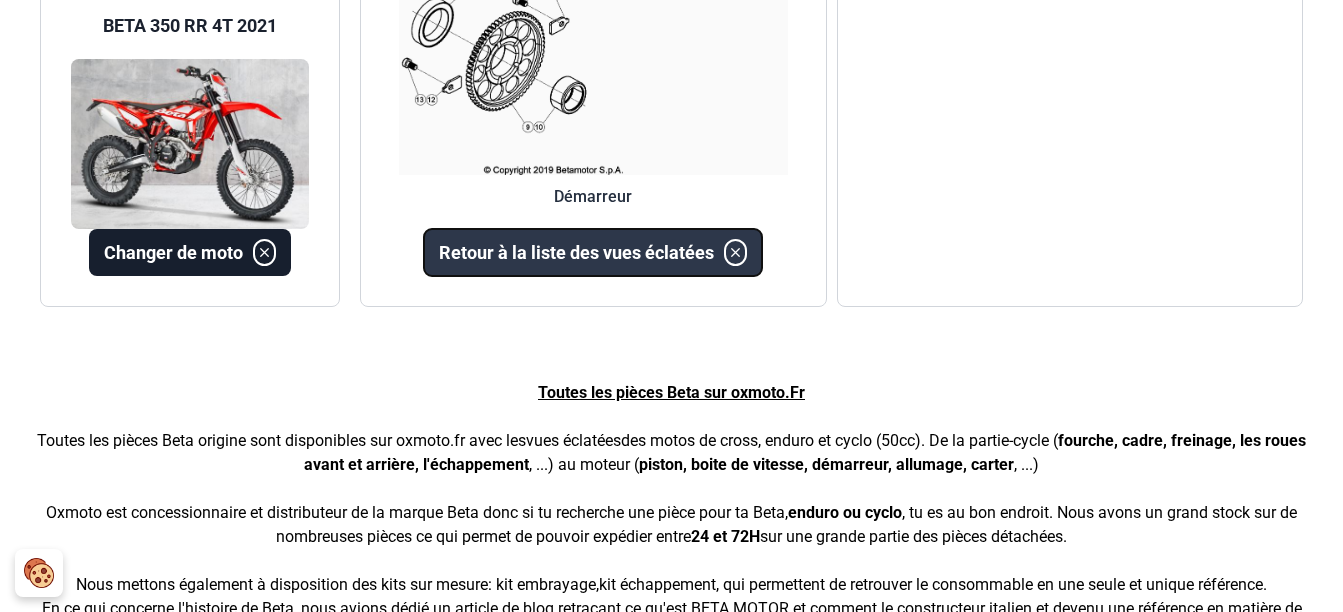 click on "Retour à la liste des vues éclatées" at bounding box center (576, 252) 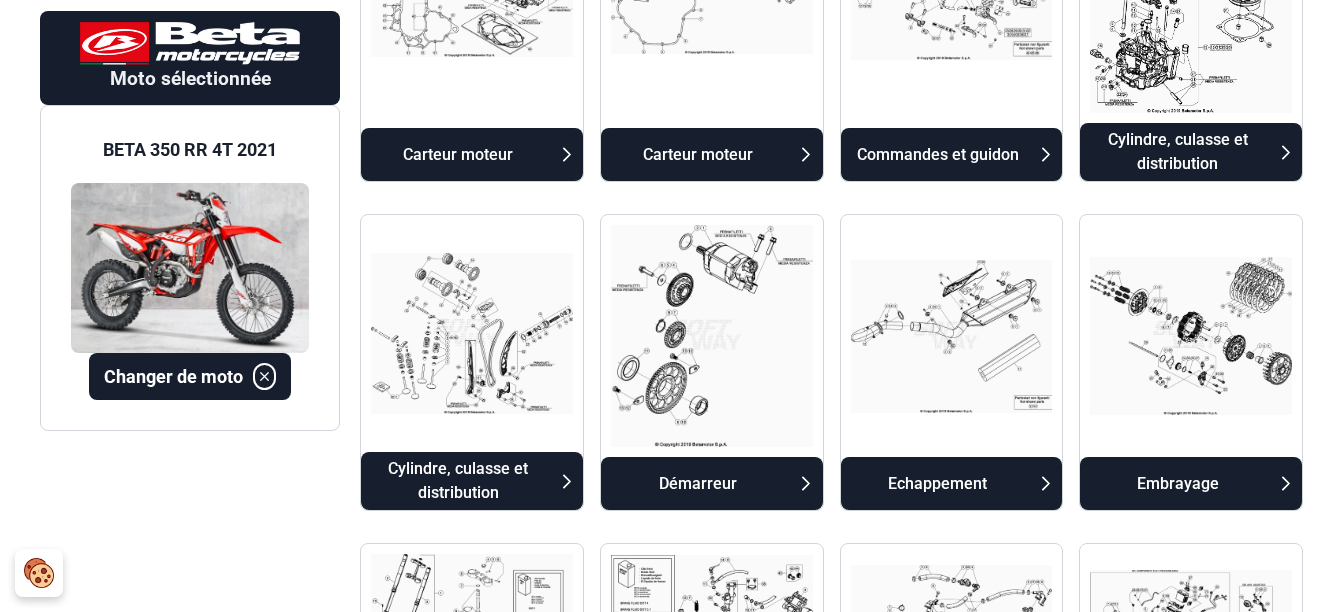 scroll, scrollTop: 1080, scrollLeft: 0, axis: vertical 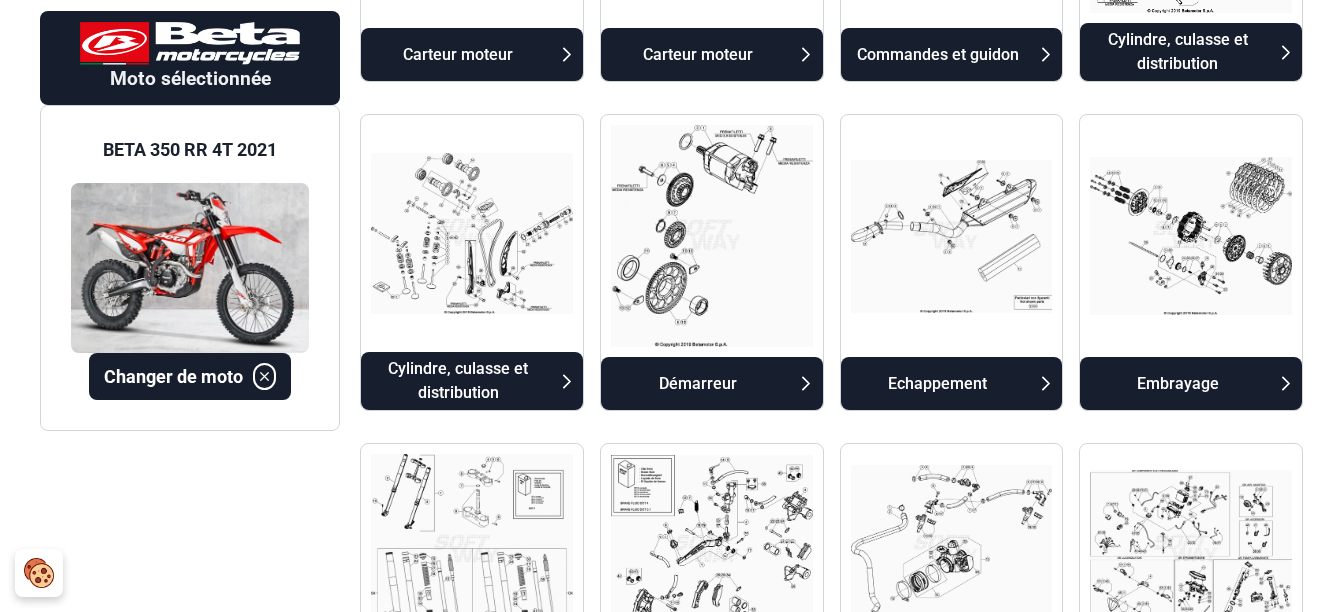 click on "Démarreur" at bounding box center (698, 384) 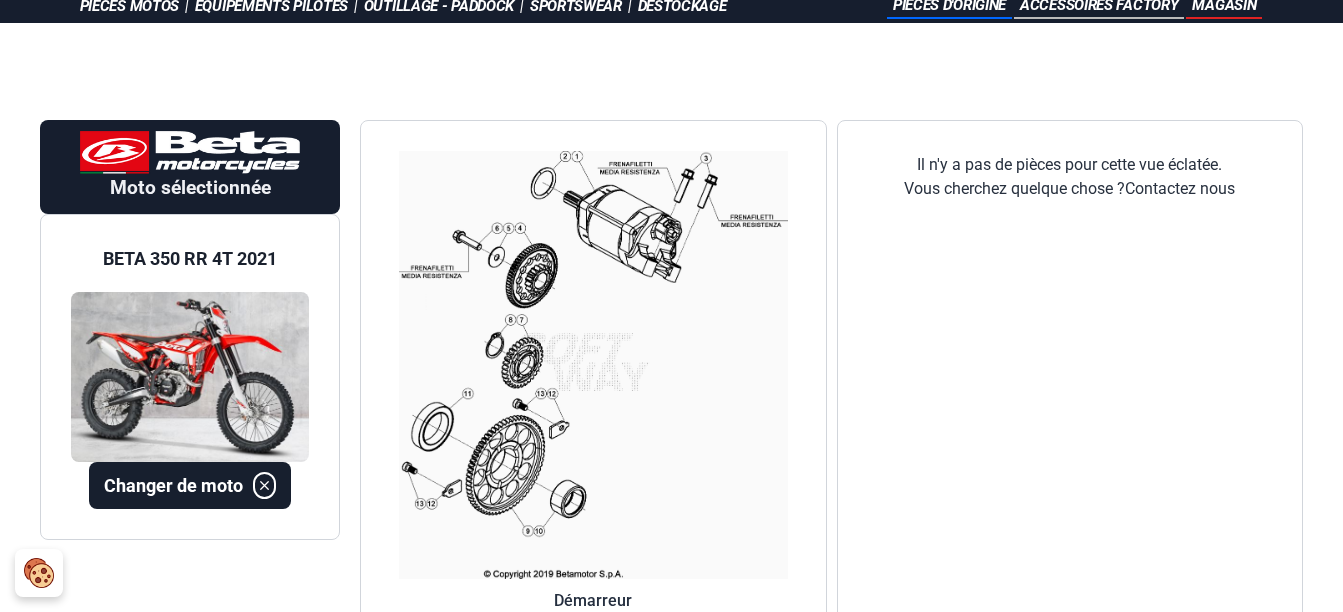 scroll, scrollTop: 0, scrollLeft: 0, axis: both 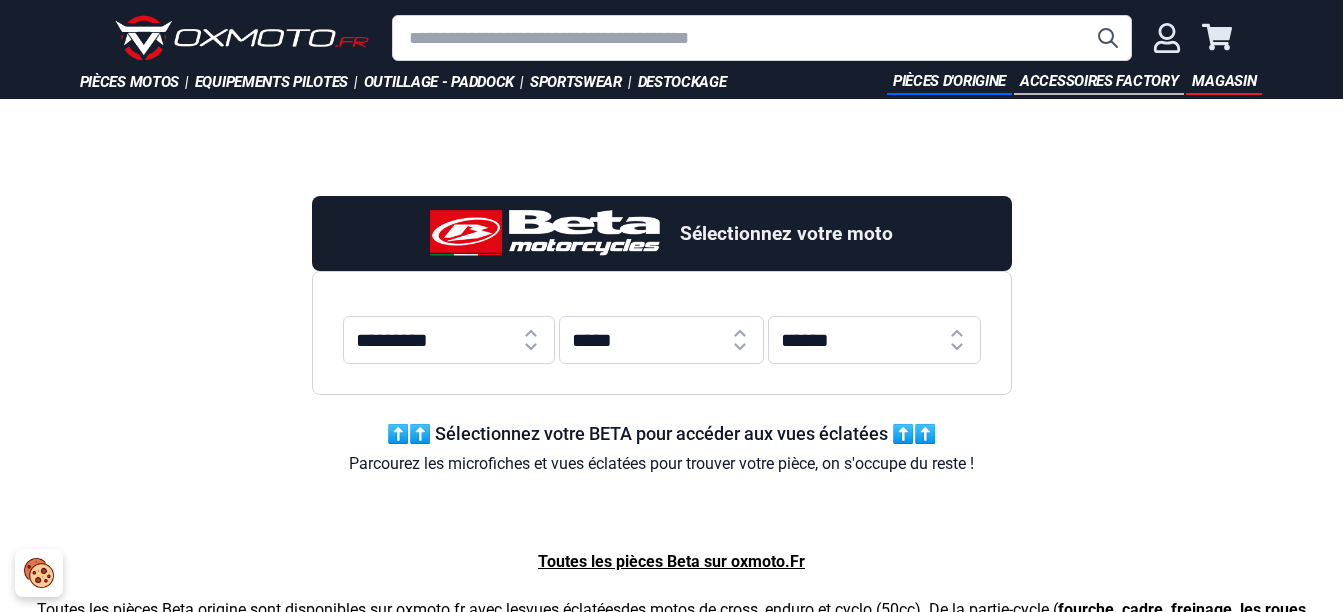 click on "**********" at bounding box center [874, 340] 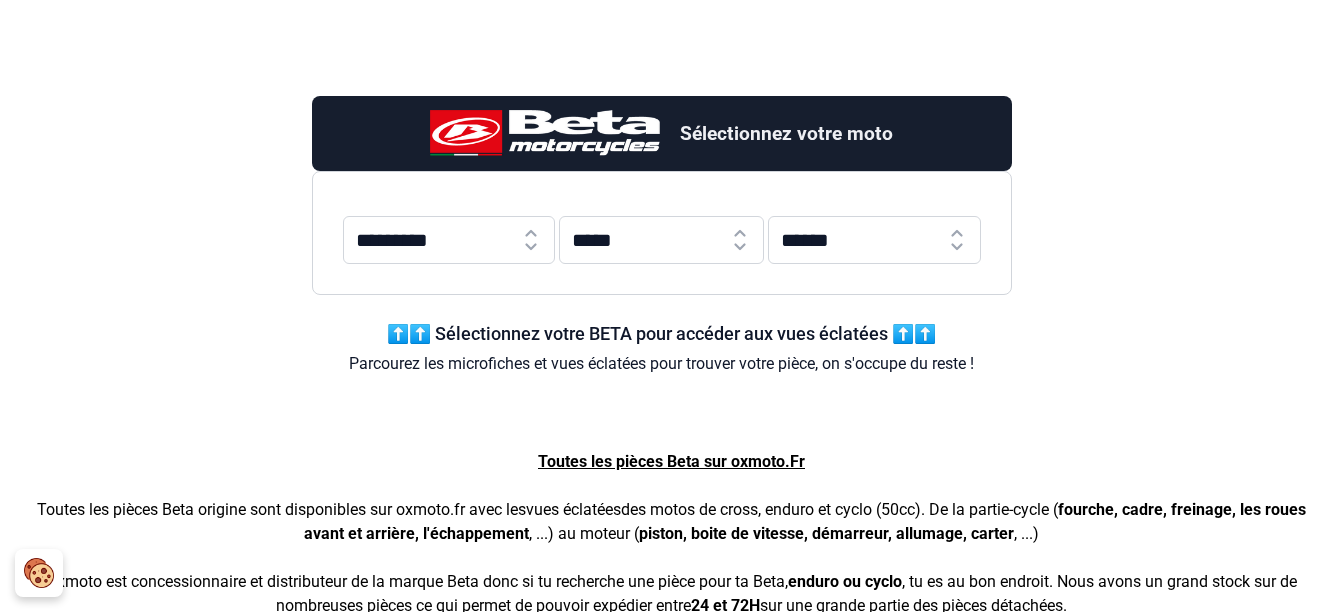 scroll, scrollTop: 300, scrollLeft: 0, axis: vertical 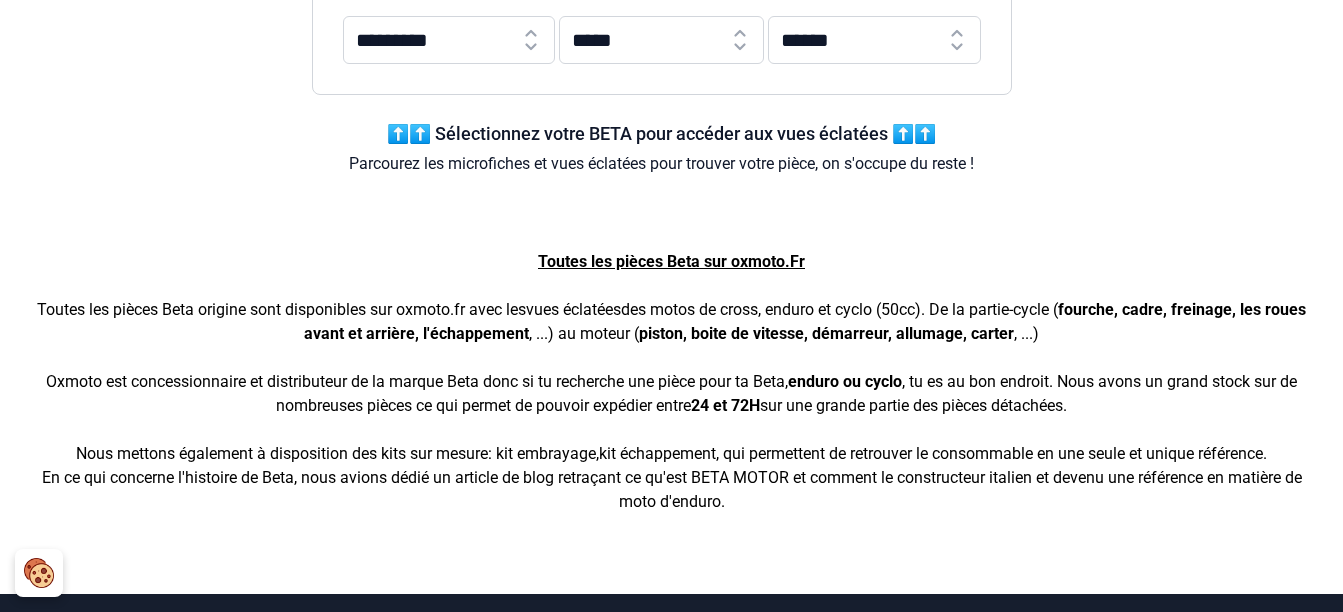 click on "Toutes les pièces Beta sur oxmoto.Fr" at bounding box center (671, 261) 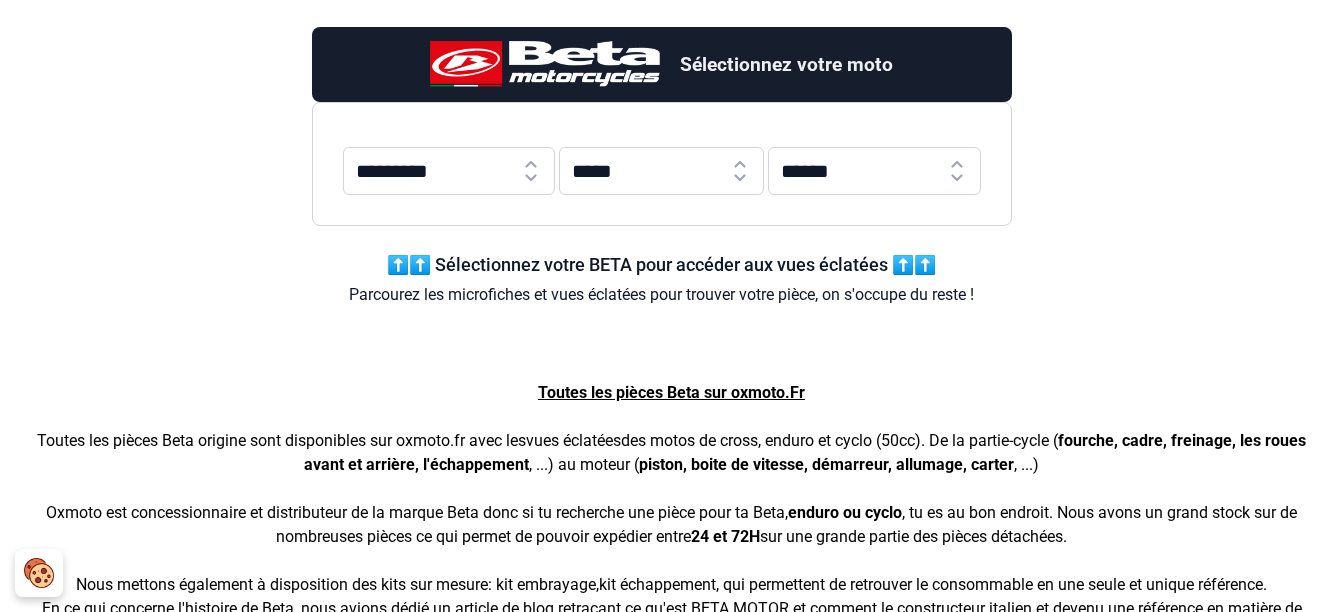 scroll, scrollTop: 0, scrollLeft: 0, axis: both 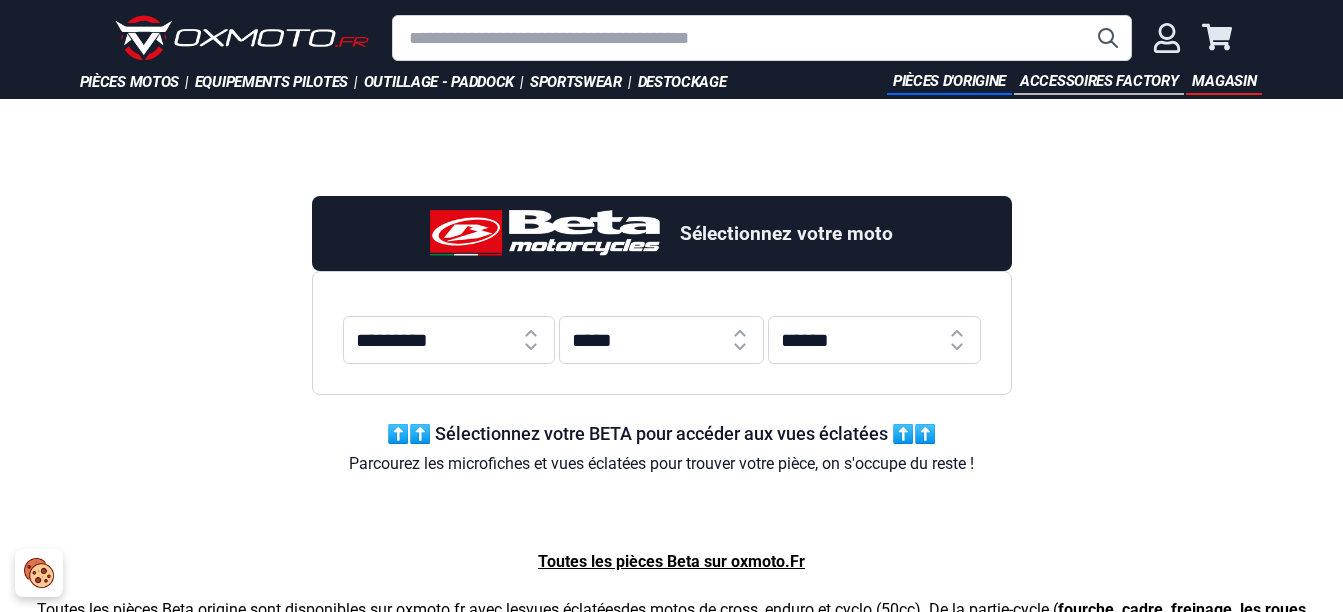 click at bounding box center [786, 233] 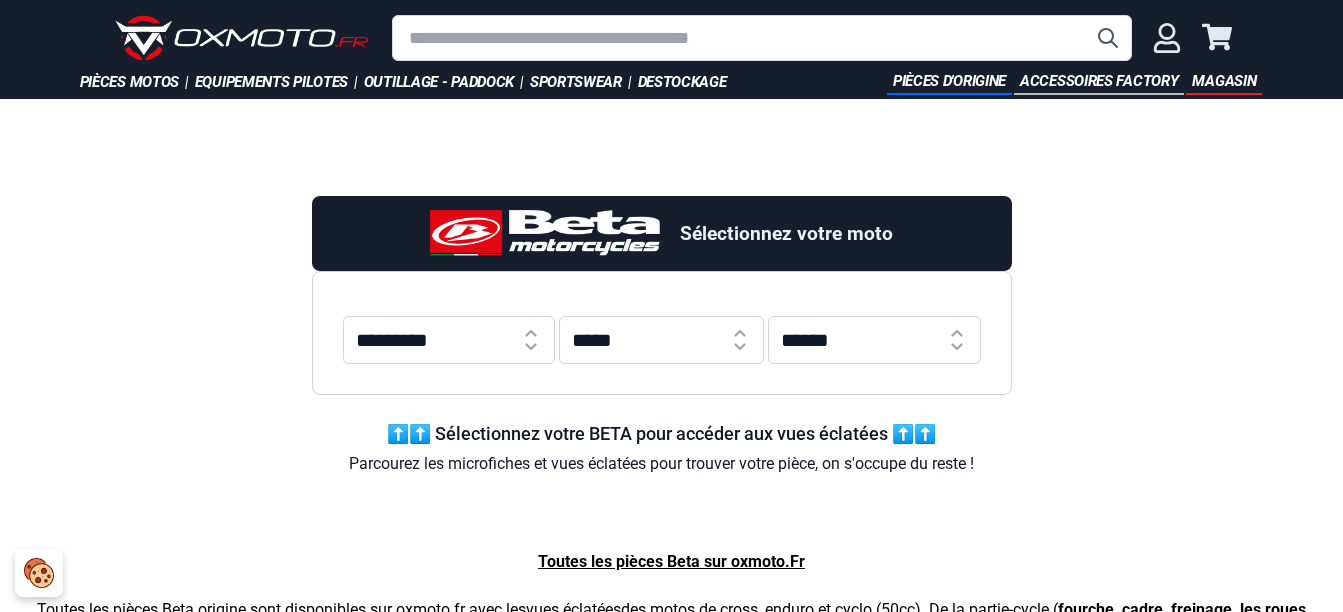 click at bounding box center (762, 38) 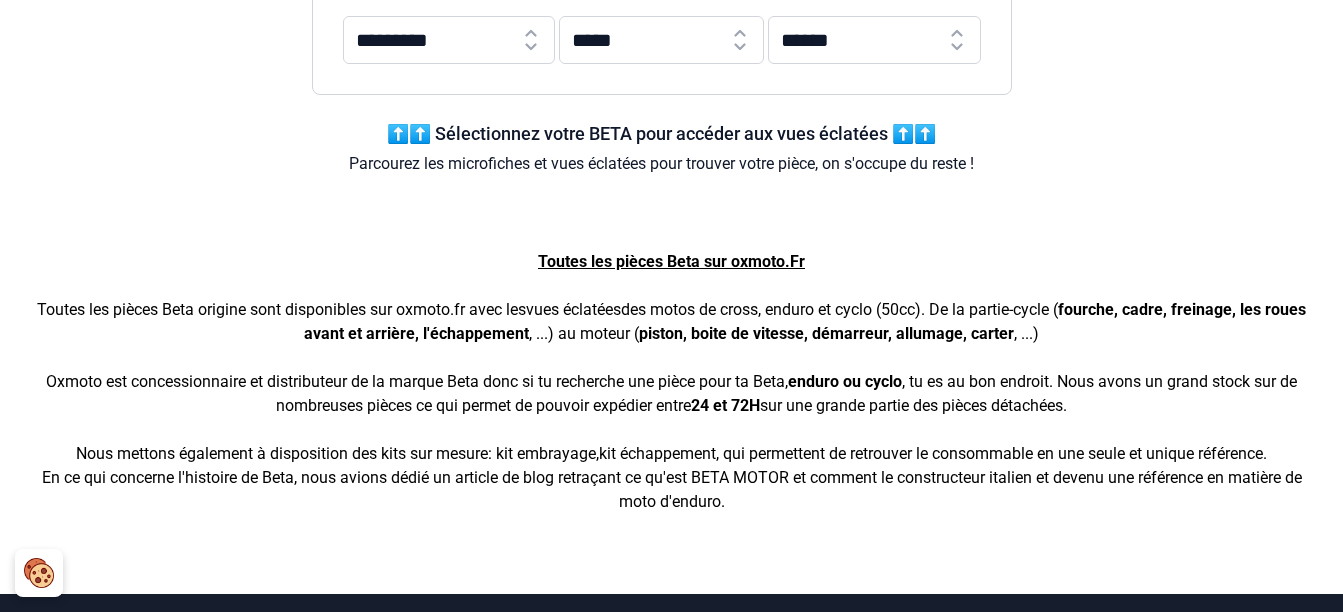 scroll, scrollTop: 0, scrollLeft: 0, axis: both 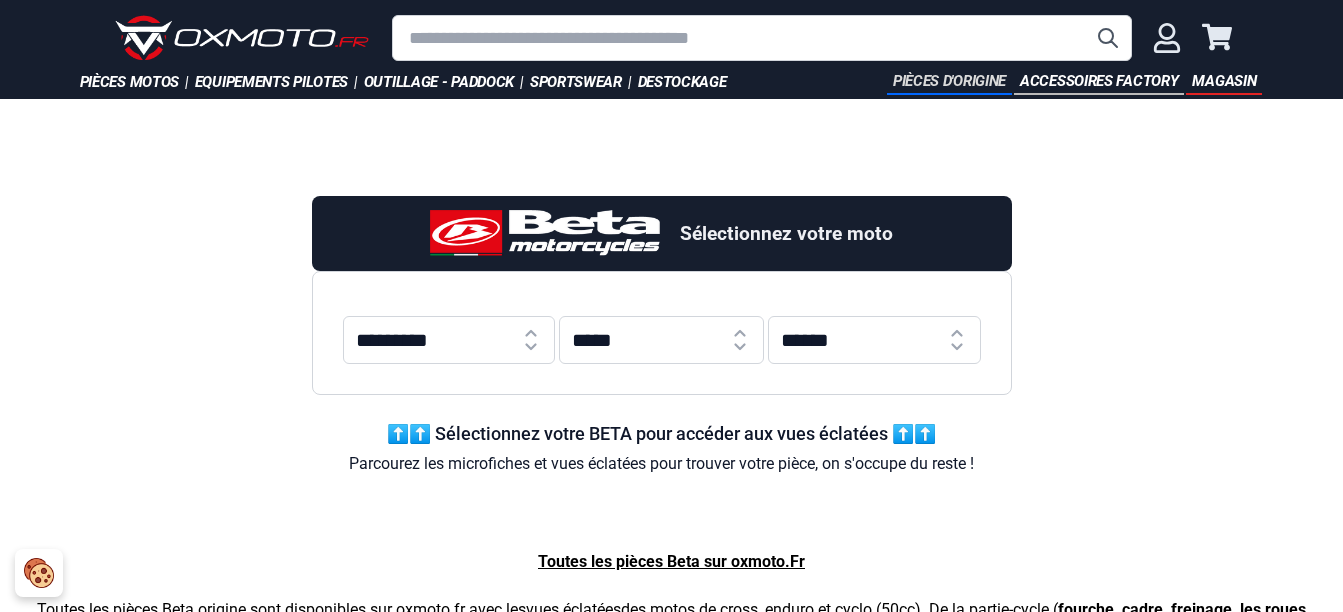 click on "Pièces d'origine" at bounding box center (949, 82) 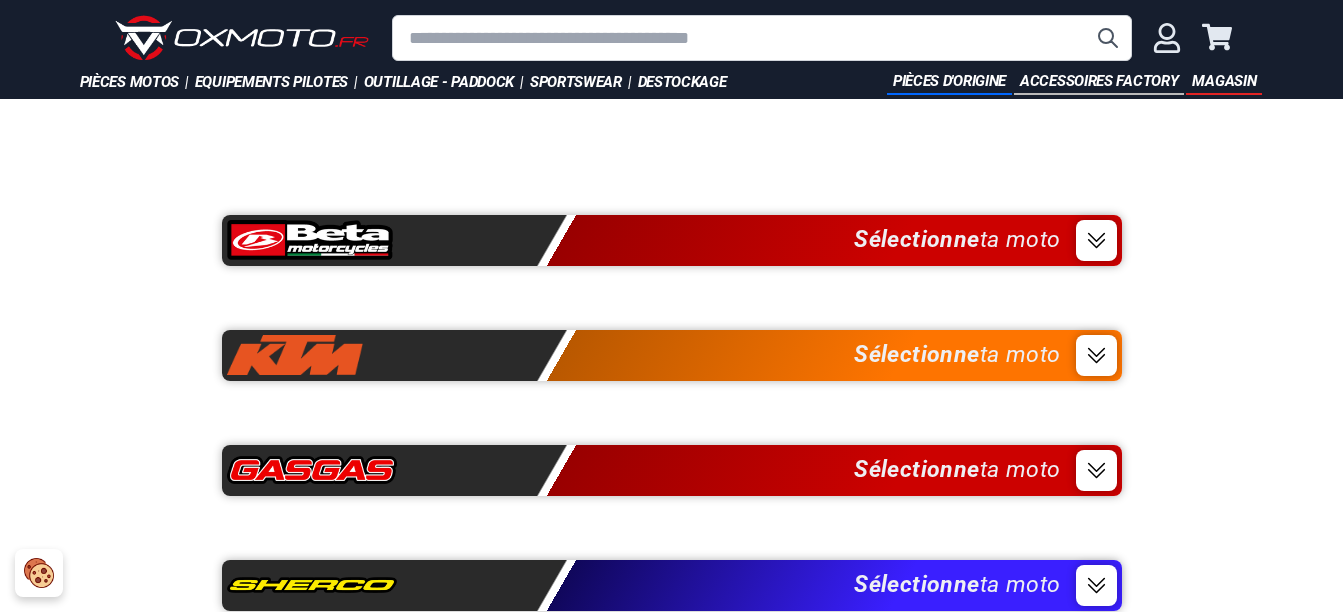 scroll, scrollTop: 100, scrollLeft: 0, axis: vertical 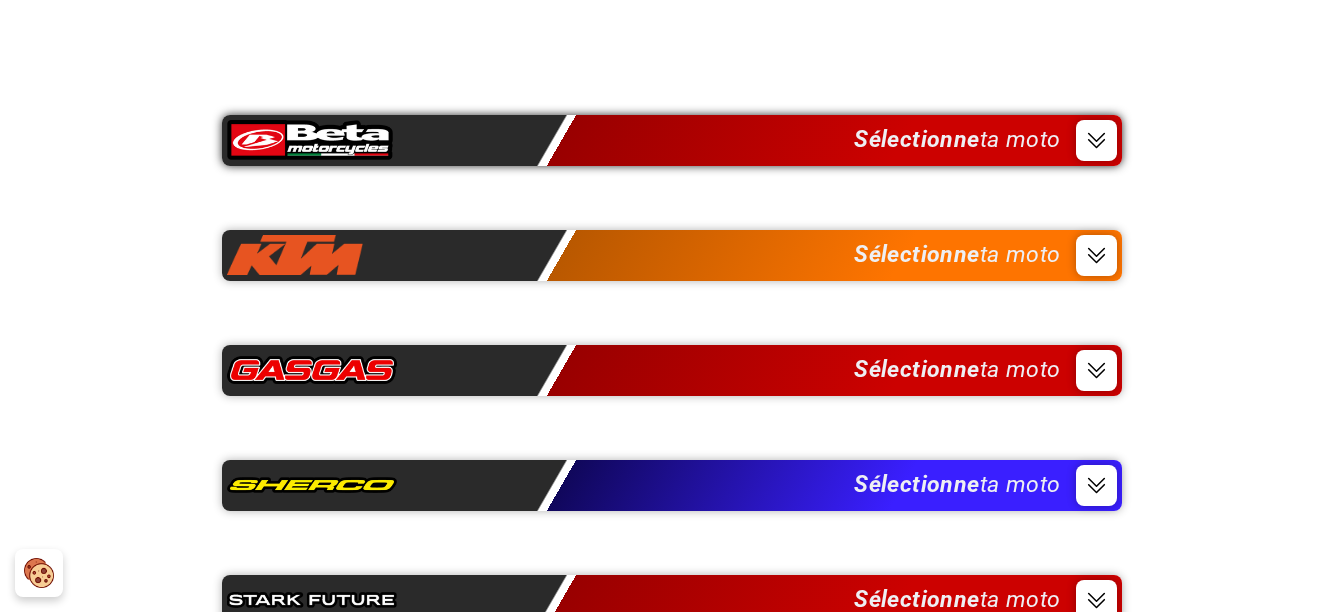 click at bounding box center [310, 140] 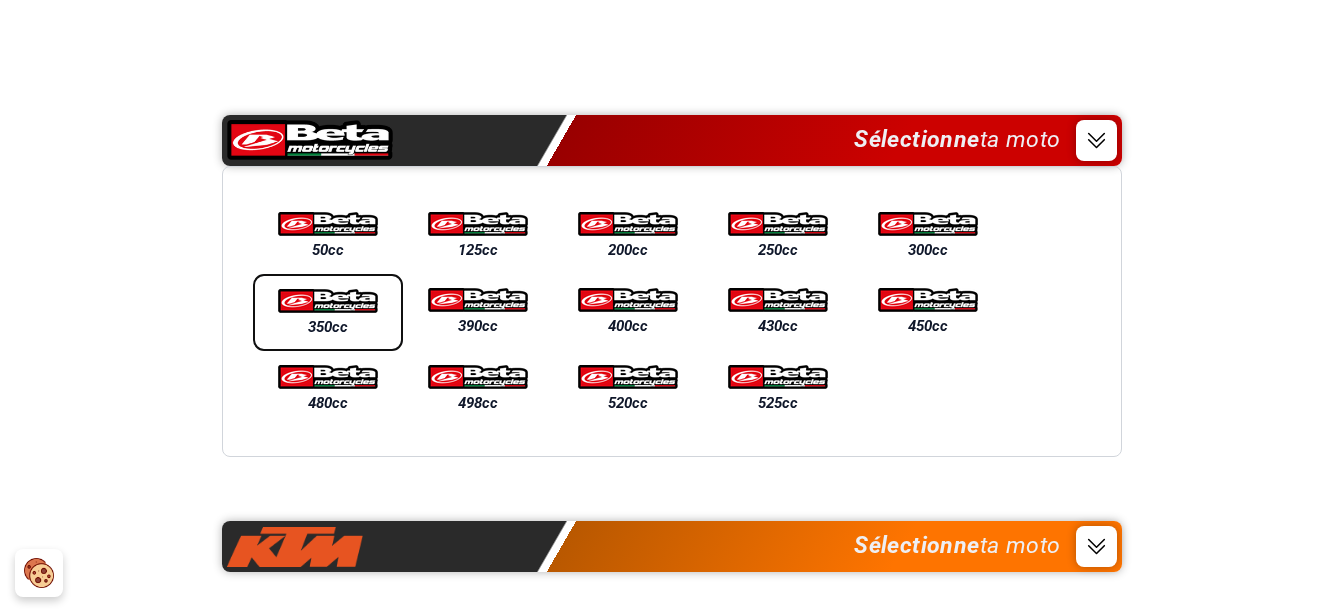 click on "350cc" at bounding box center (328, 312) 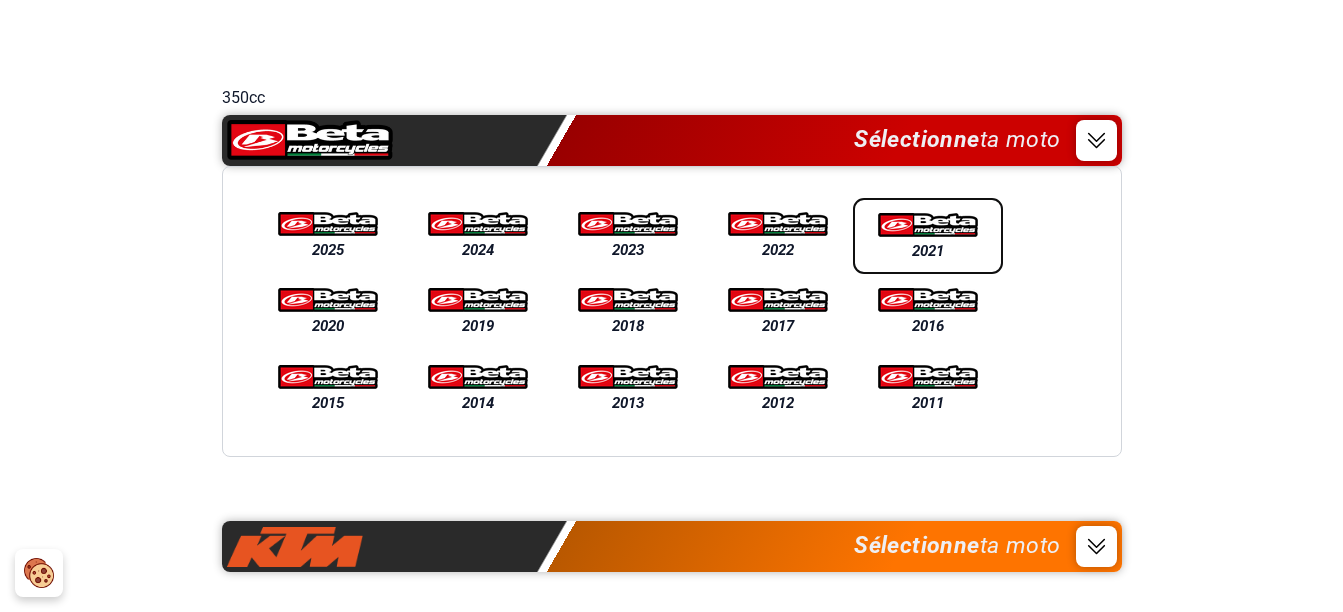 click at bounding box center [928, 225] 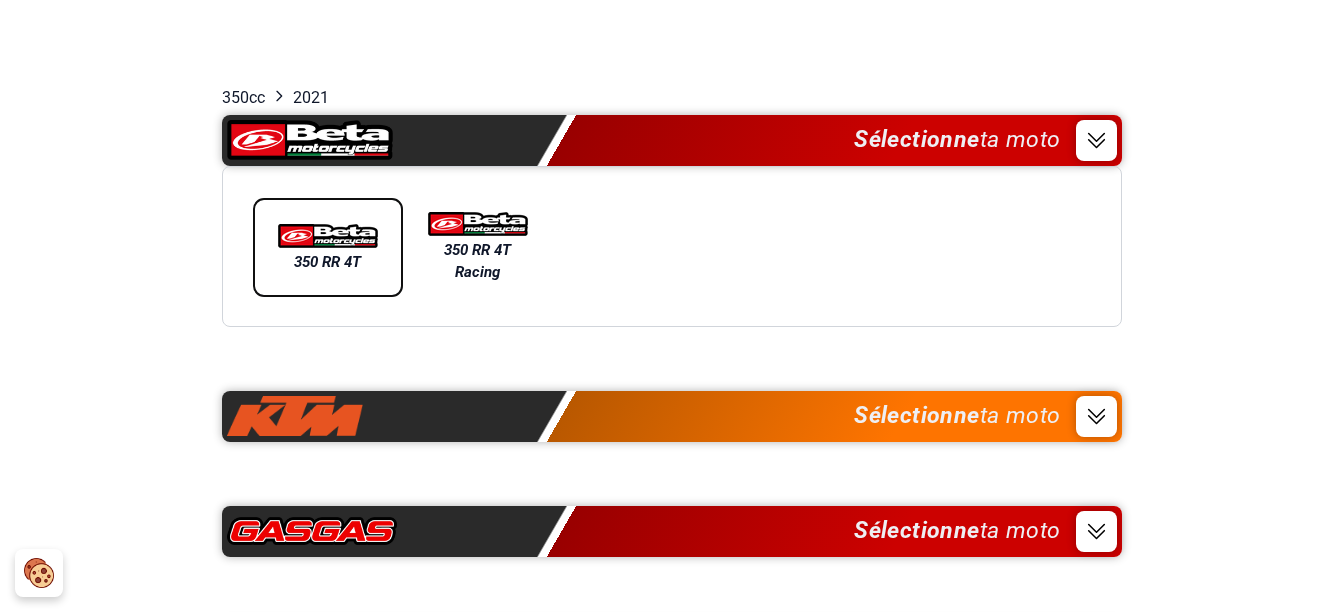 click at bounding box center (328, 236) 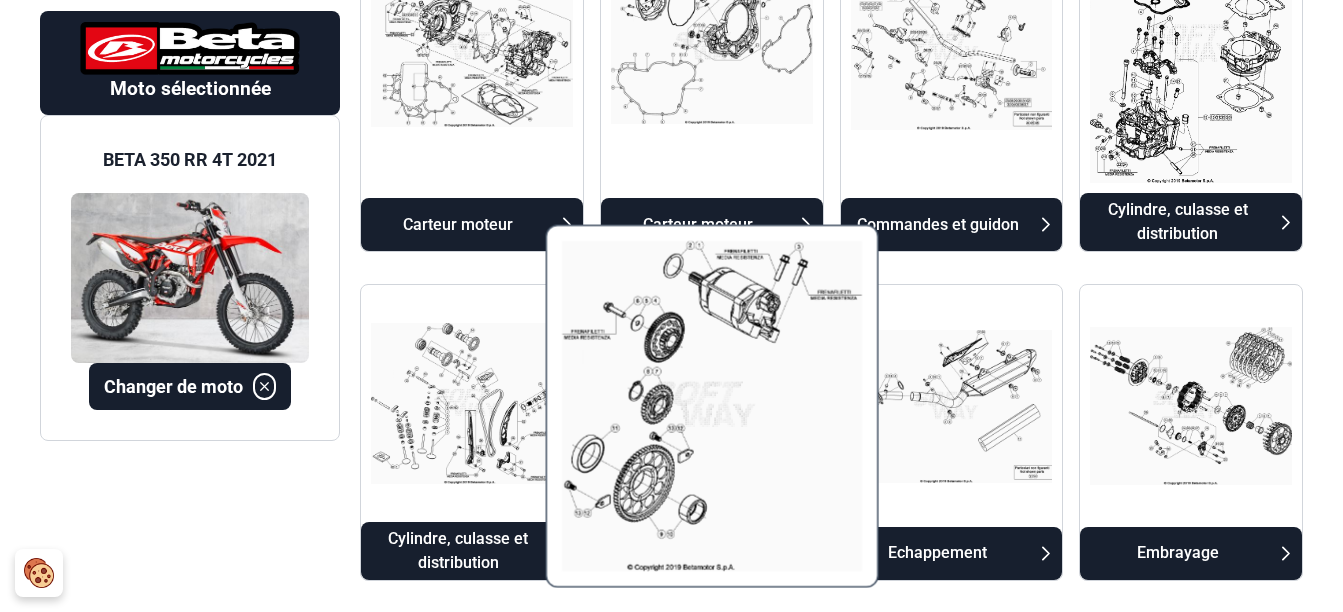 click at bounding box center [711, 406] 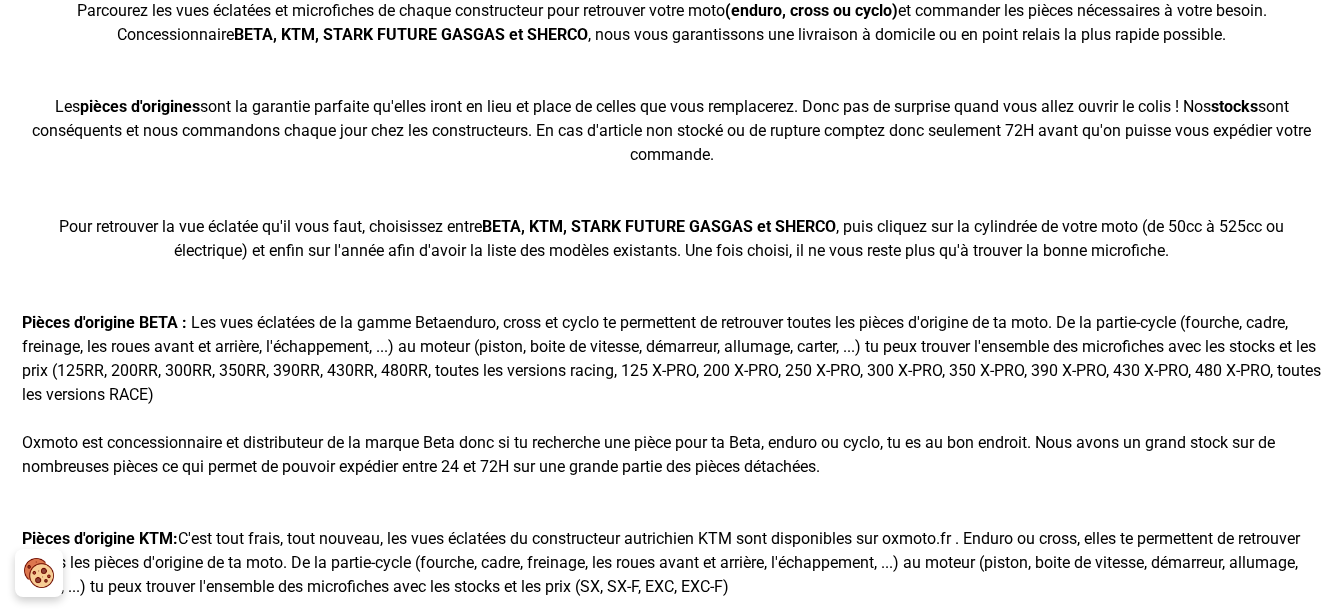 scroll, scrollTop: 166, scrollLeft: 0, axis: vertical 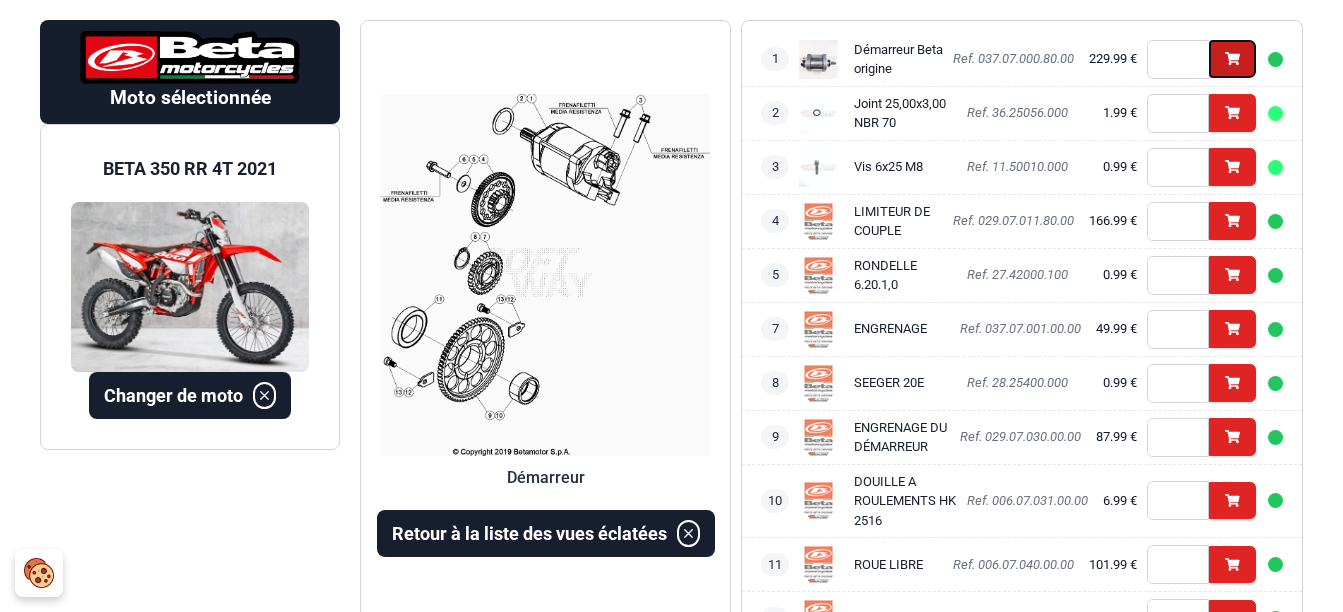 click on "Ajouter" at bounding box center [1232, 58] 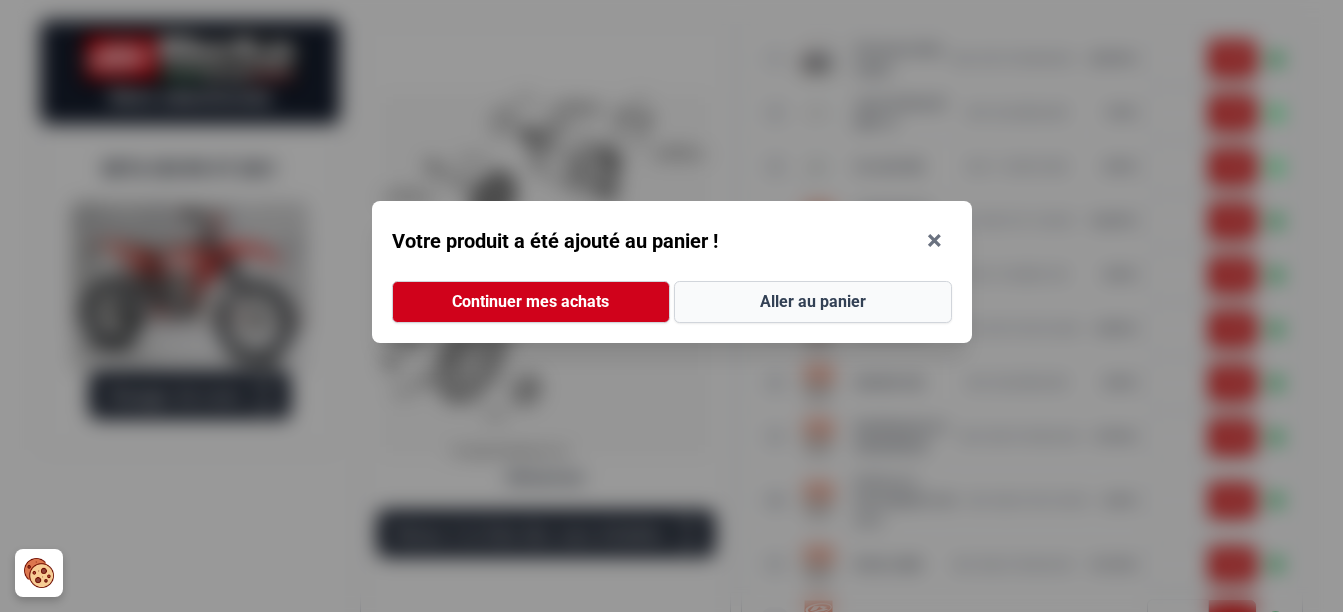 click on "Aller au panier" at bounding box center [813, 302] 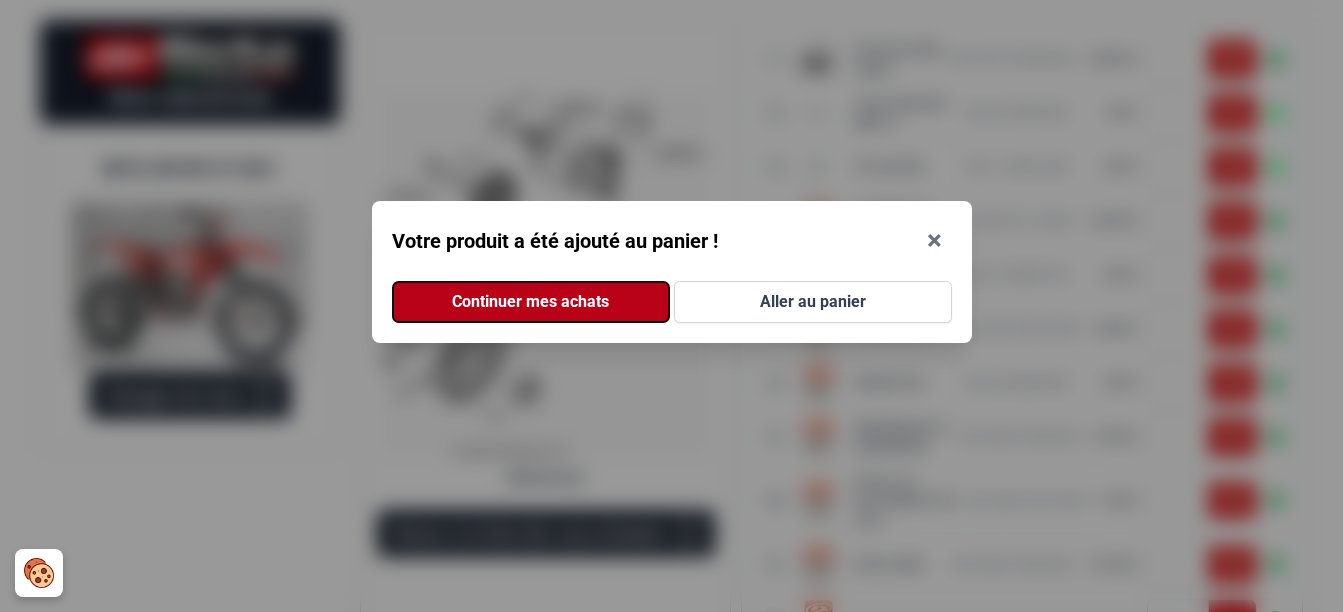 click on "Continuer mes achats" at bounding box center [531, 302] 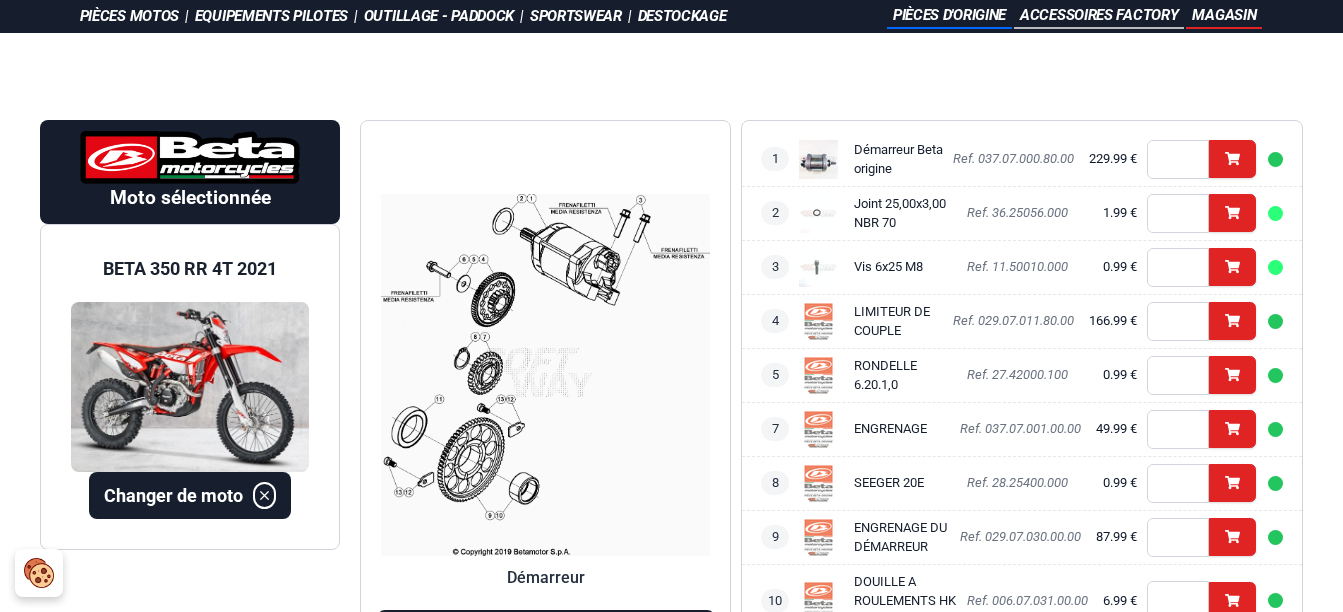 scroll, scrollTop: 466, scrollLeft: 0, axis: vertical 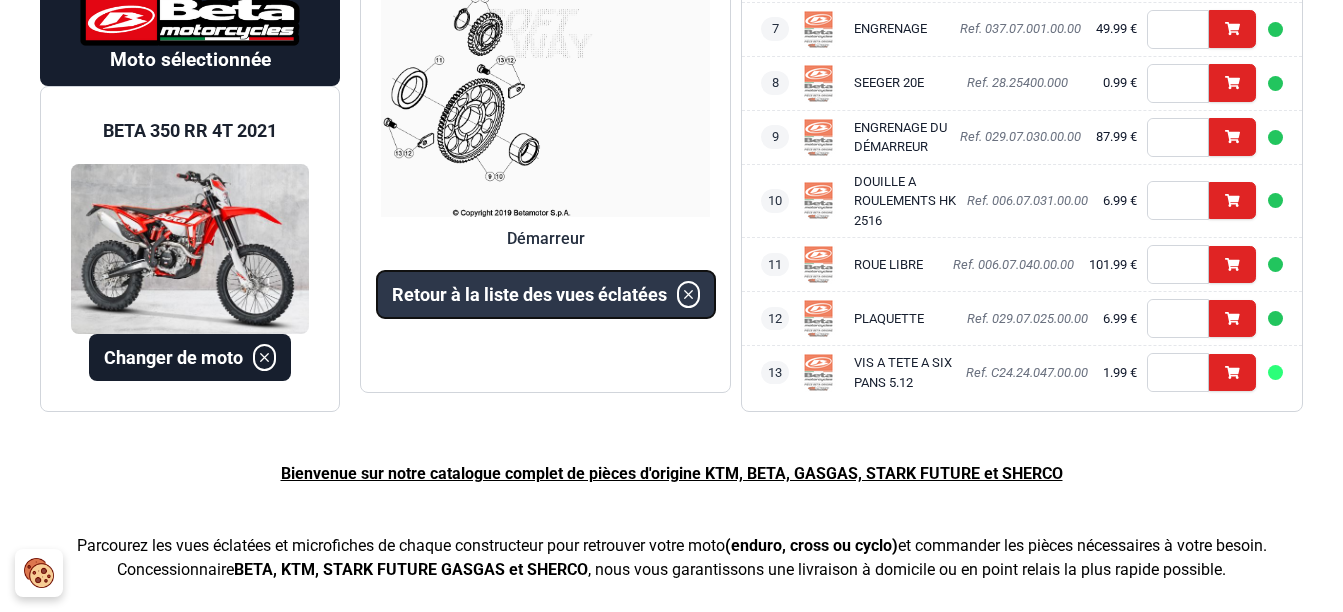 click on "Retour à la liste des vues éclatées" at bounding box center (529, 293) 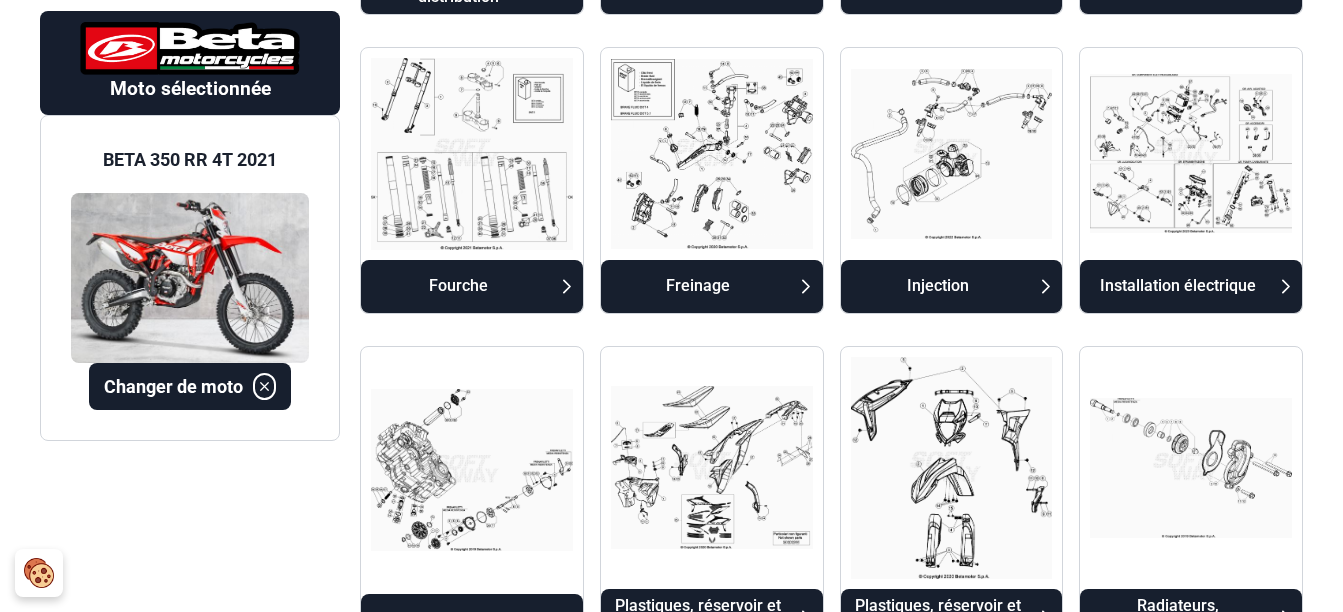 scroll, scrollTop: 1566, scrollLeft: 0, axis: vertical 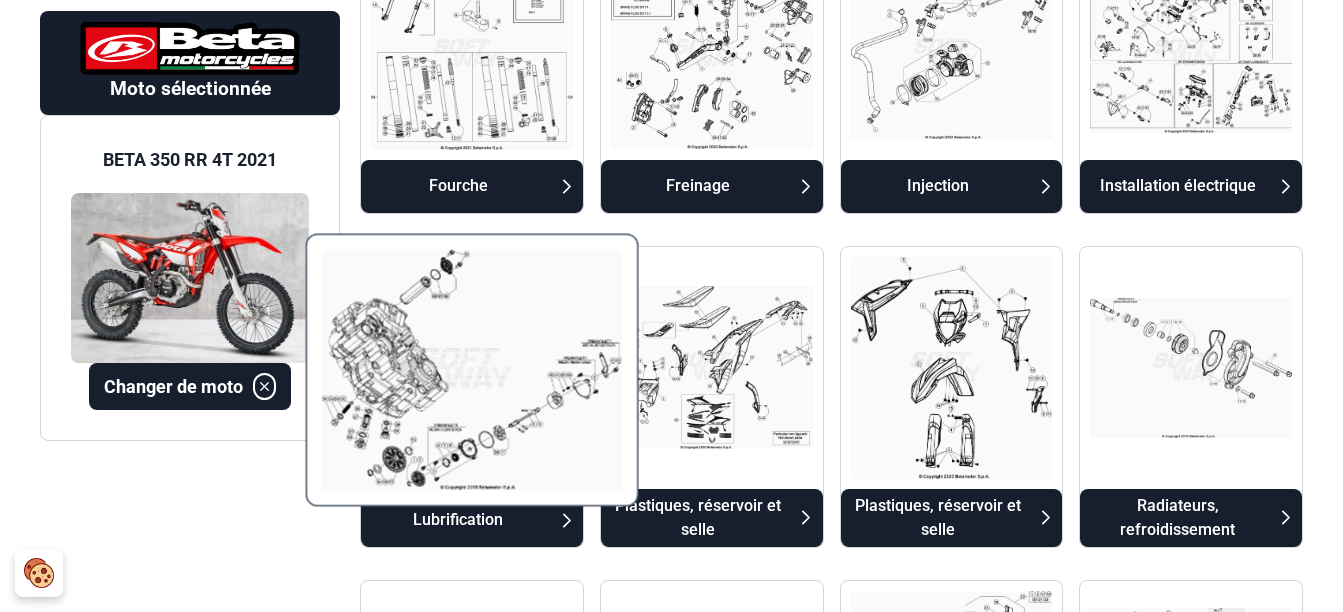 click at bounding box center [472, 370] 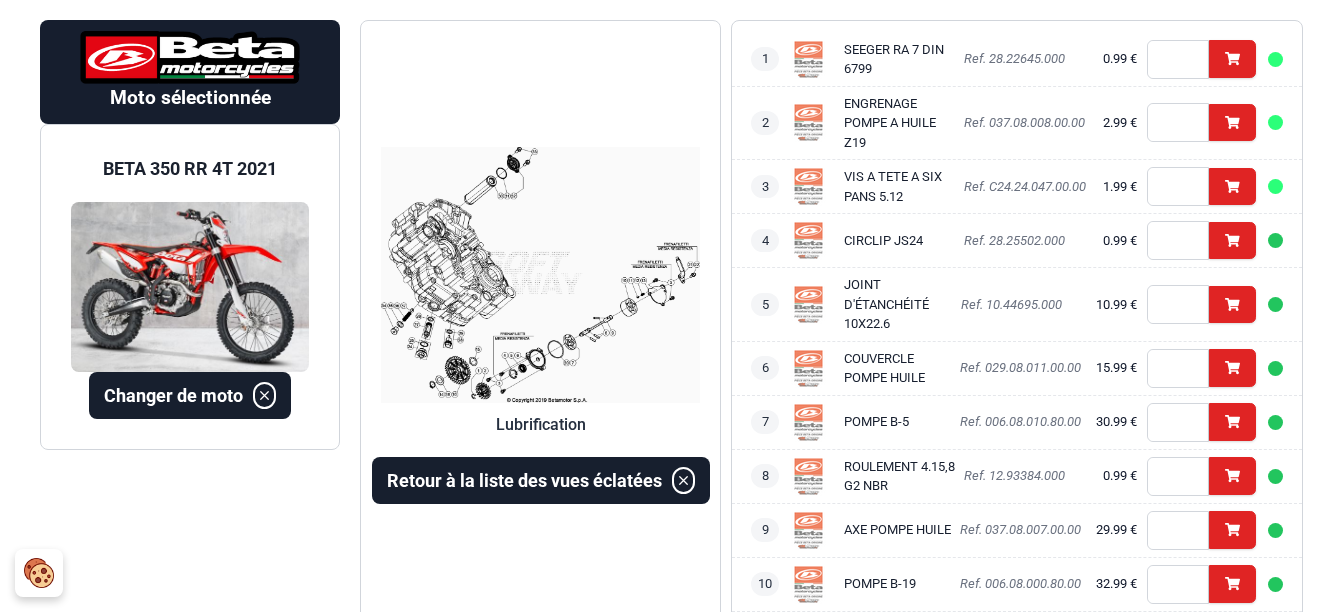 click at bounding box center [540, 275] 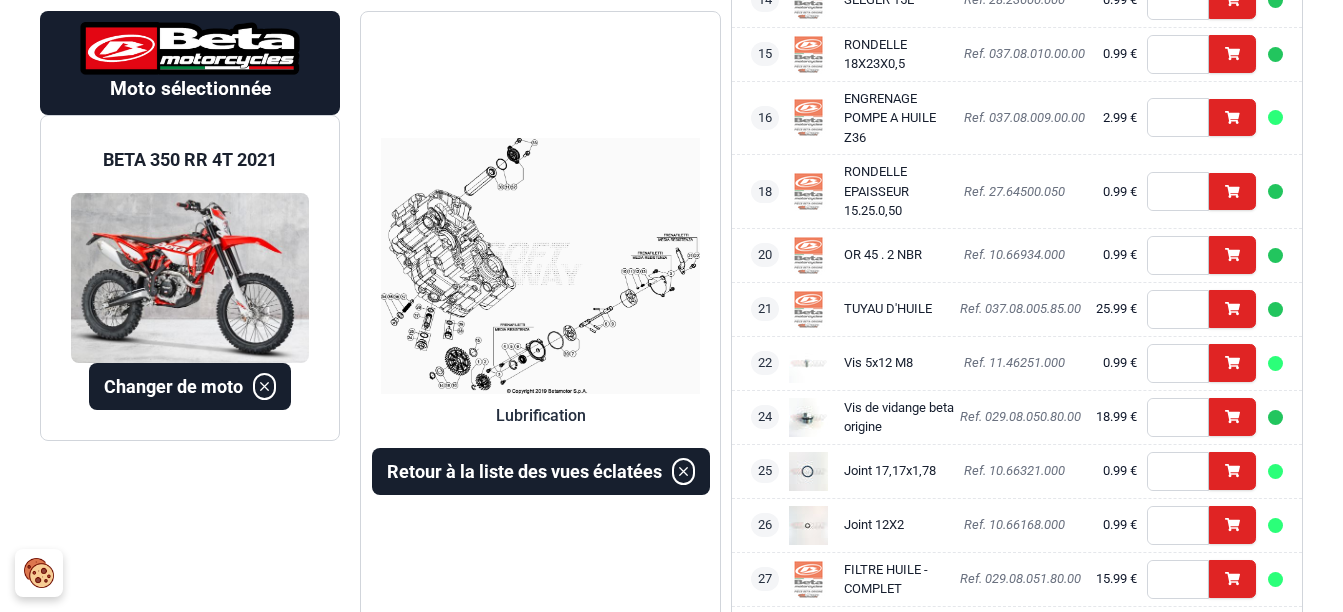 scroll, scrollTop: 1266, scrollLeft: 0, axis: vertical 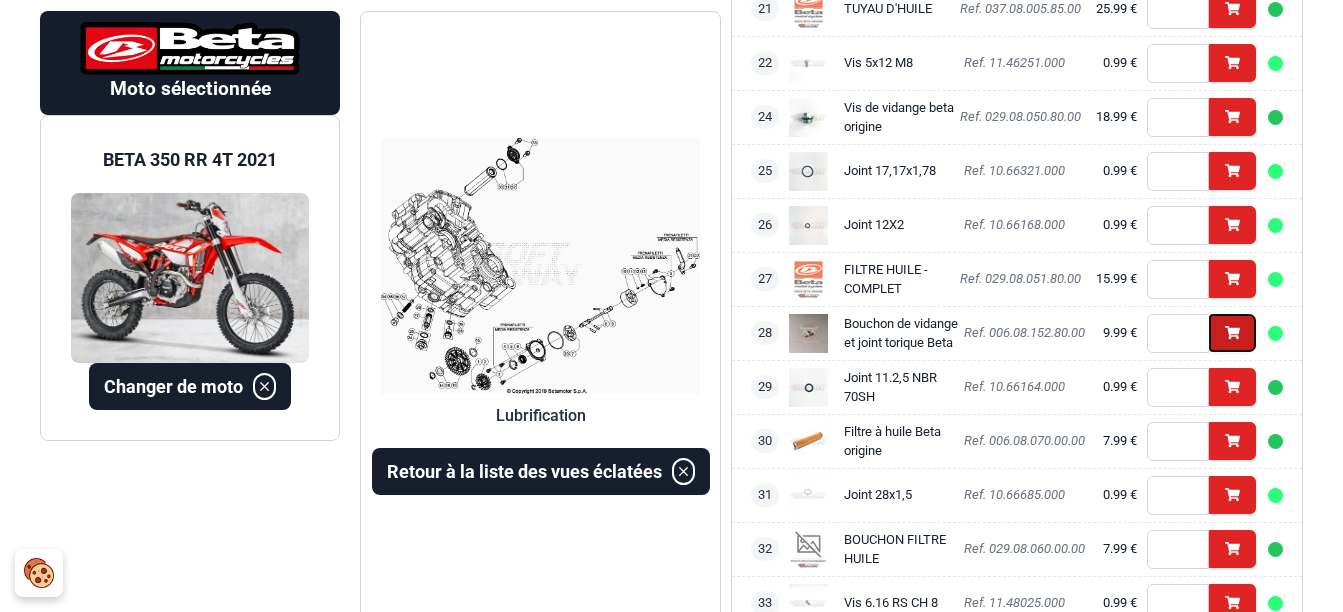 click 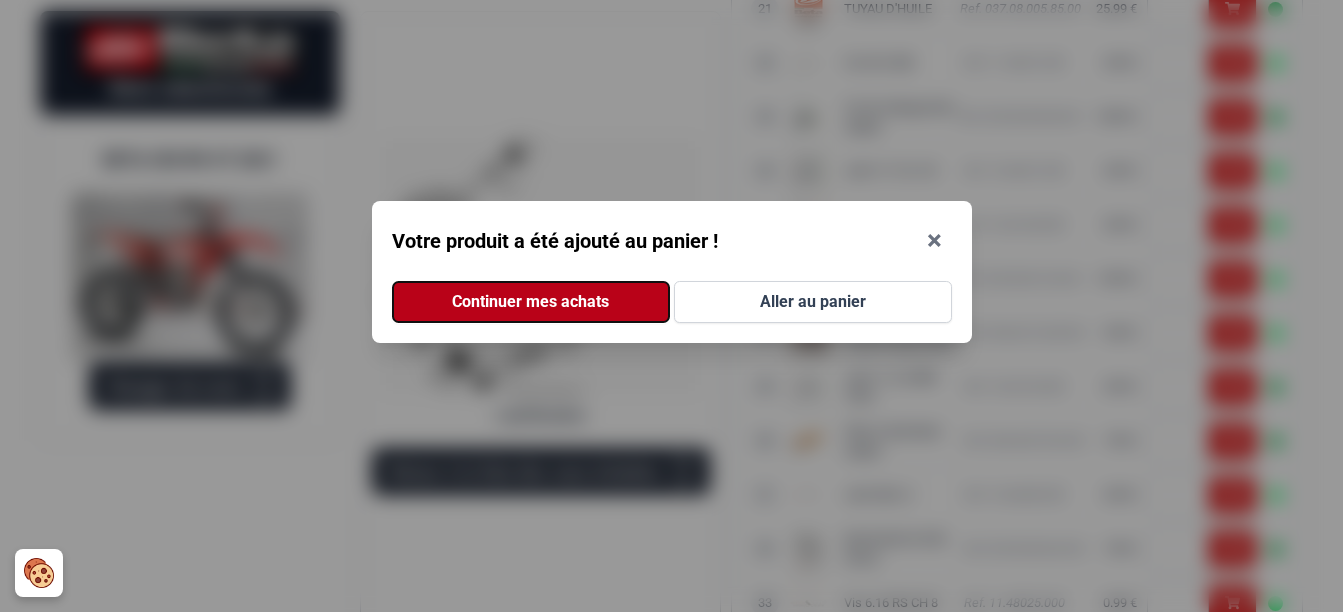 click on "Continuer mes achats" at bounding box center [531, 302] 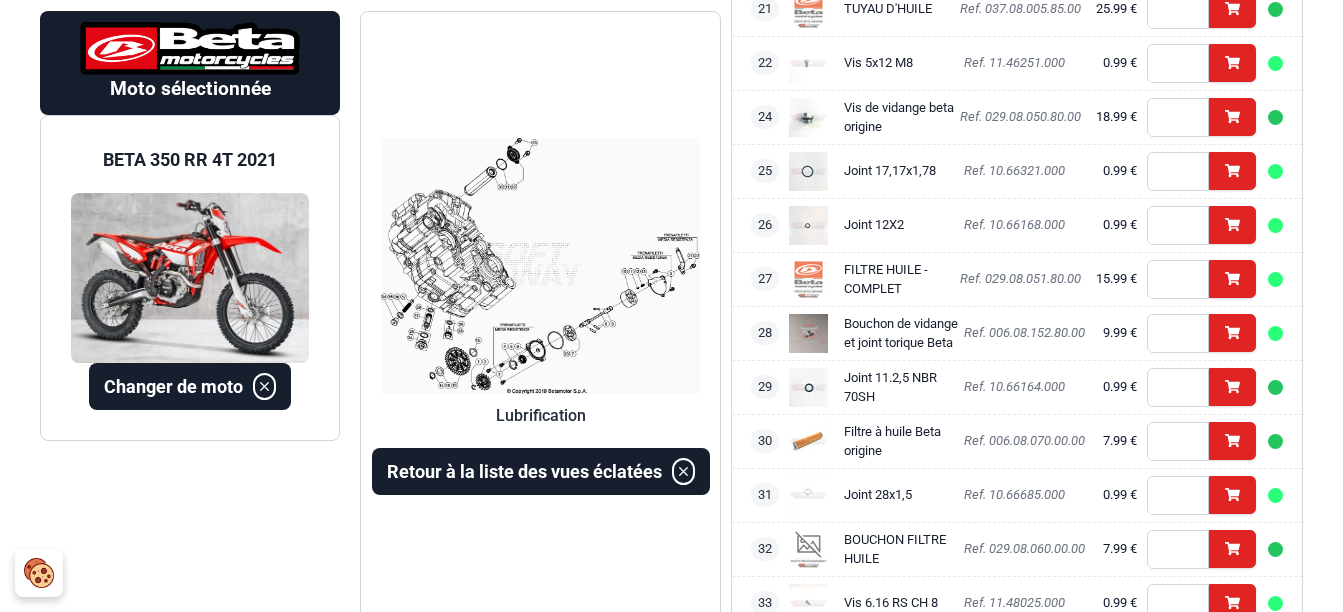 scroll, scrollTop: 1566, scrollLeft: 0, axis: vertical 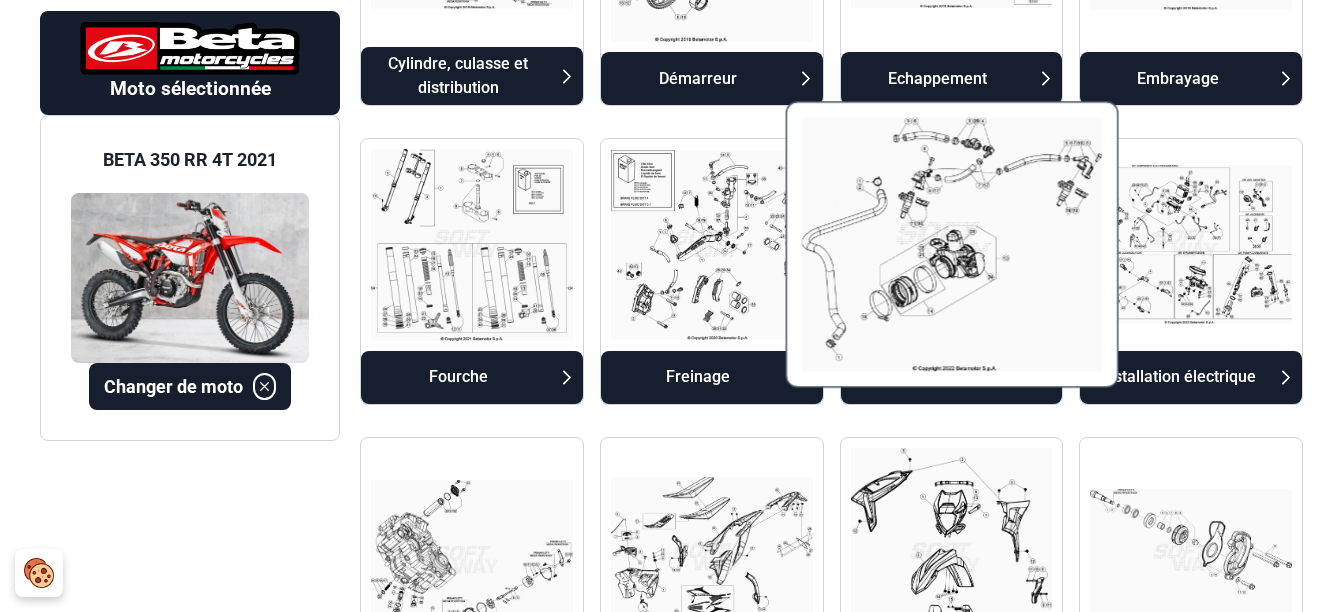 click at bounding box center [951, 245] 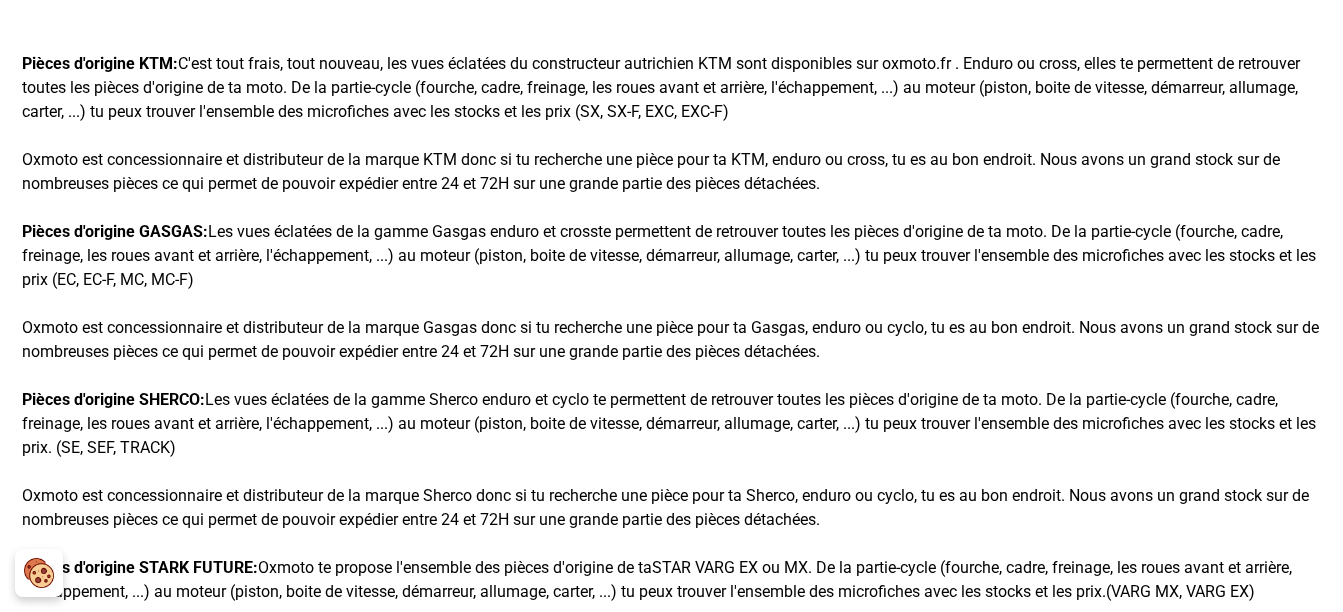 scroll, scrollTop: 166, scrollLeft: 0, axis: vertical 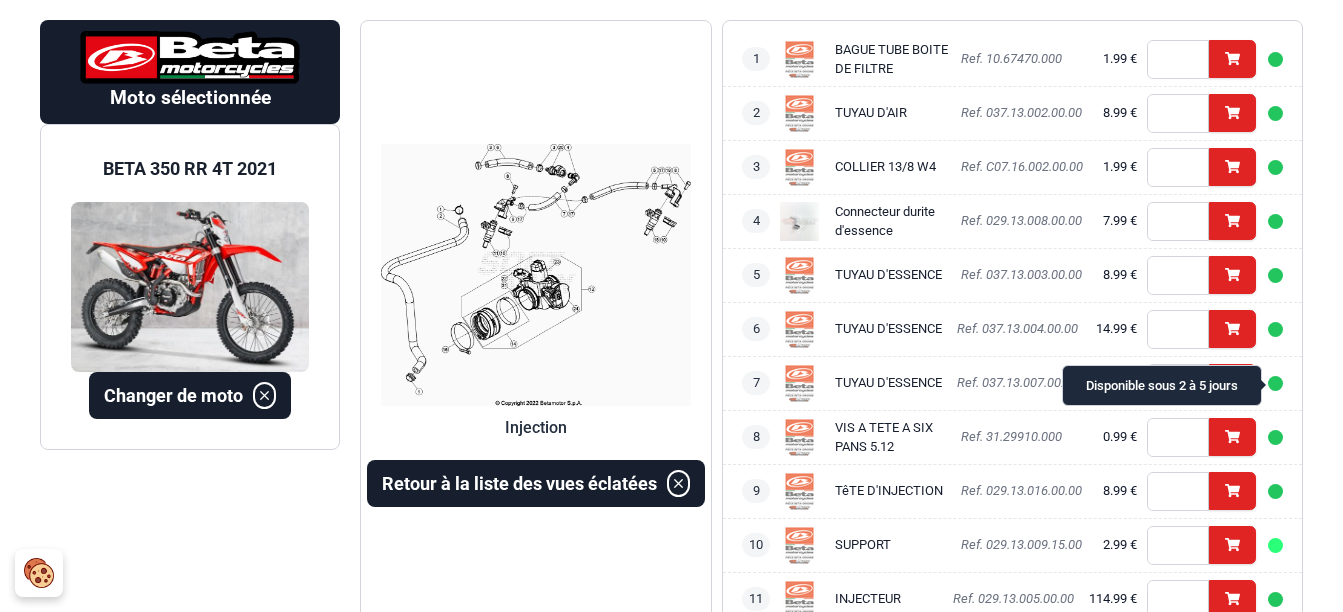click on "Disponible sous 2 à 5 jours" at bounding box center [1275, 383] 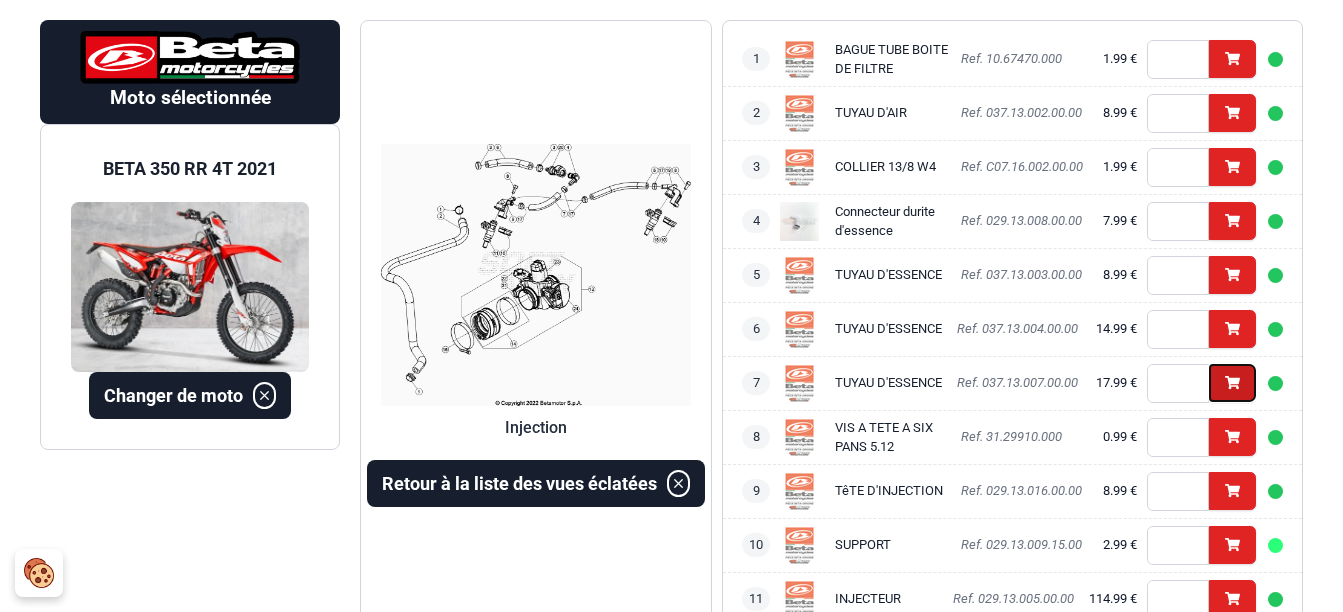 click on "Ajouter" at bounding box center (1232, 382) 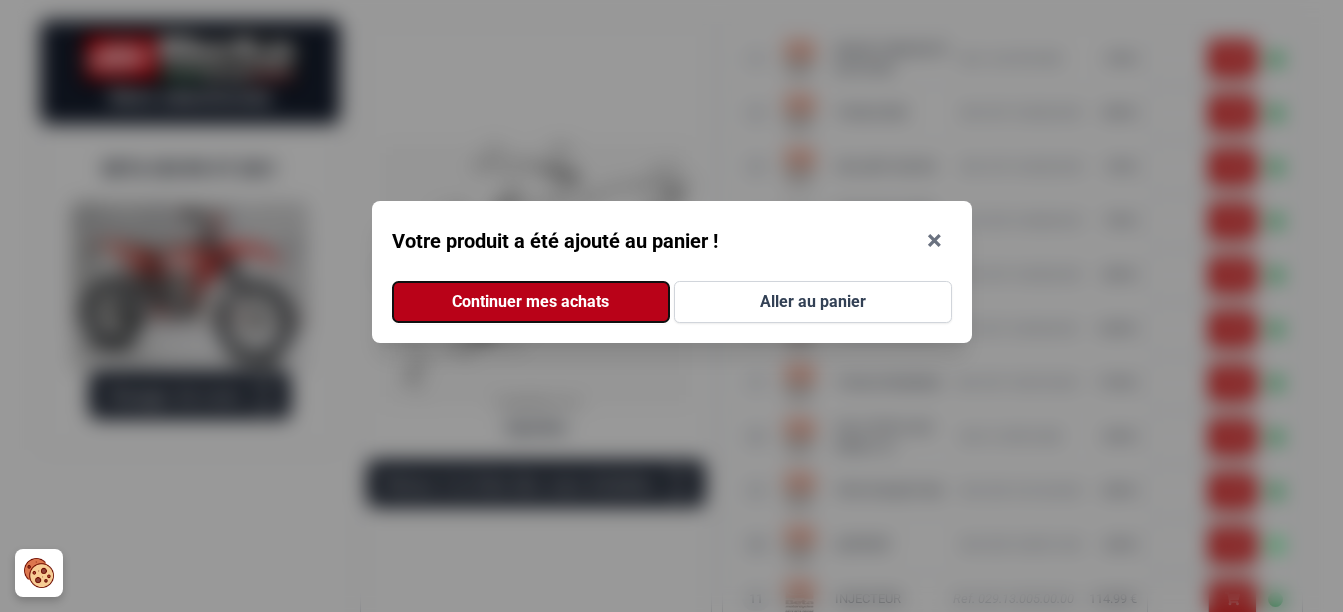 click on "Continuer mes achats" at bounding box center (531, 302) 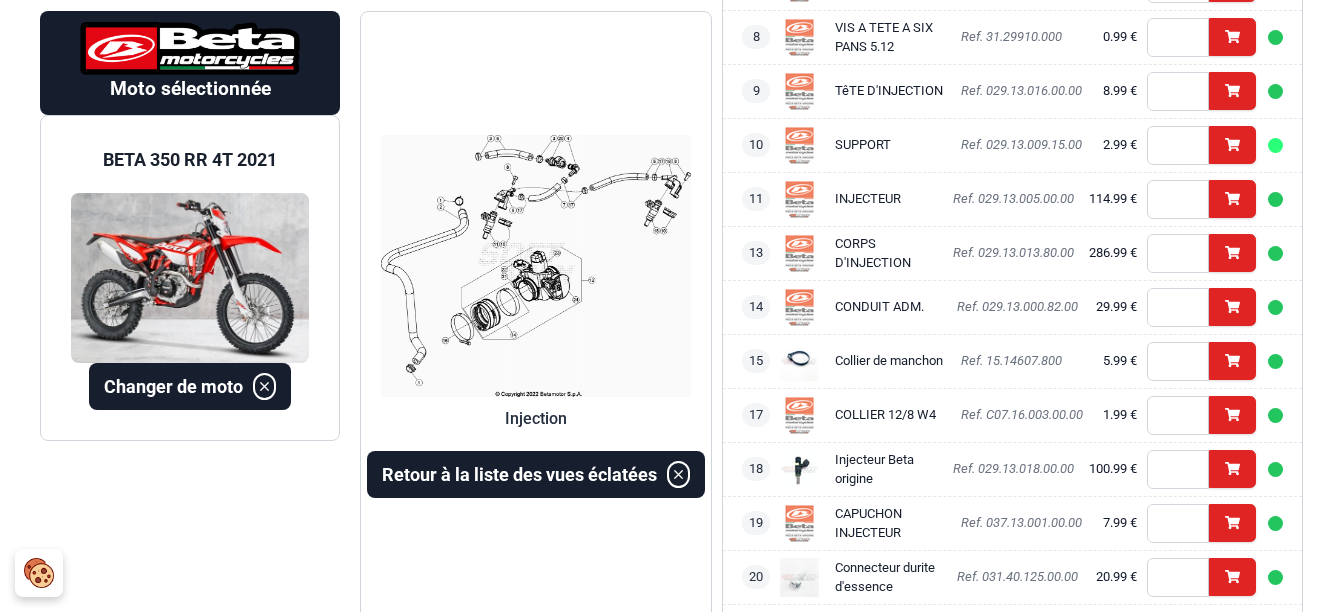 scroll, scrollTop: 666, scrollLeft: 0, axis: vertical 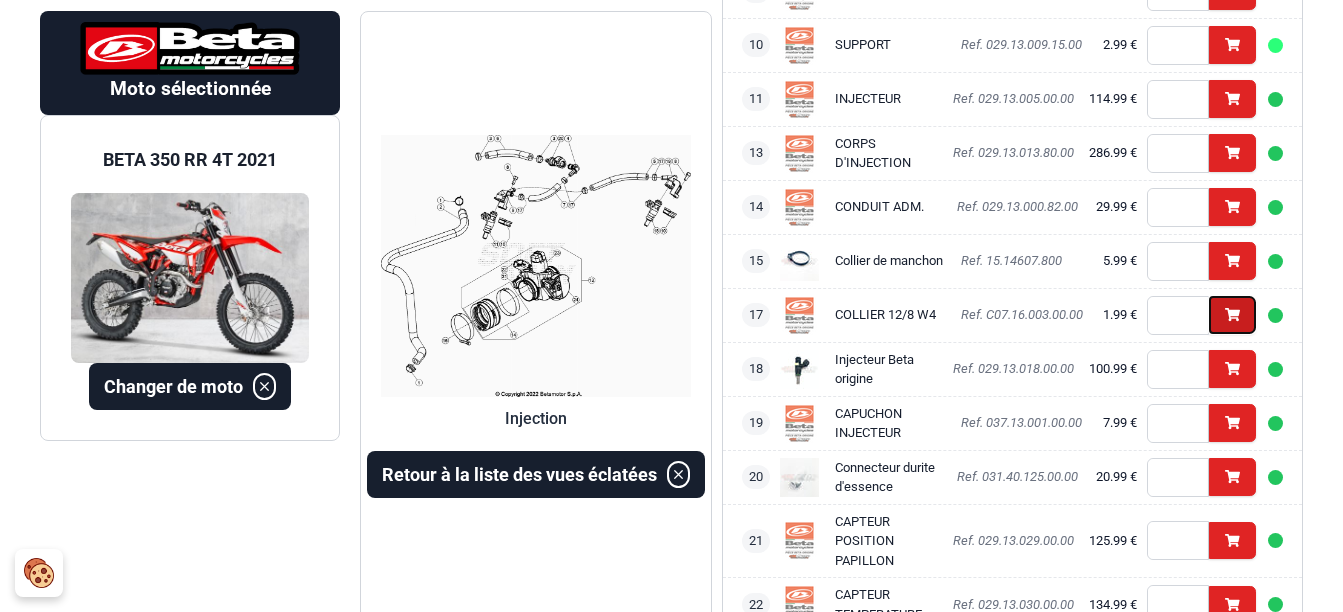 click 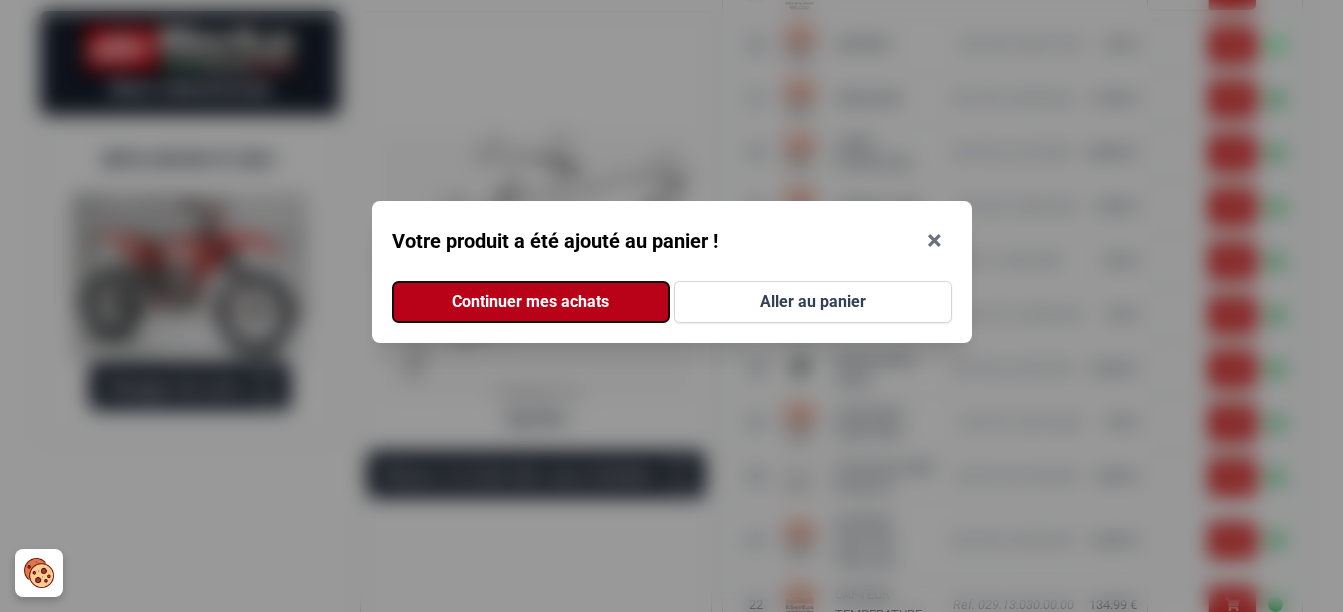 click on "Continuer mes achats" at bounding box center [531, 302] 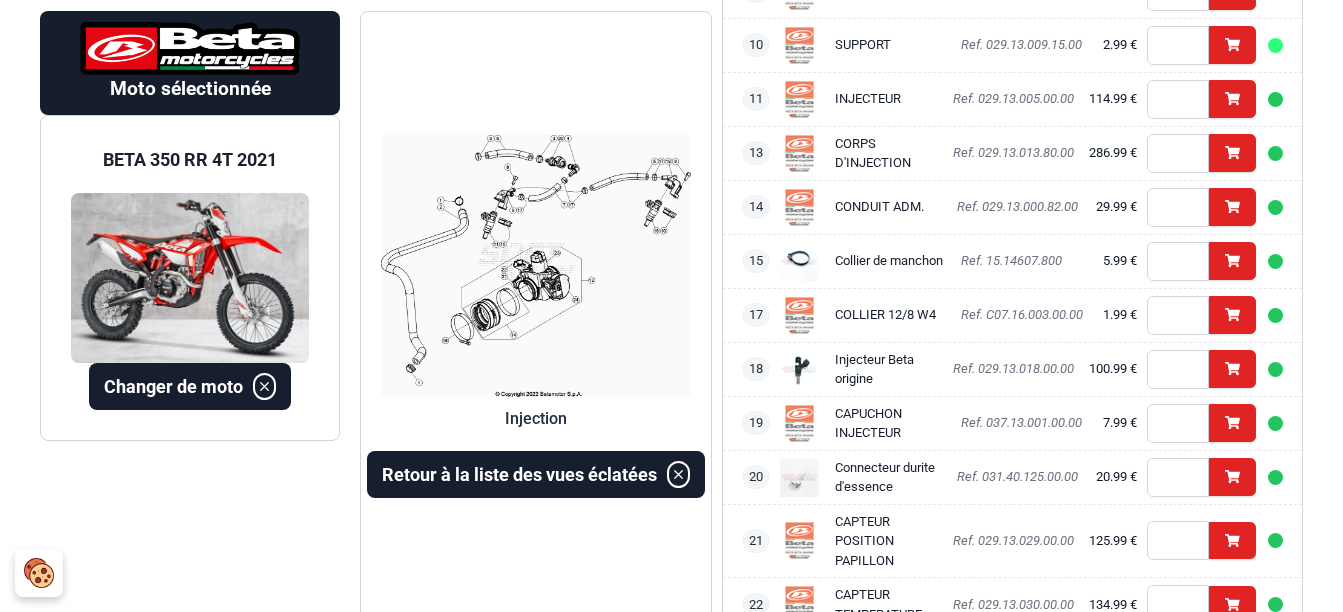 scroll, scrollTop: 0, scrollLeft: 0, axis: both 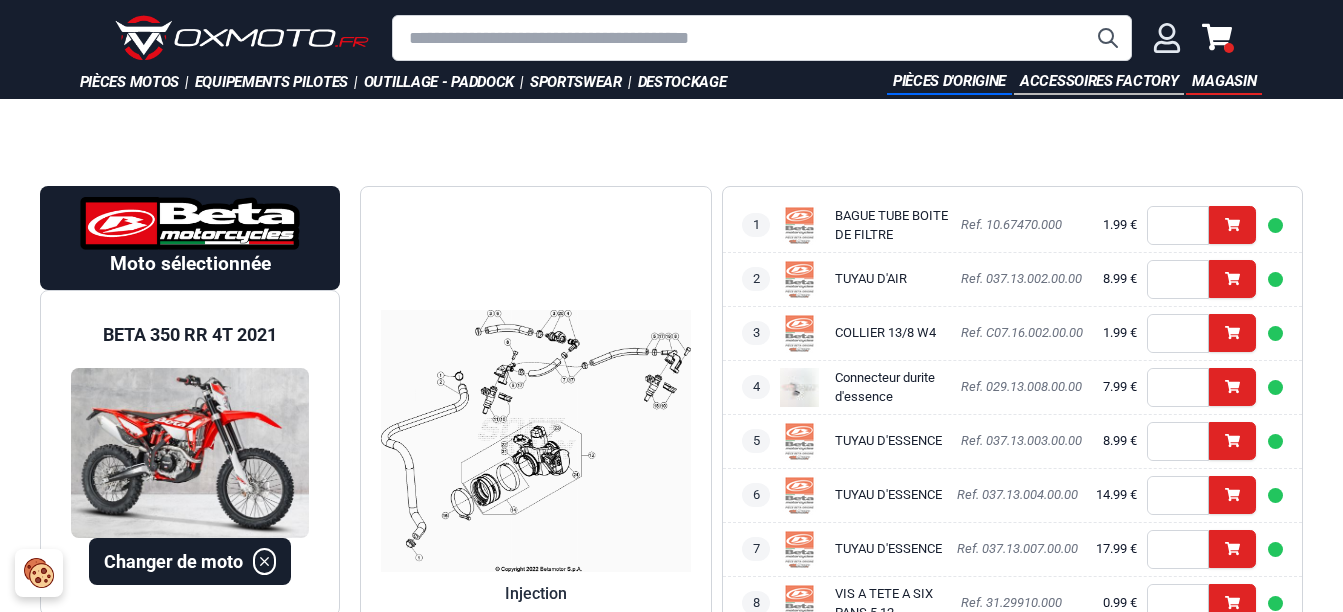click 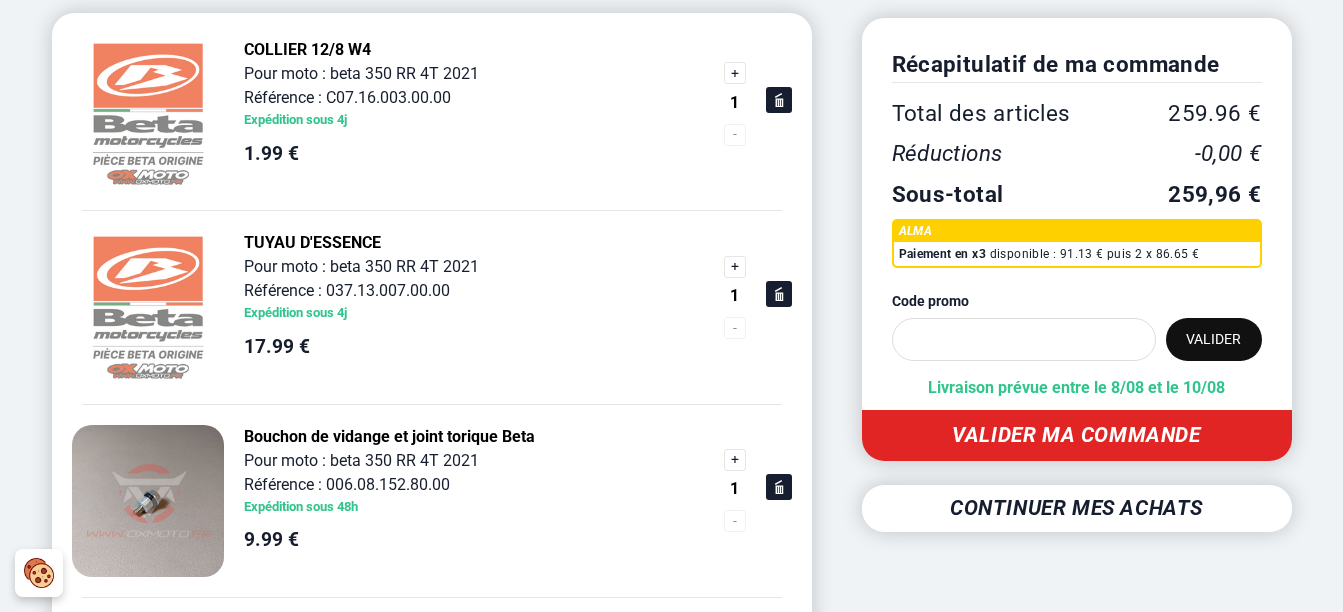 scroll, scrollTop: 0, scrollLeft: 0, axis: both 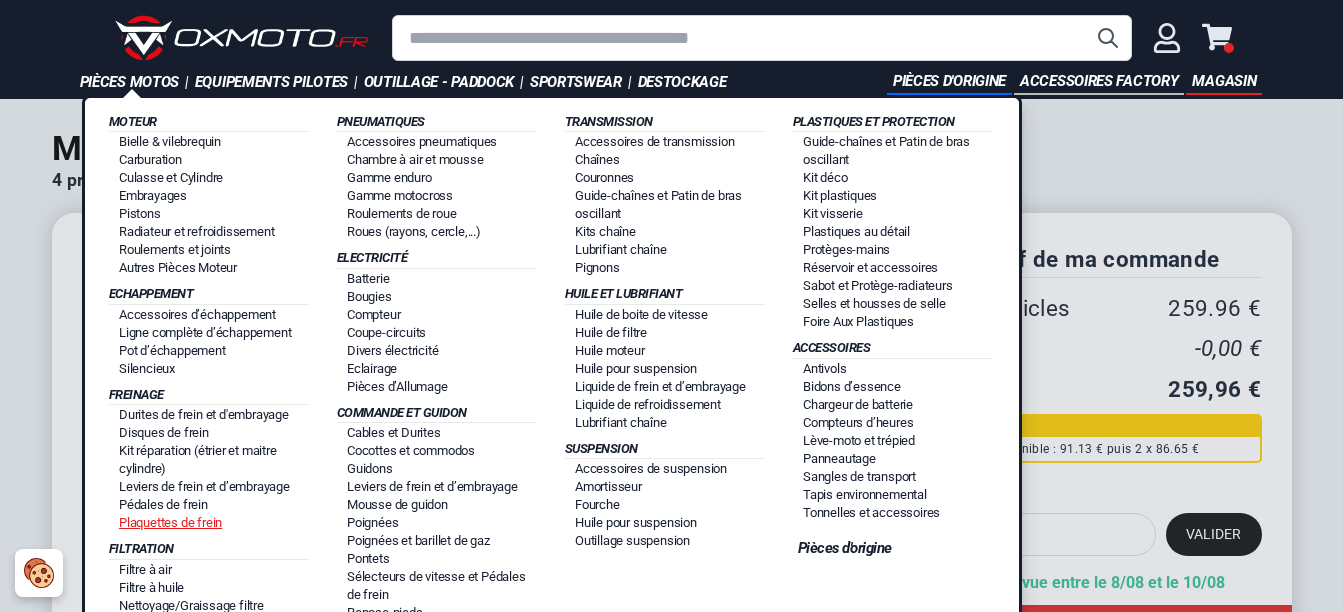 click on "Plaquettes de frein" at bounding box center (170, 522) 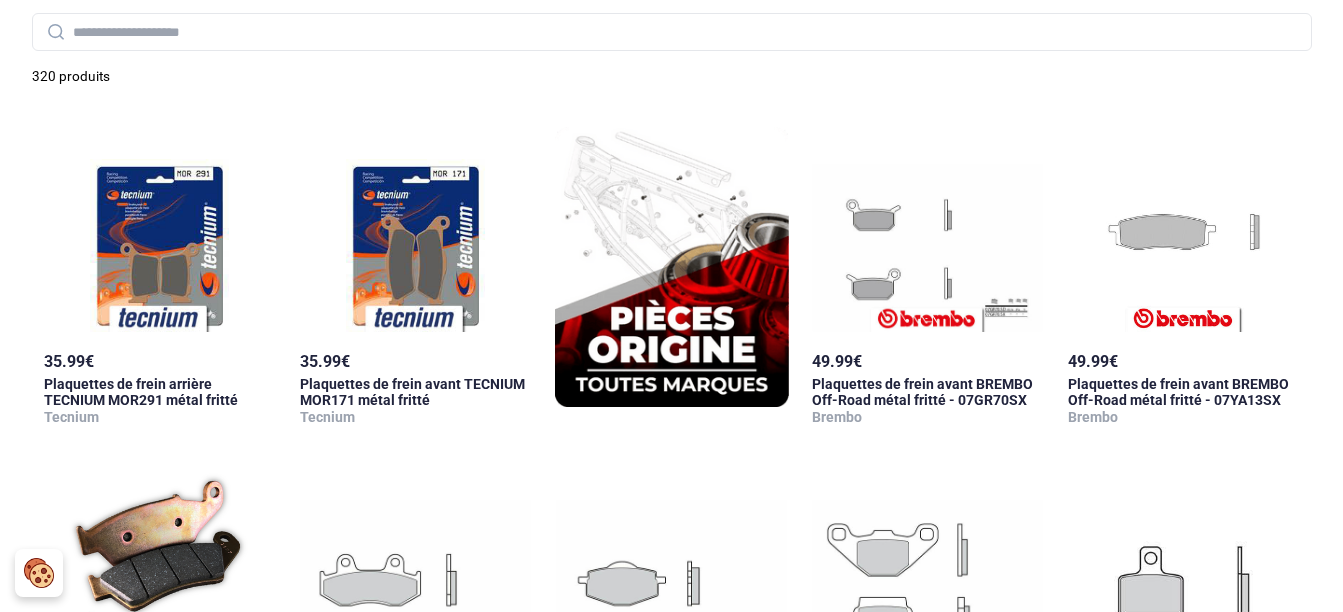 scroll, scrollTop: 0, scrollLeft: 0, axis: both 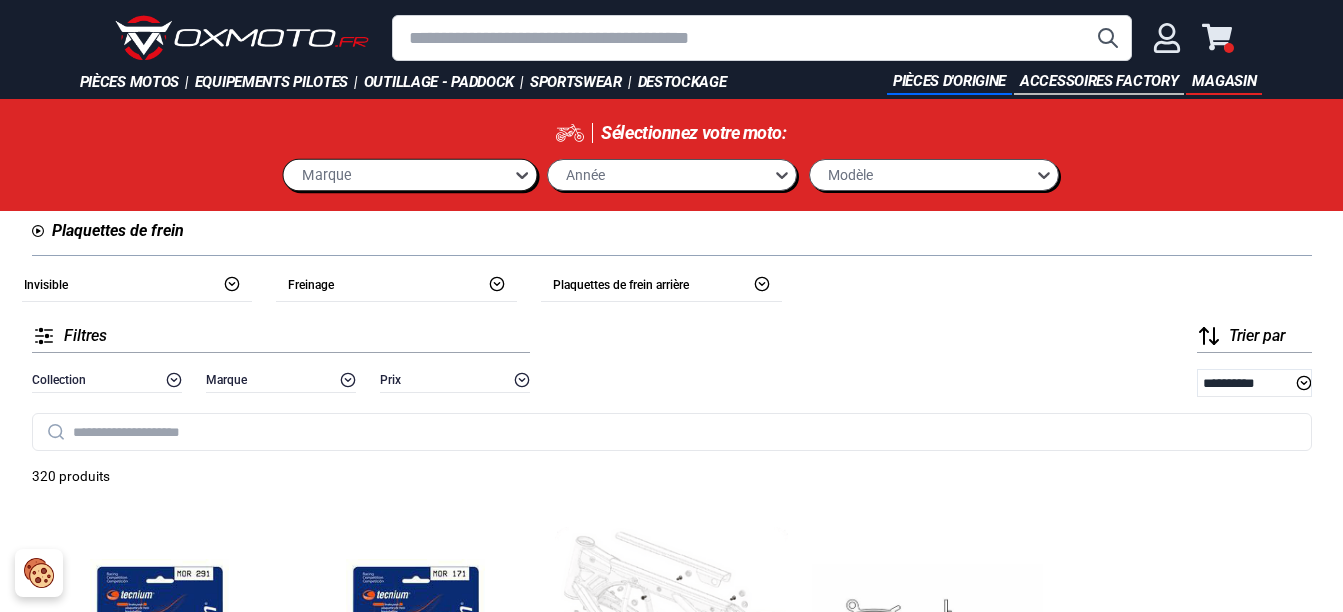 click 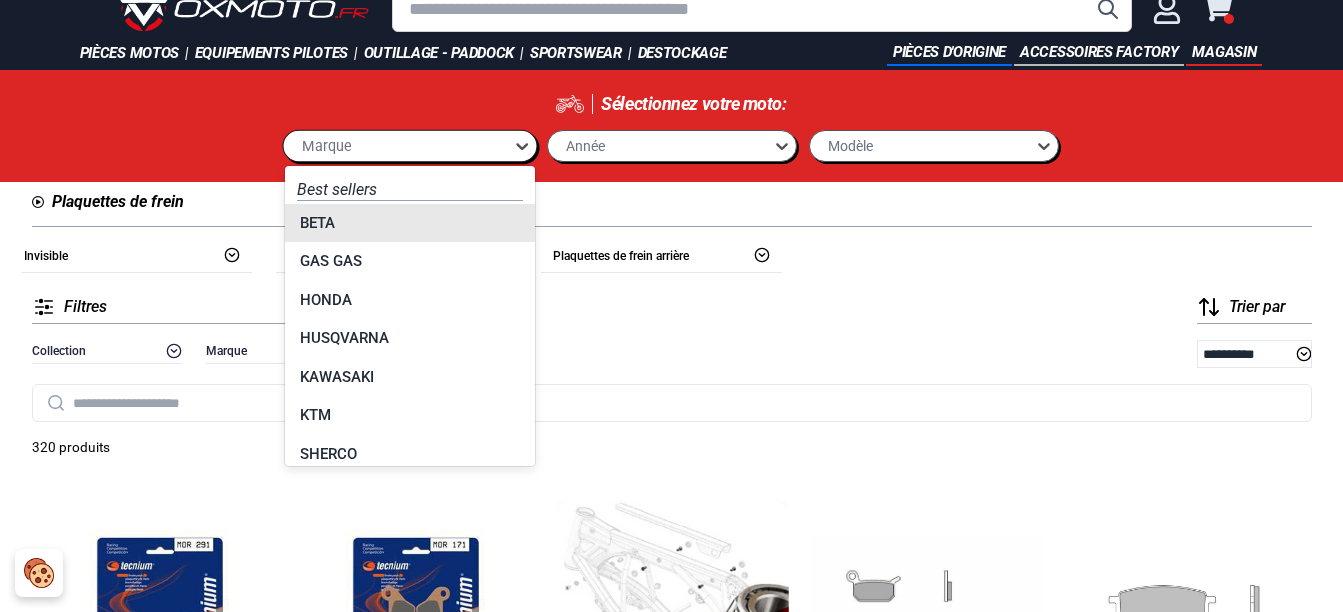 scroll, scrollTop: 32, scrollLeft: 0, axis: vertical 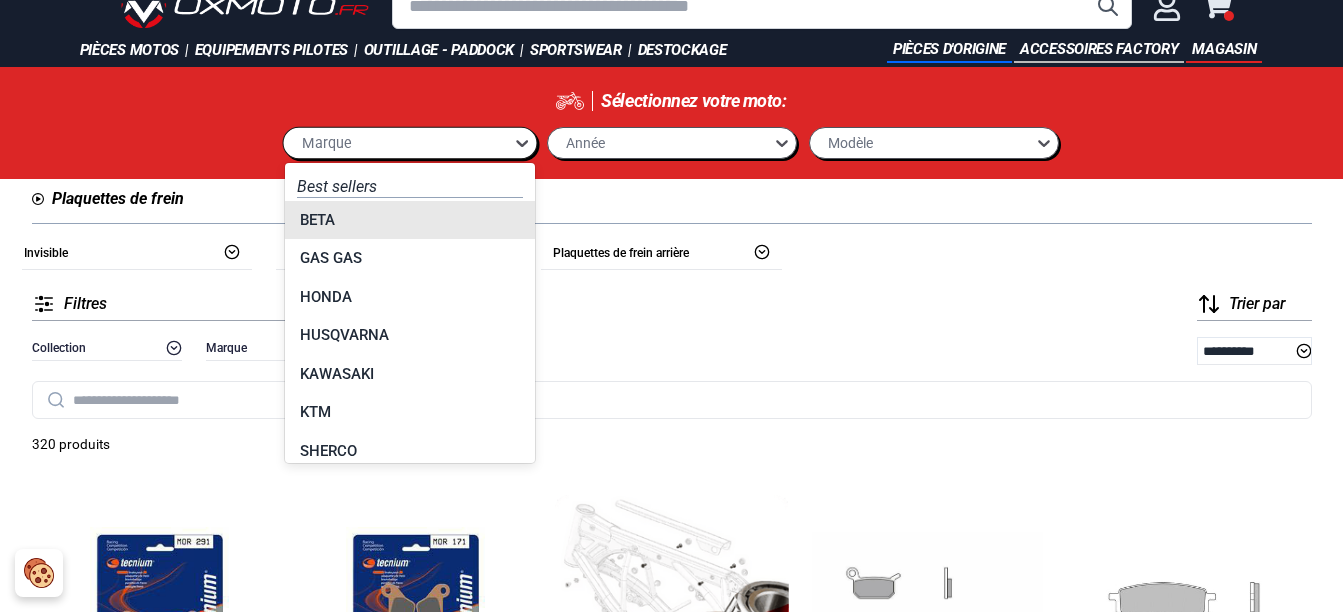 click on "BETA" at bounding box center [410, 220] 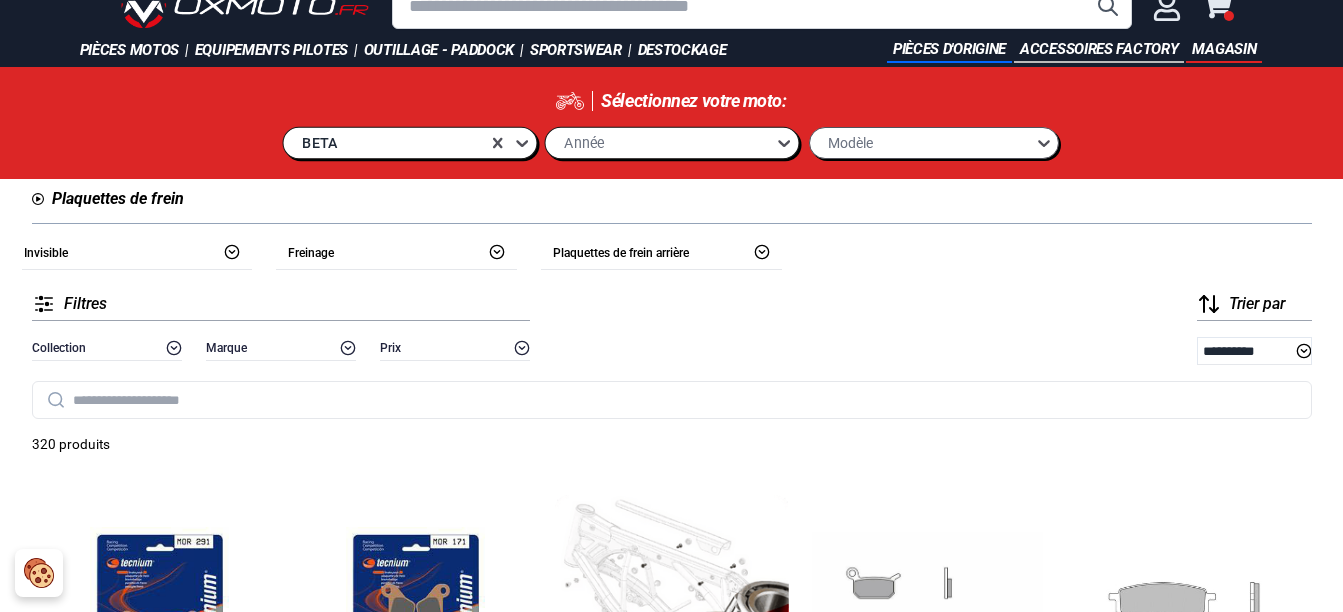 click on "Année" at bounding box center [660, 142] 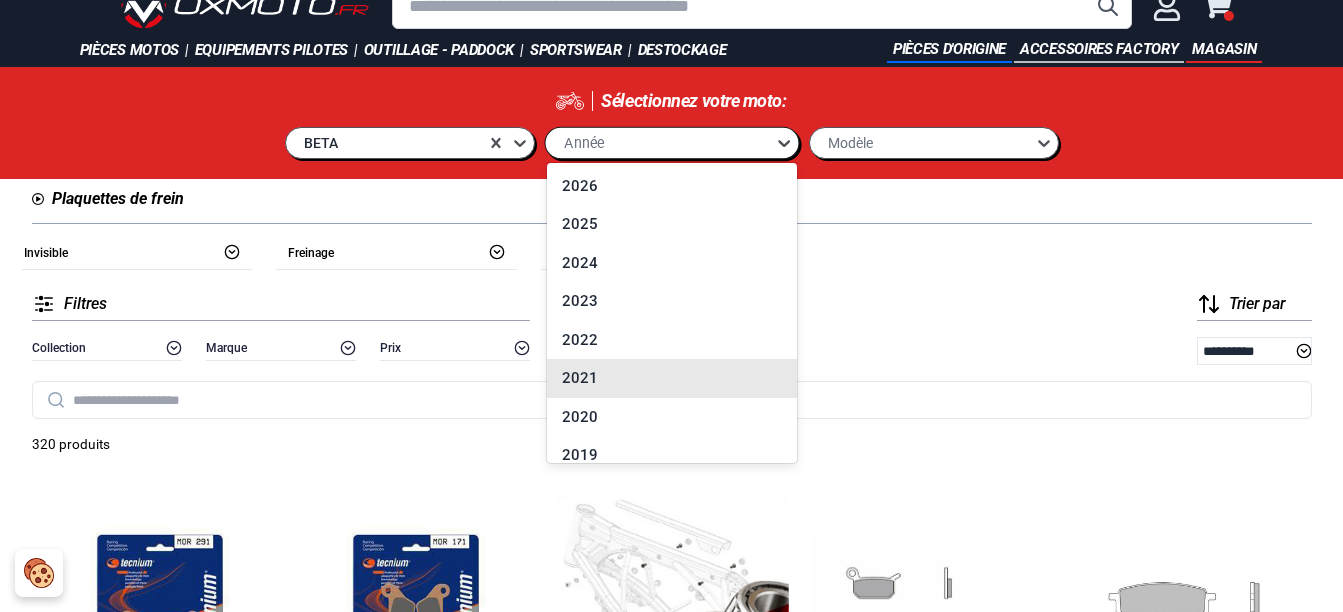 click on "2021" at bounding box center (672, 378) 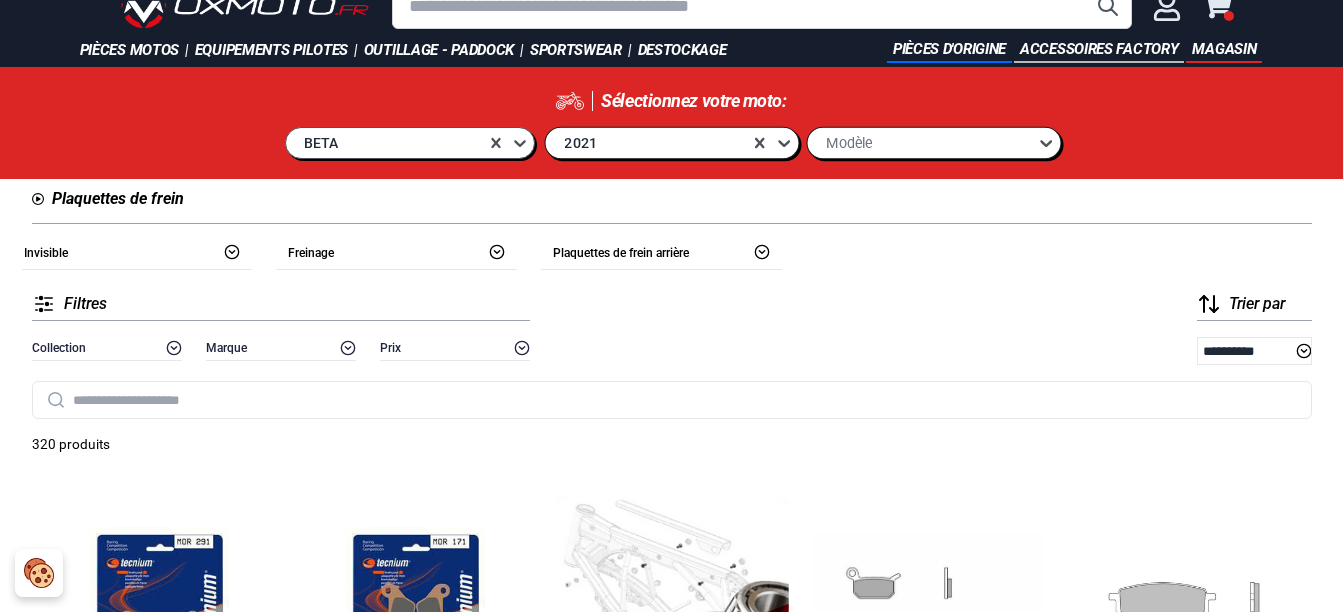 click on "Modèle" at bounding box center (922, 142) 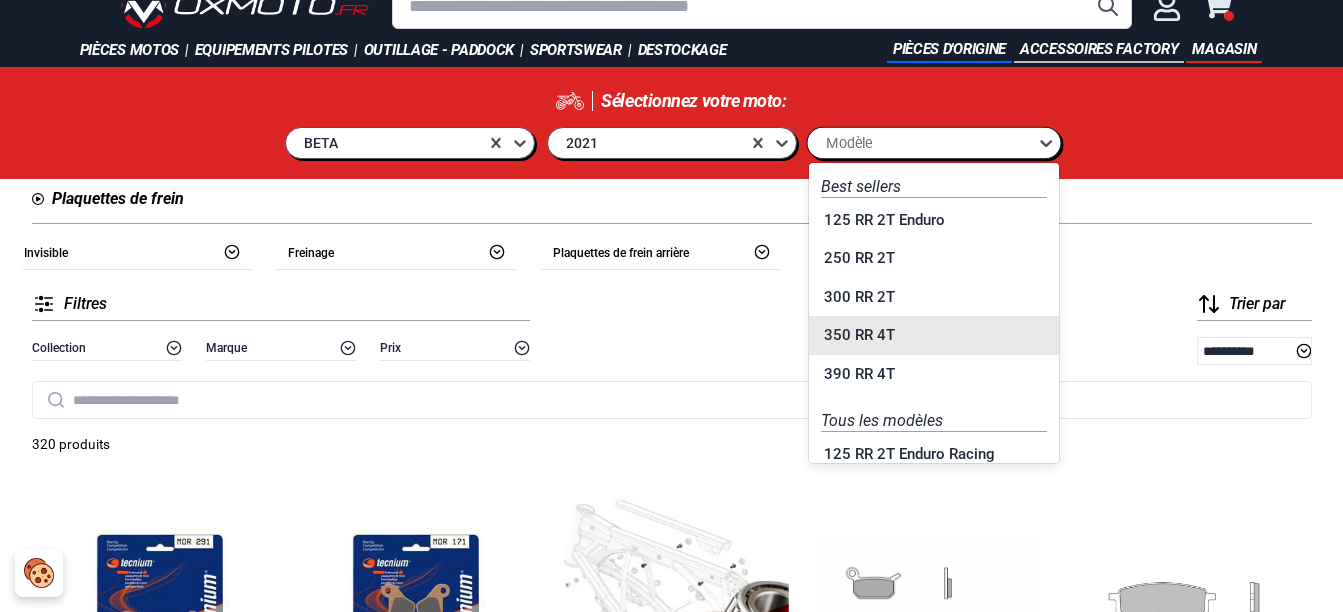 click on "350 RR 4T" at bounding box center (934, 335) 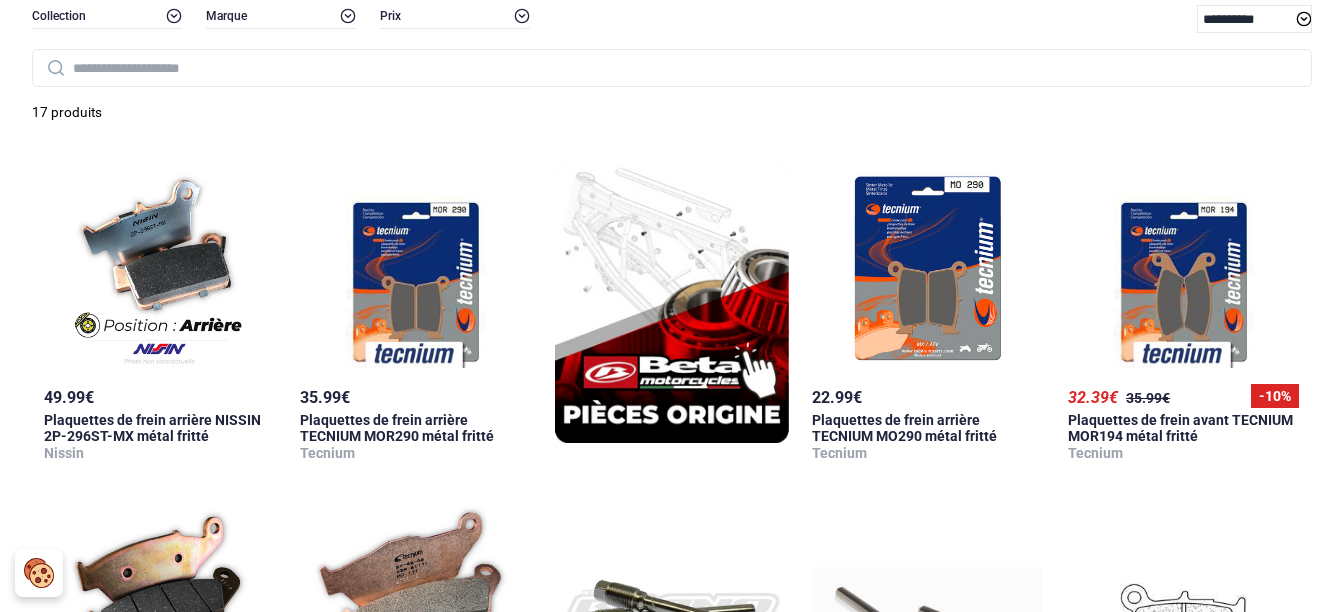 scroll, scrollTop: 400, scrollLeft: 0, axis: vertical 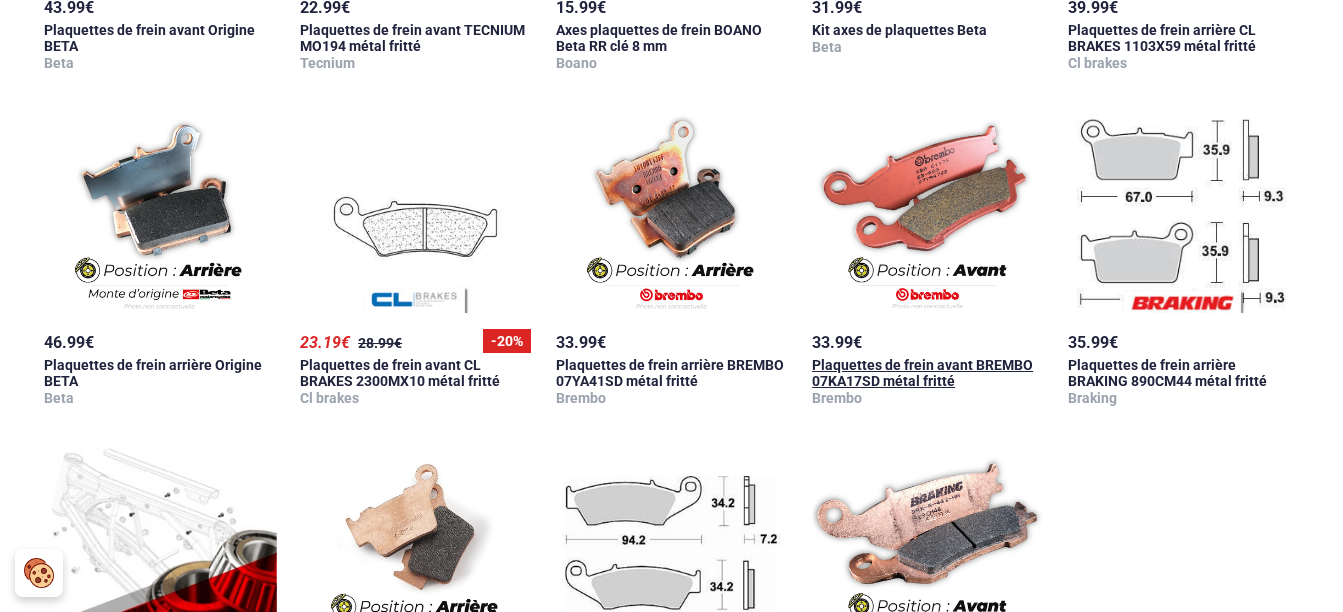 click at bounding box center [927, 213] 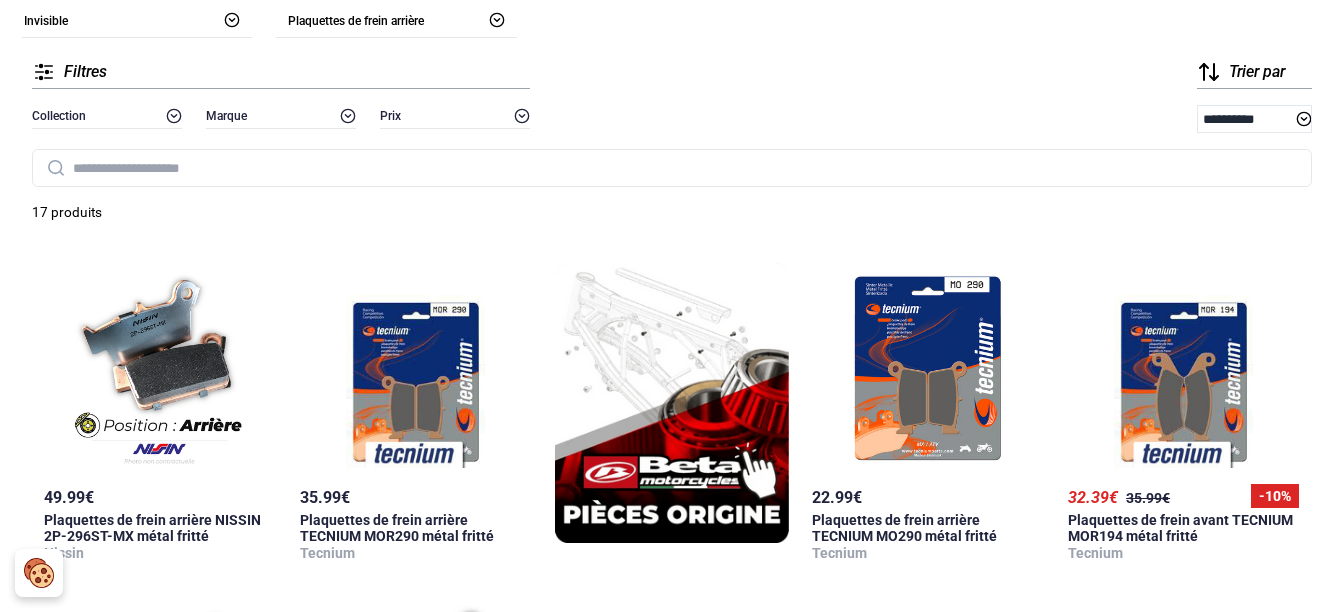 scroll, scrollTop: 300, scrollLeft: 0, axis: vertical 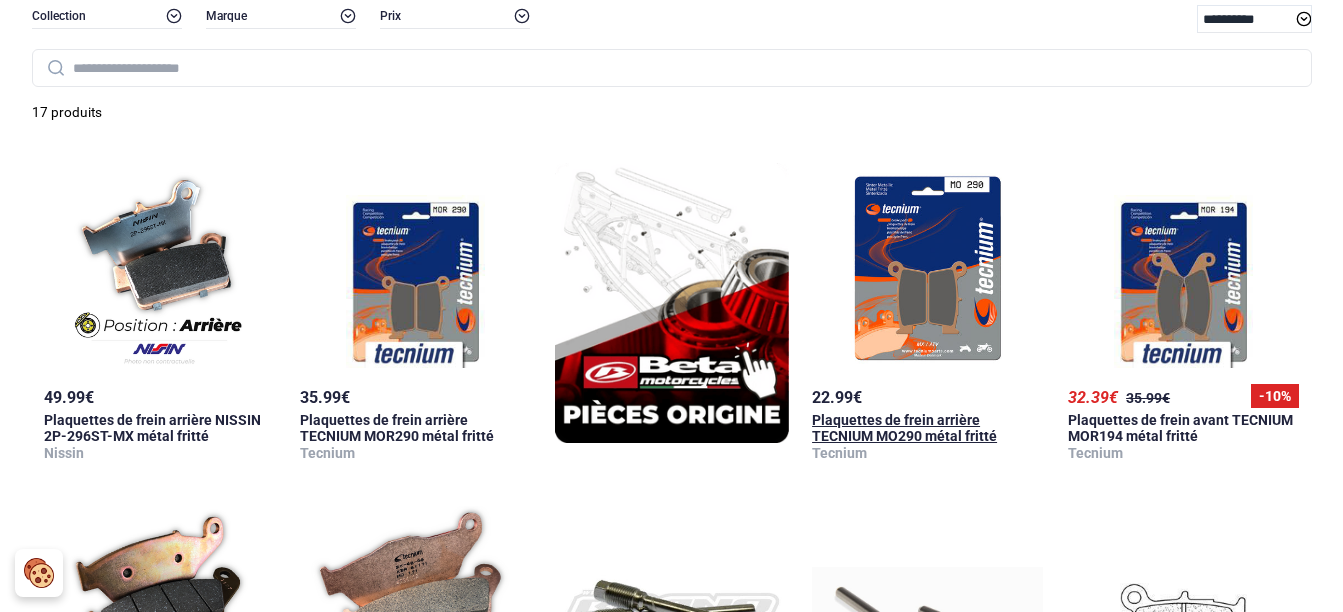 click at bounding box center (927, 268) 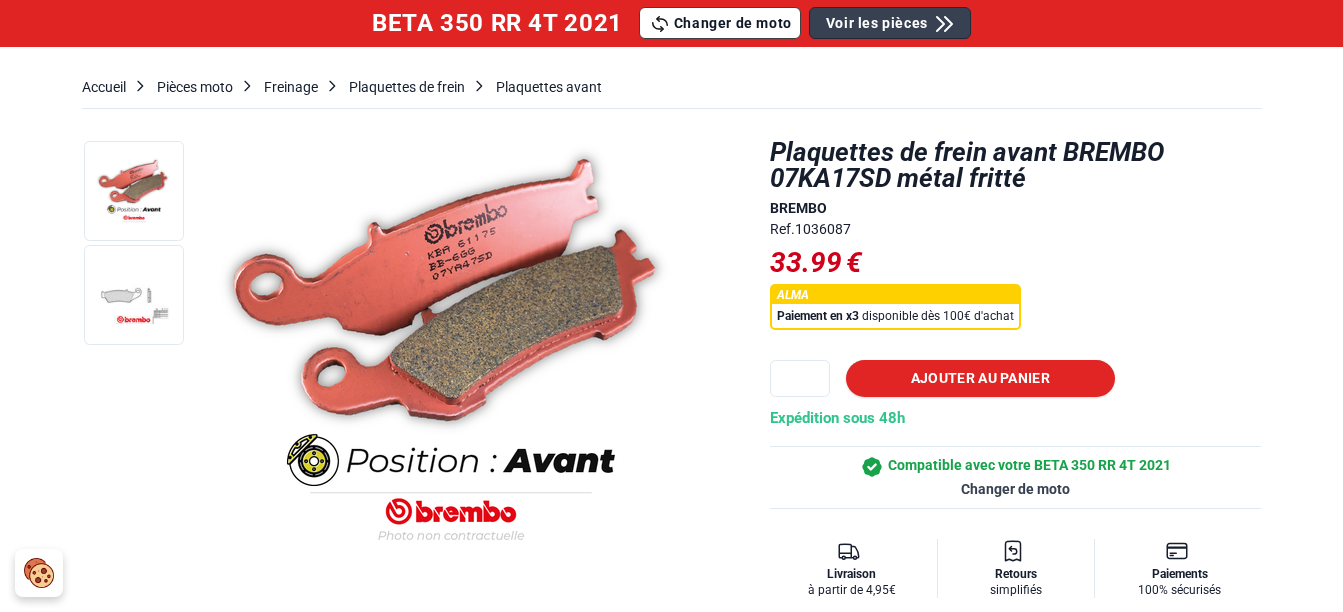 scroll, scrollTop: 200, scrollLeft: 0, axis: vertical 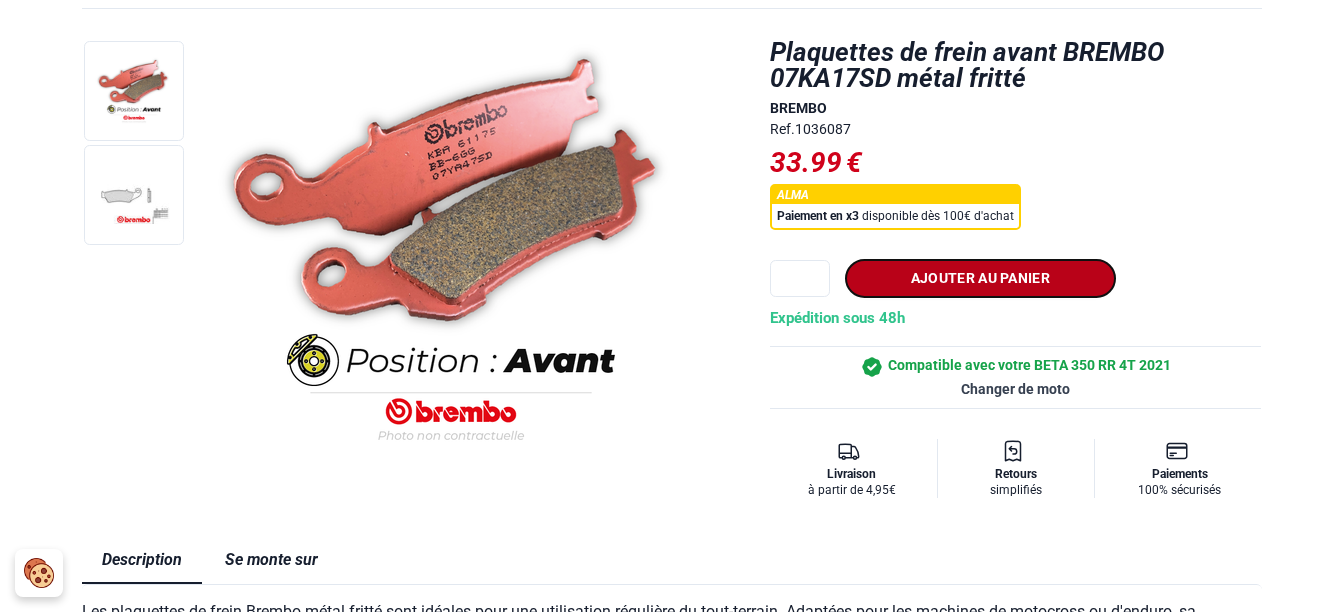 click on "Ajouter au panier" at bounding box center (980, 278) 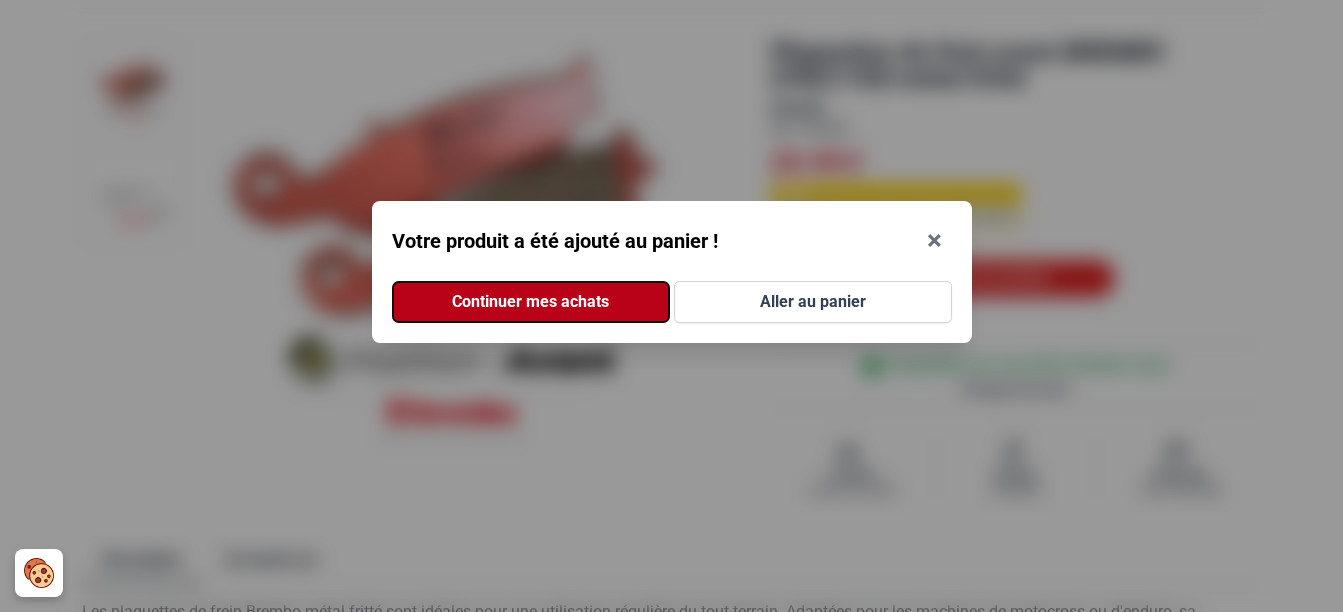 click on "Continuer mes achats" at bounding box center (531, 302) 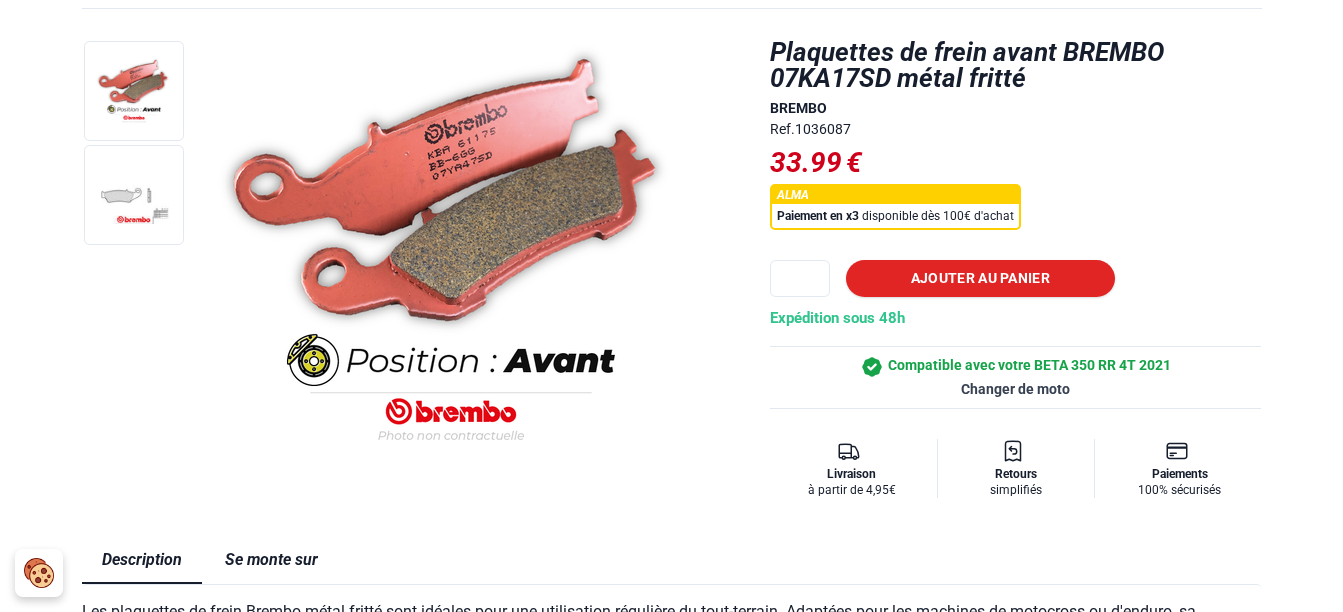 scroll, scrollTop: 0, scrollLeft: 0, axis: both 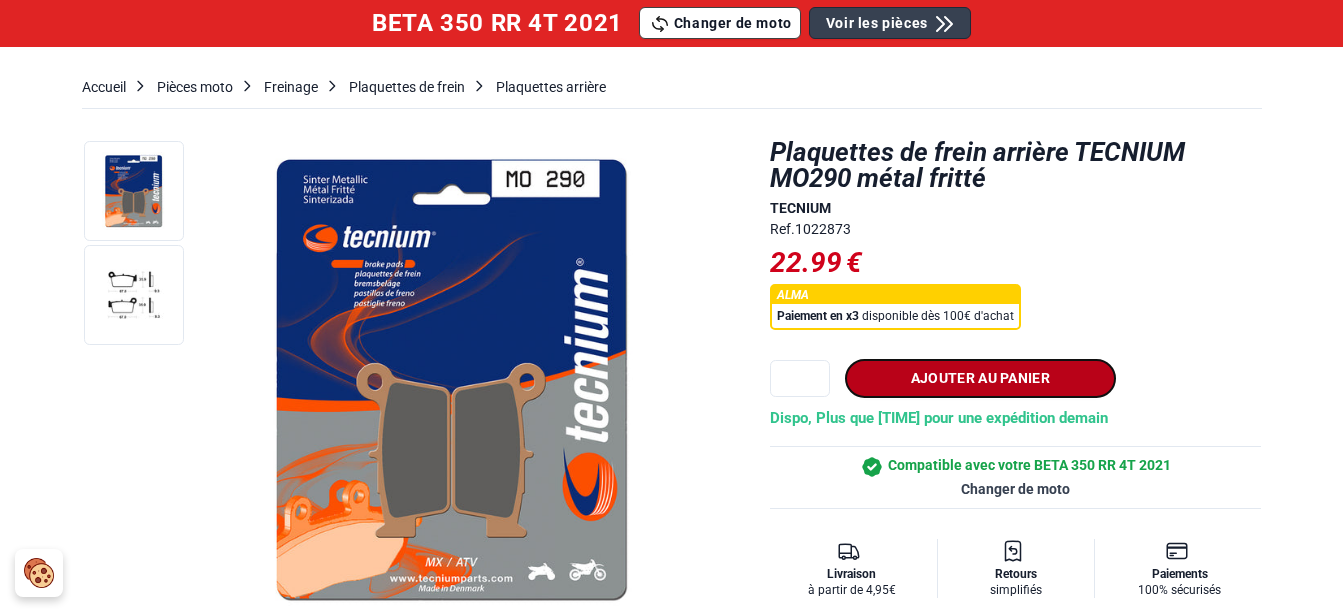 click on "Ajouter au panier" at bounding box center [980, 378] 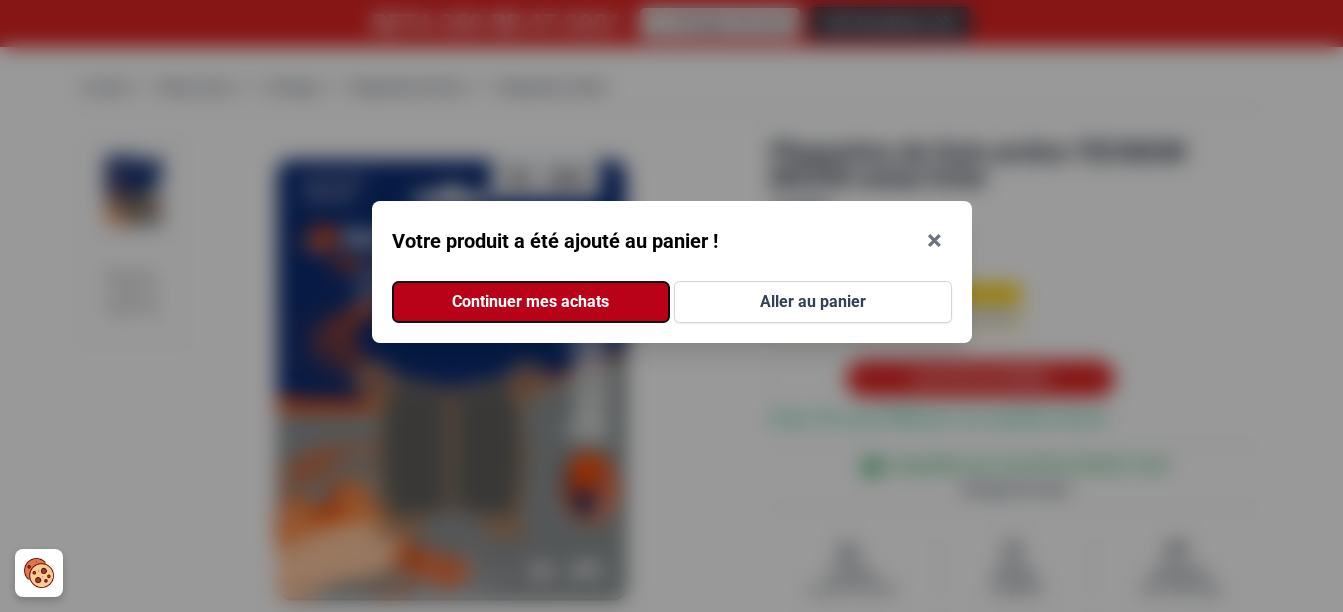 click on "Continuer mes achats" at bounding box center [531, 302] 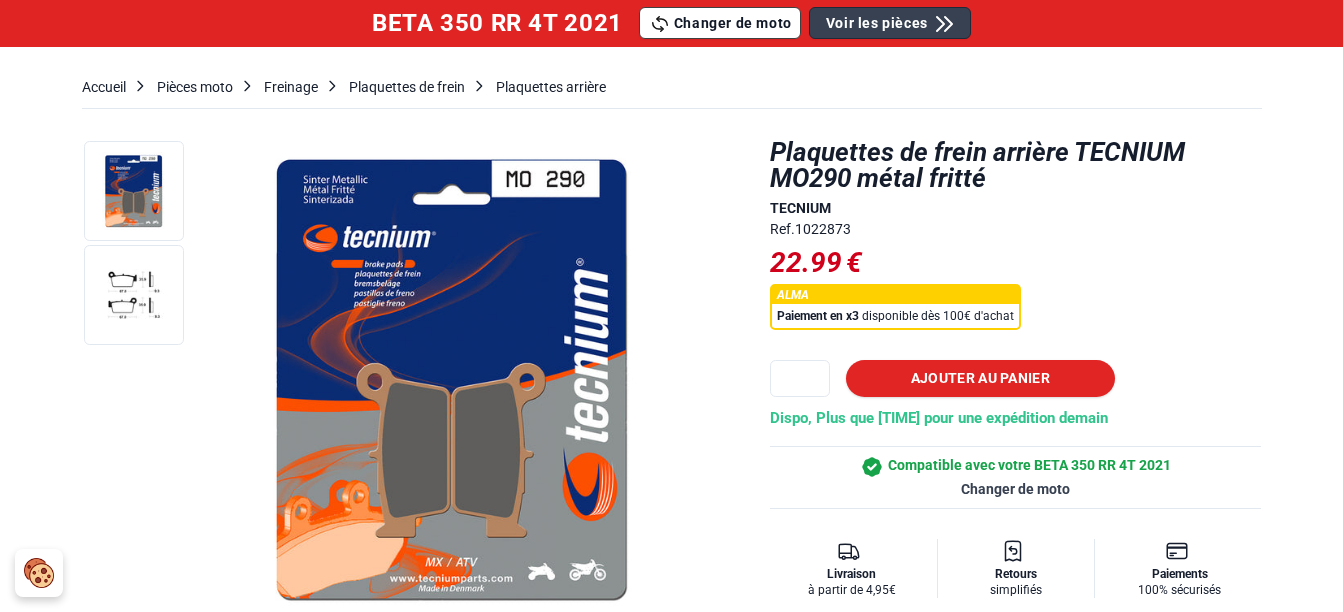 scroll, scrollTop: 0, scrollLeft: 0, axis: both 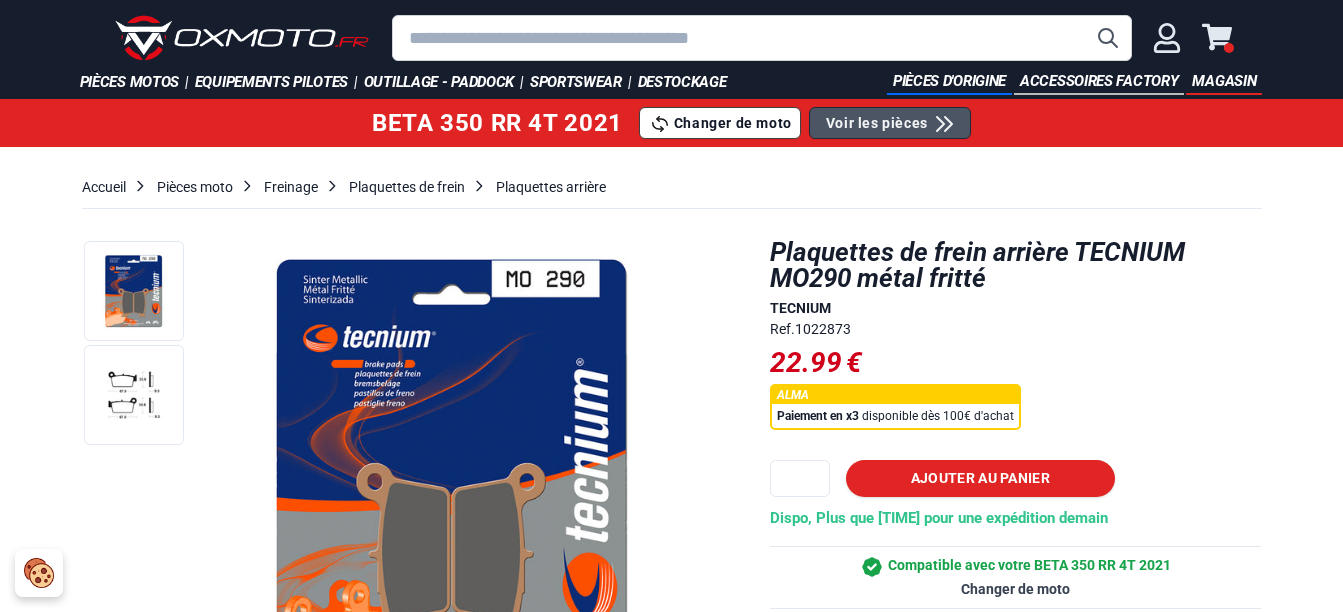 click on "Voir les pièces" at bounding box center [877, 123] 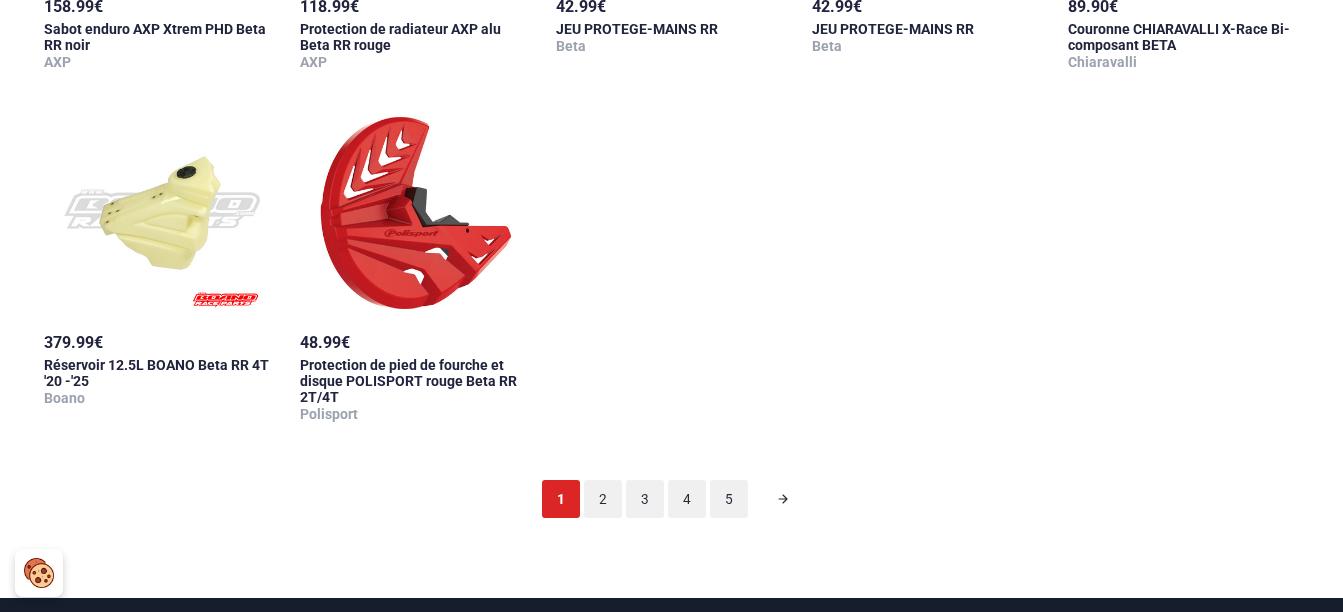 scroll, scrollTop: 2200, scrollLeft: 0, axis: vertical 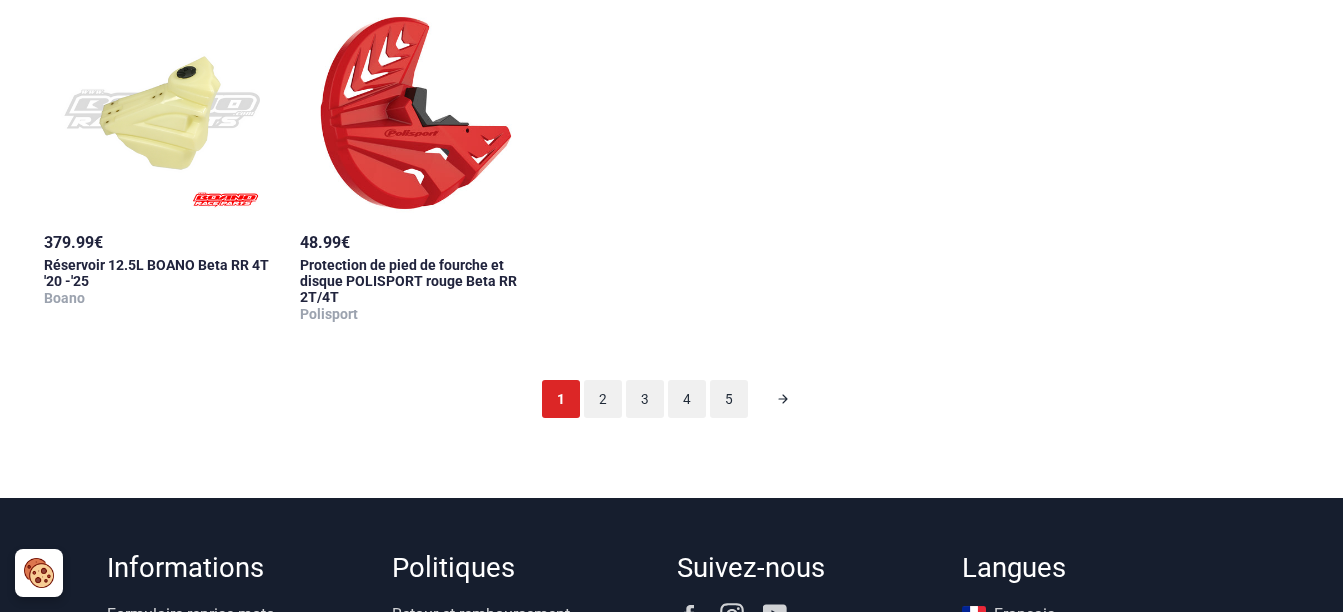 click on "2" at bounding box center (603, 399) 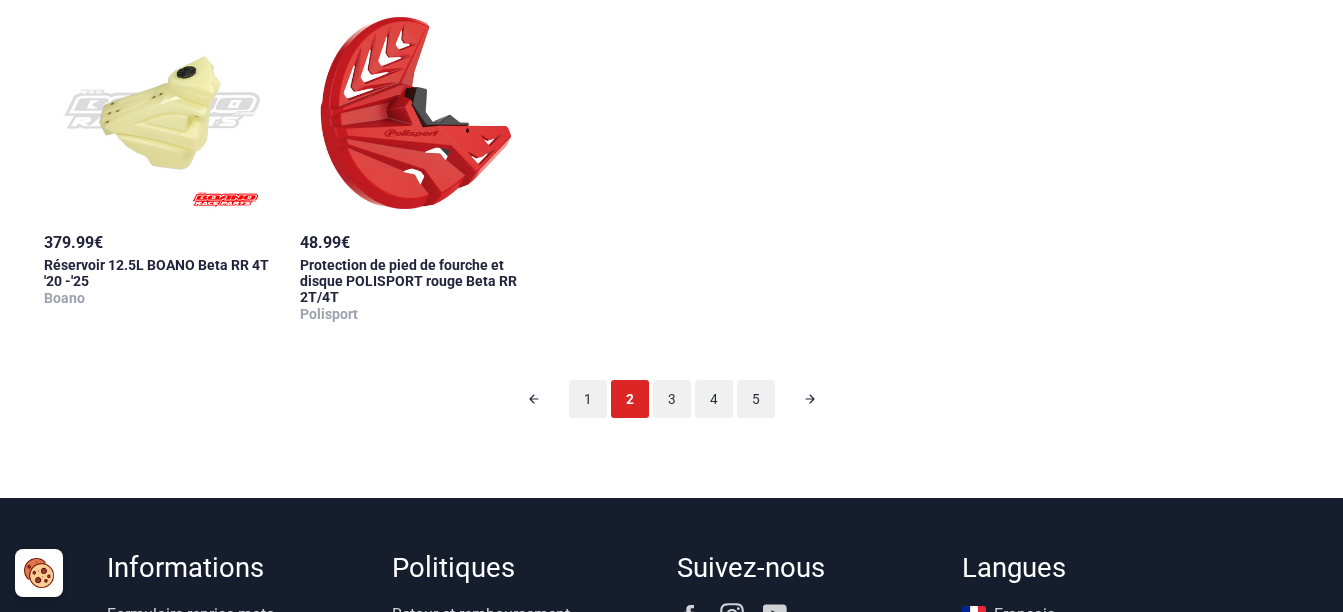 scroll, scrollTop: 99, scrollLeft: 0, axis: vertical 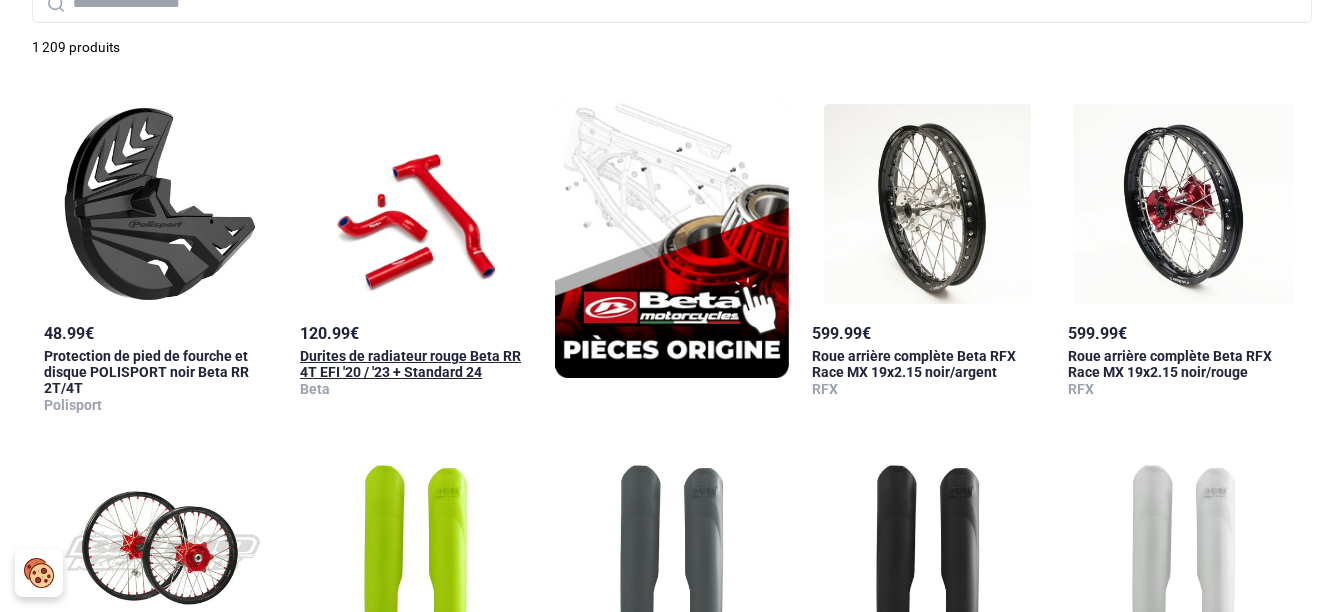 click at bounding box center (415, 204) 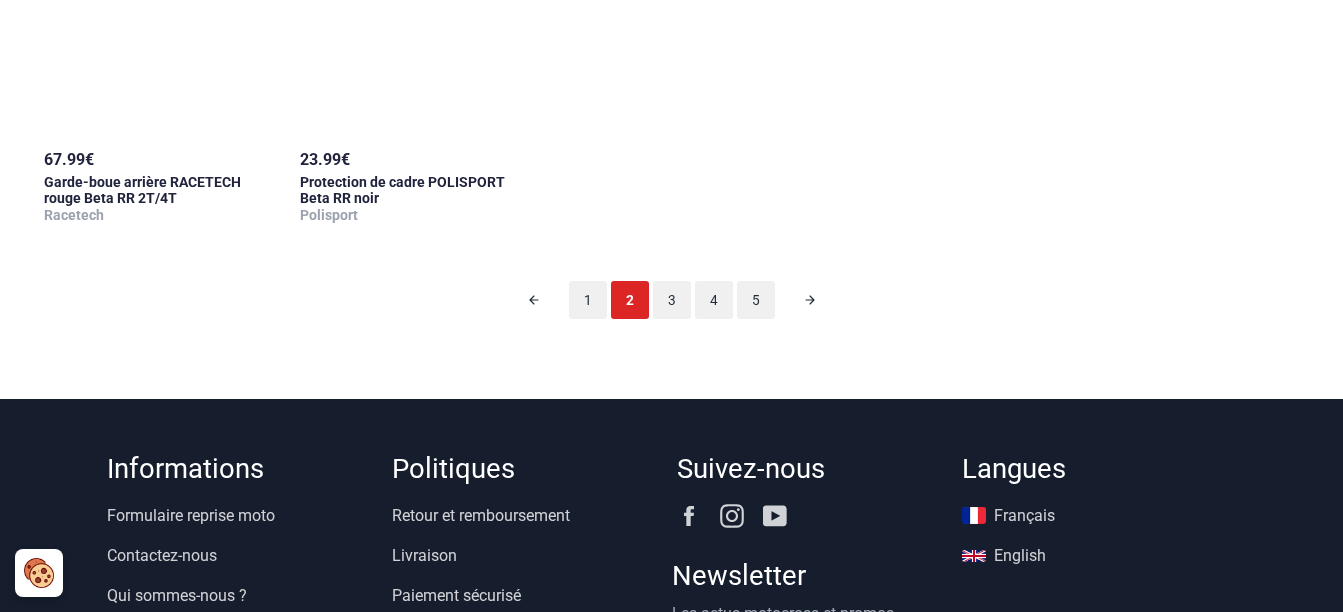scroll, scrollTop: 2399, scrollLeft: 0, axis: vertical 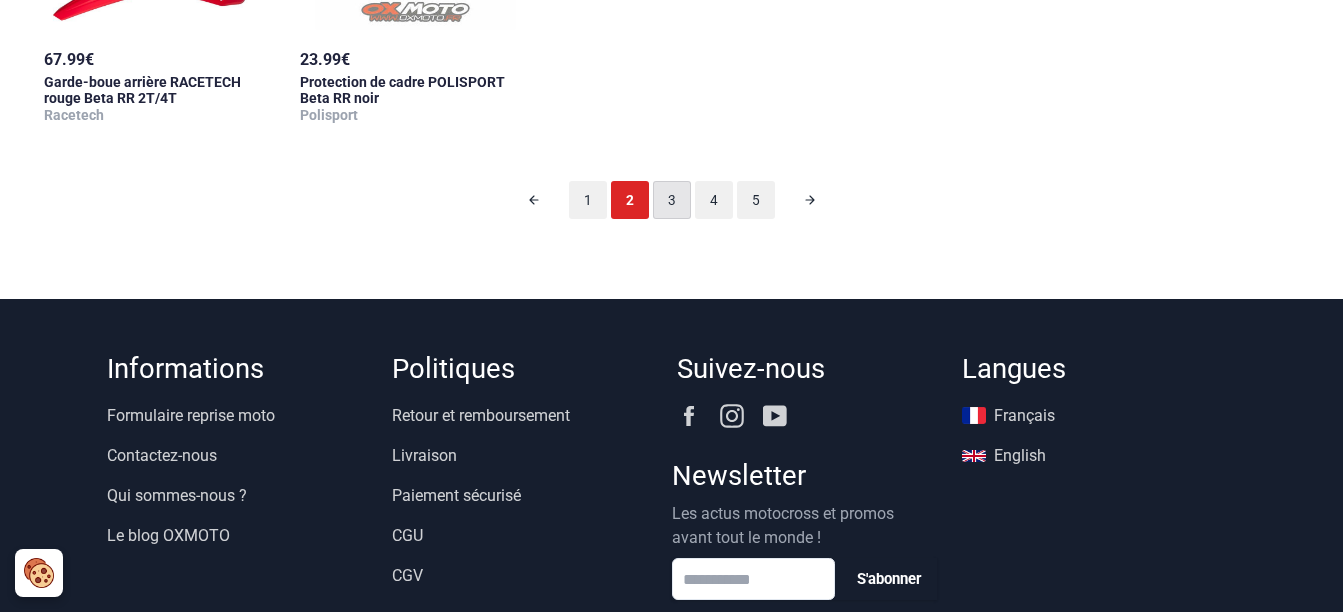 click on "3" at bounding box center (672, 200) 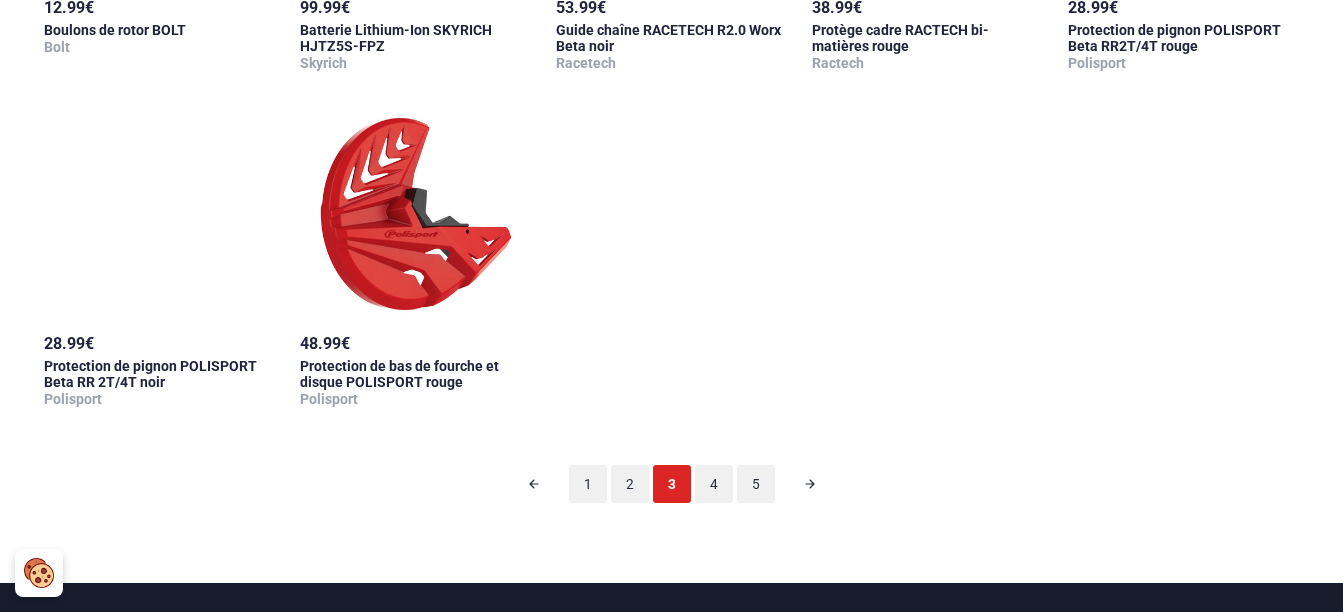 scroll, scrollTop: 2299, scrollLeft: 0, axis: vertical 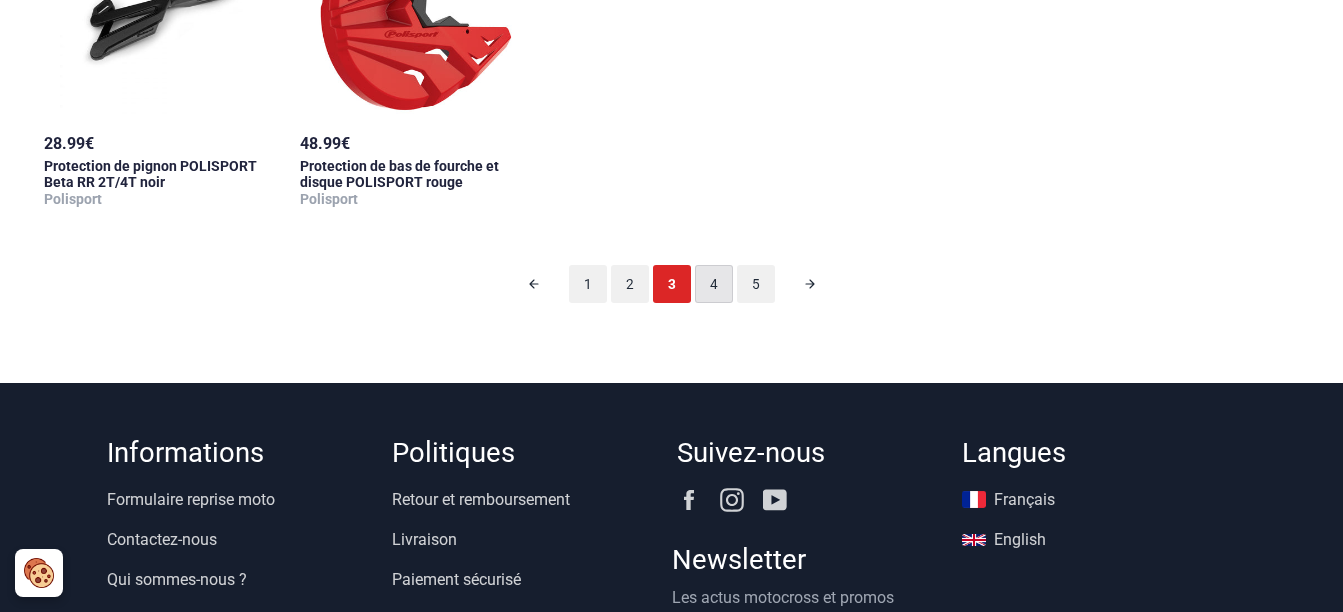 click on "4" at bounding box center [714, 284] 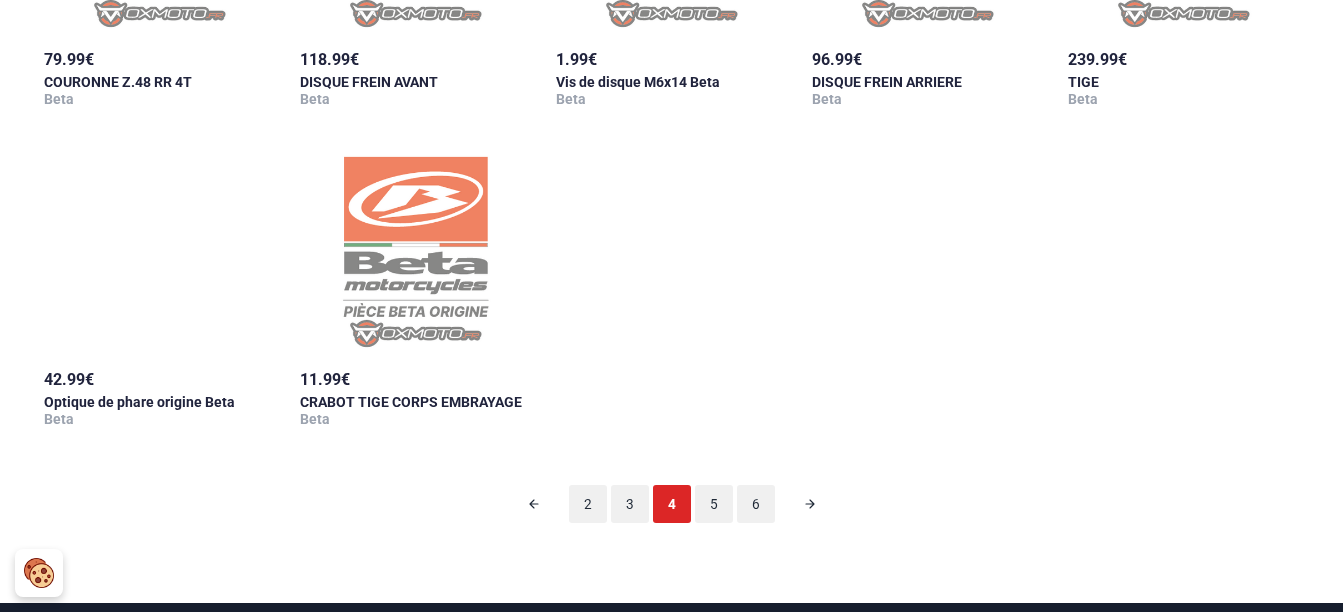 scroll, scrollTop: 2099, scrollLeft: 0, axis: vertical 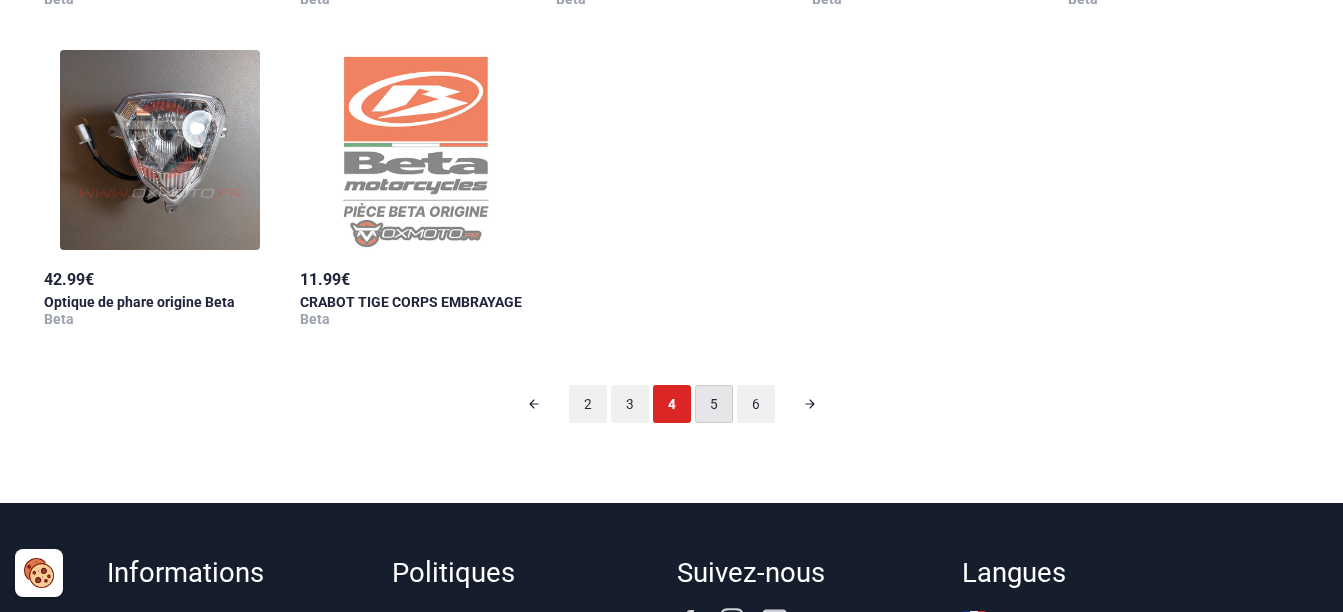 click on "5" at bounding box center [714, 404] 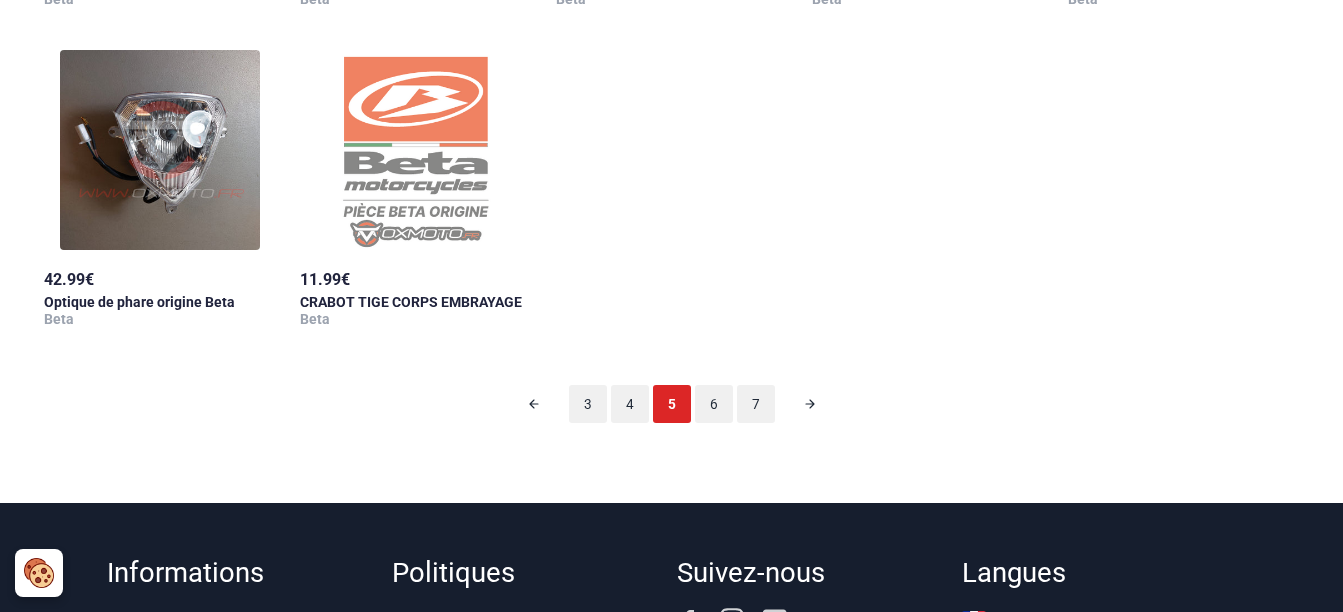 scroll, scrollTop: 99, scrollLeft: 0, axis: vertical 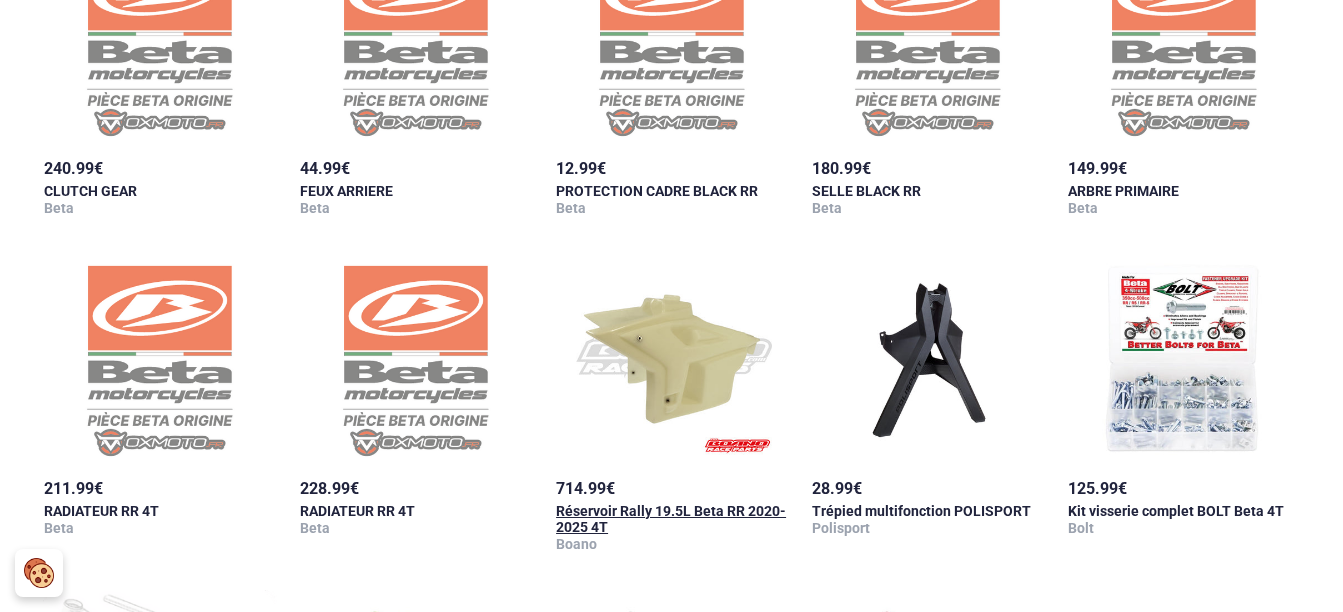 click at bounding box center [672, 359] 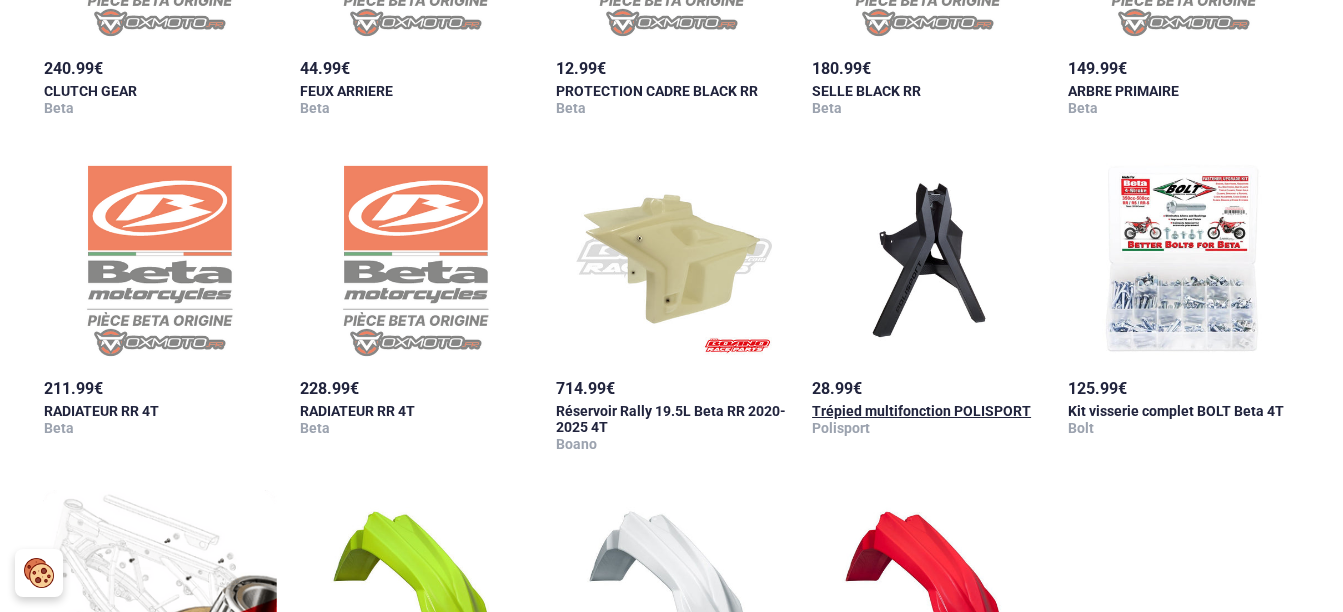 scroll, scrollTop: 1099, scrollLeft: 0, axis: vertical 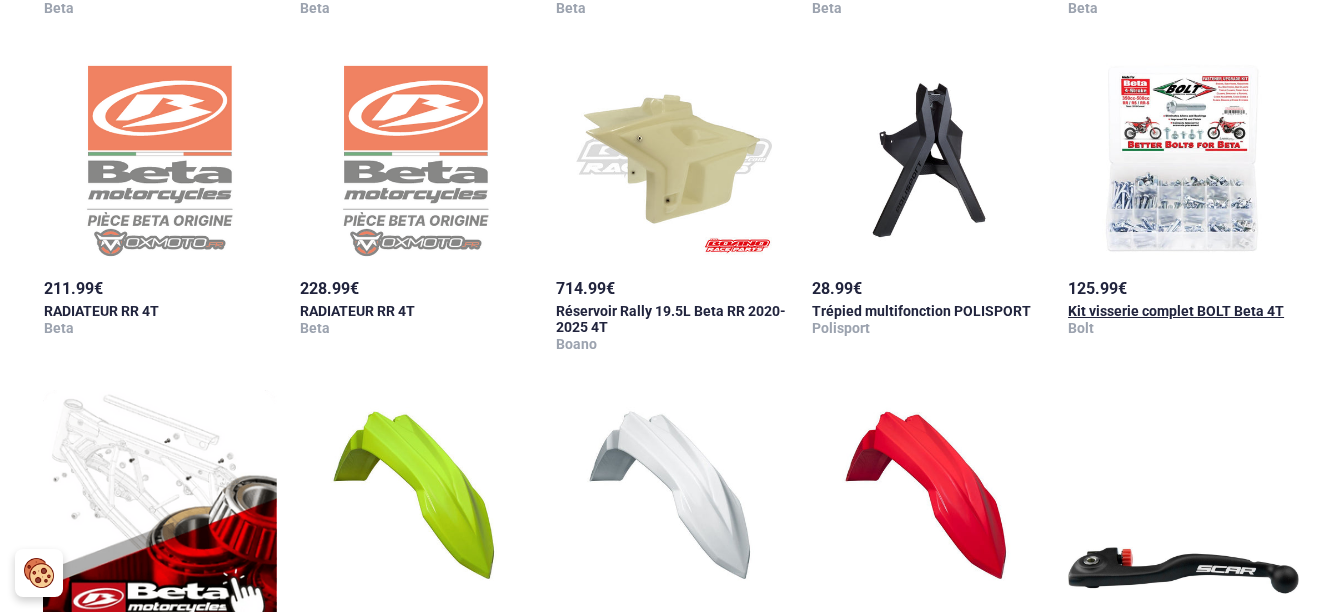 click at bounding box center (1184, 159) 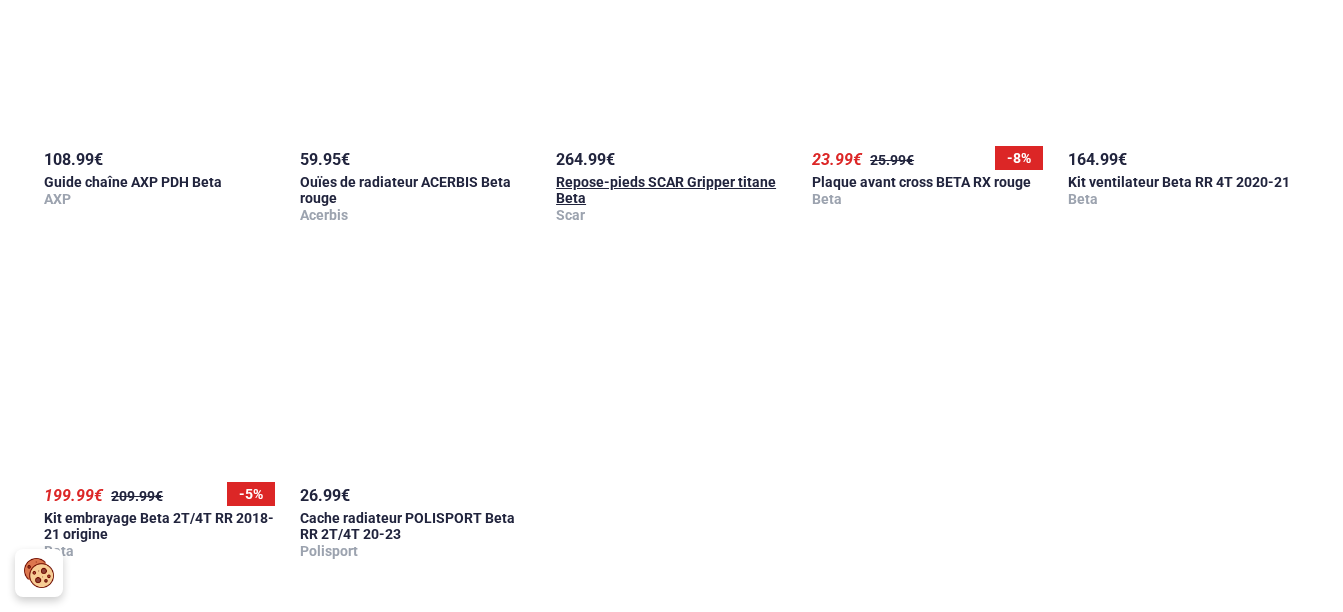 scroll, scrollTop: 1999, scrollLeft: 0, axis: vertical 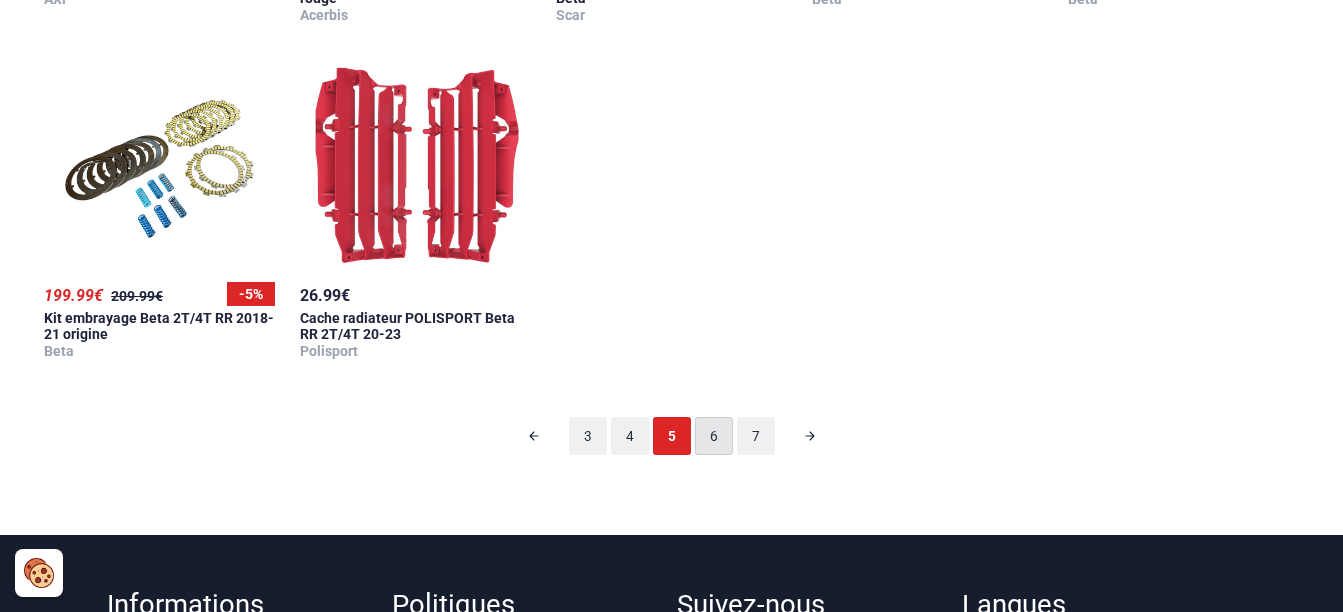 click on "6" at bounding box center (714, 436) 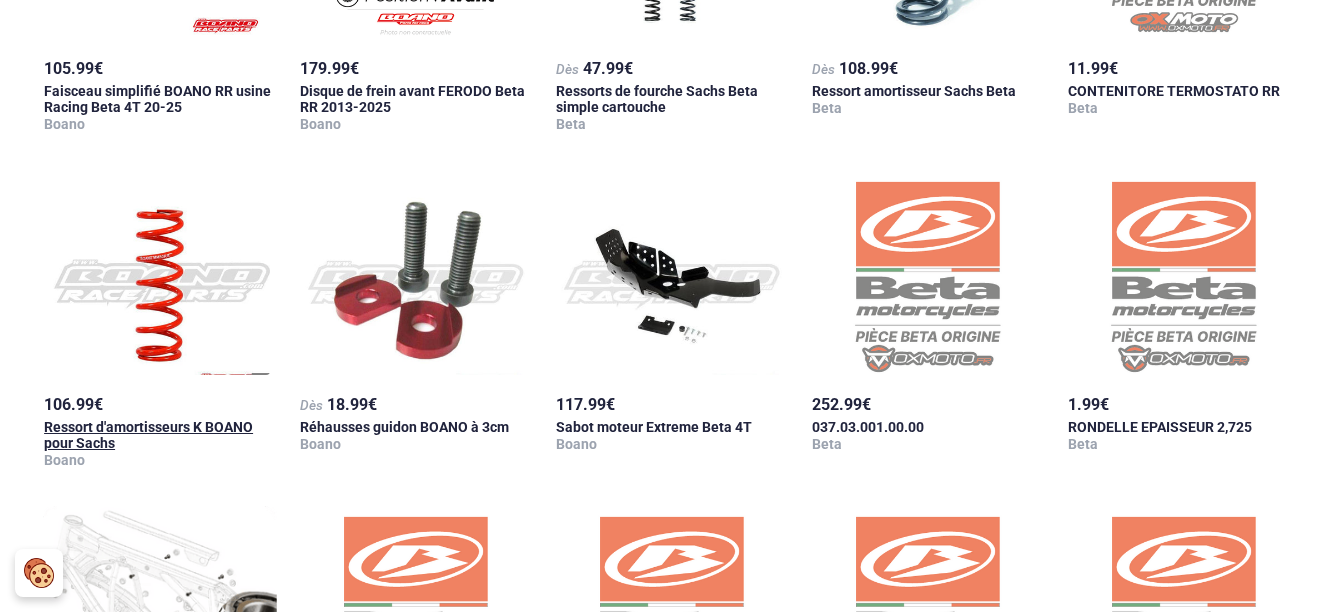 scroll, scrollTop: 1099, scrollLeft: 0, axis: vertical 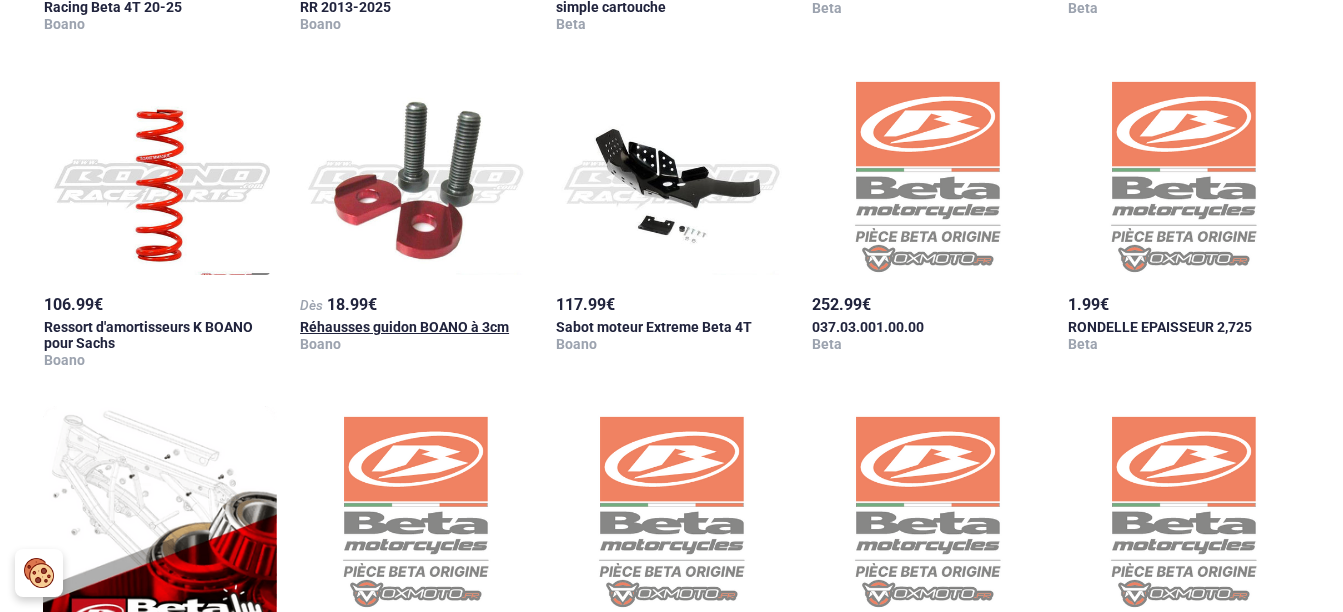 click at bounding box center (415, 175) 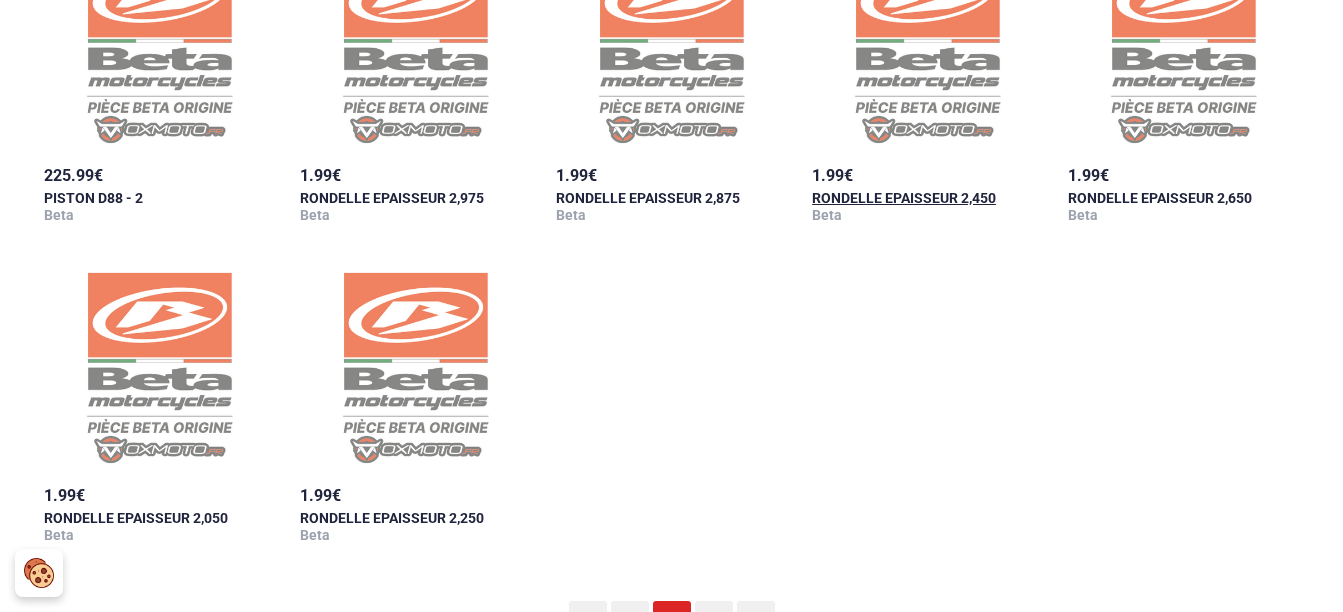 scroll, scrollTop: 1999, scrollLeft: 0, axis: vertical 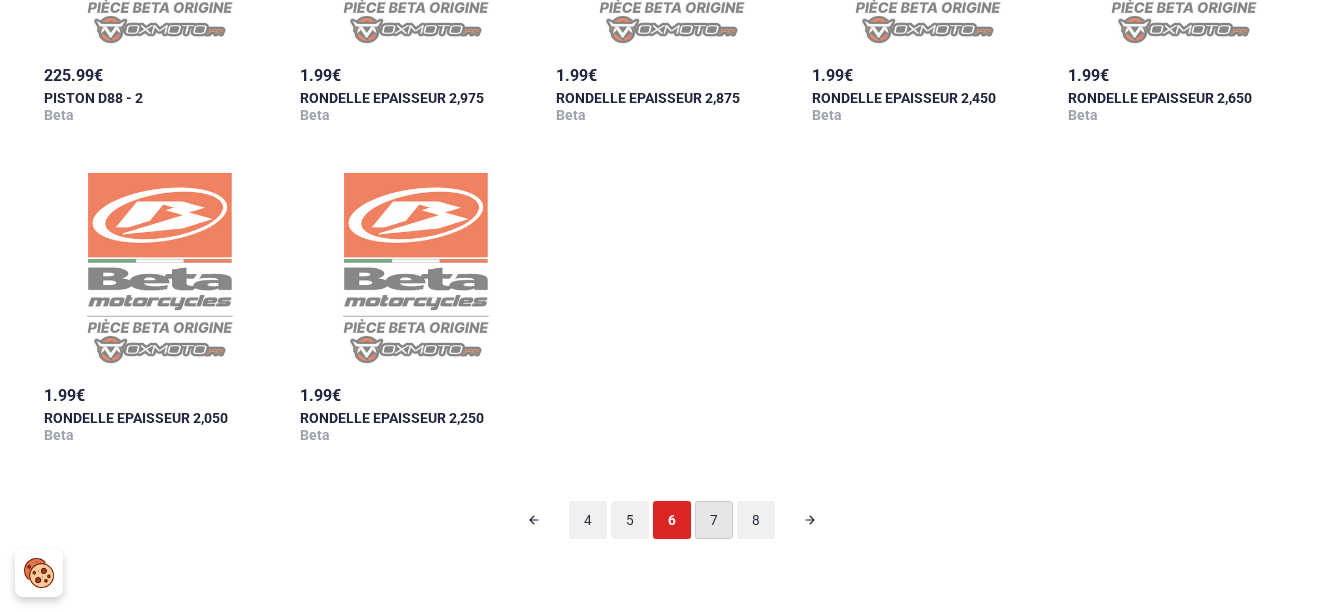 click on "7" at bounding box center [714, 520] 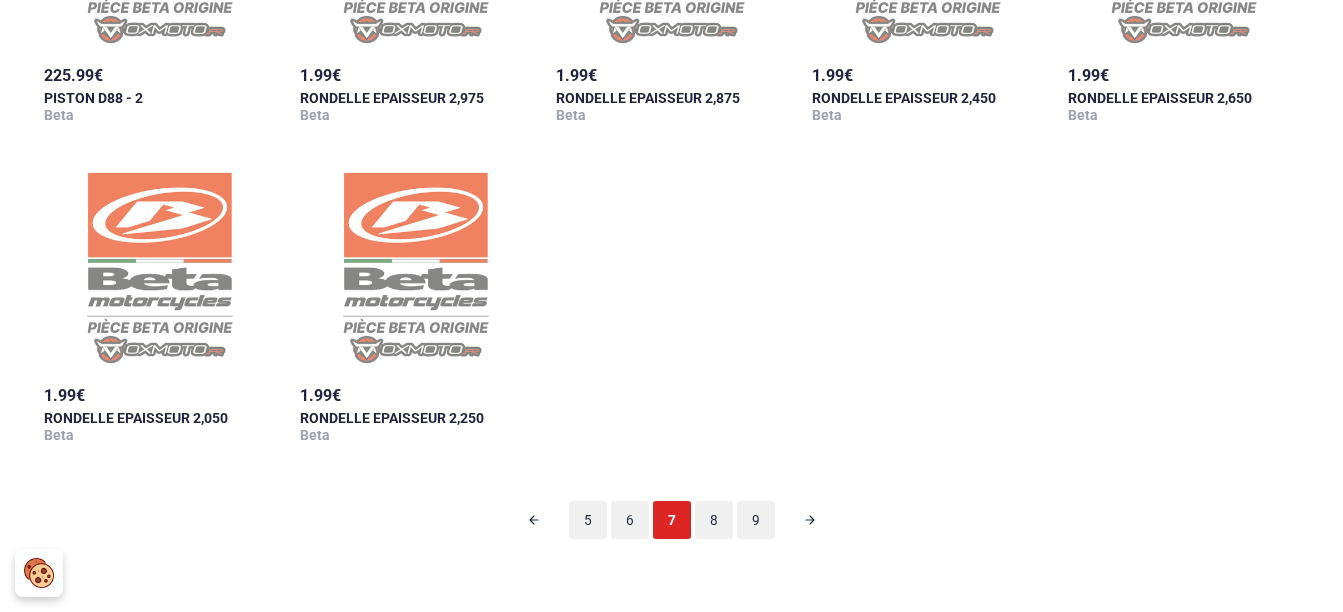 scroll, scrollTop: 99, scrollLeft: 0, axis: vertical 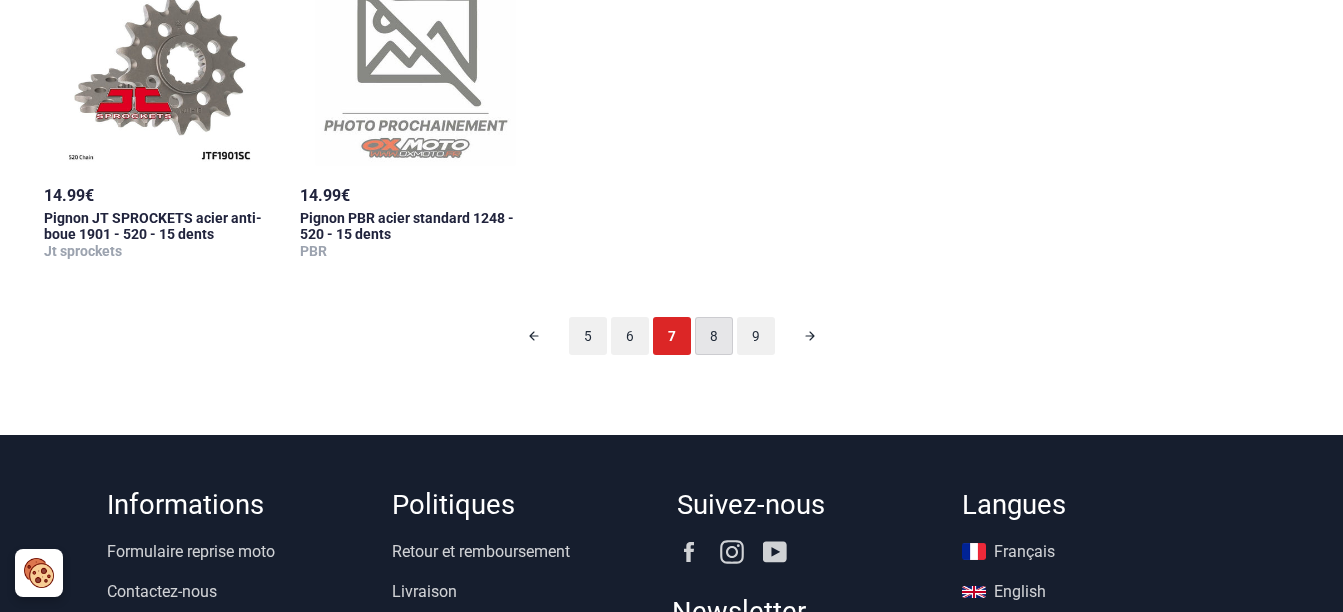 click on "8" at bounding box center (714, 336) 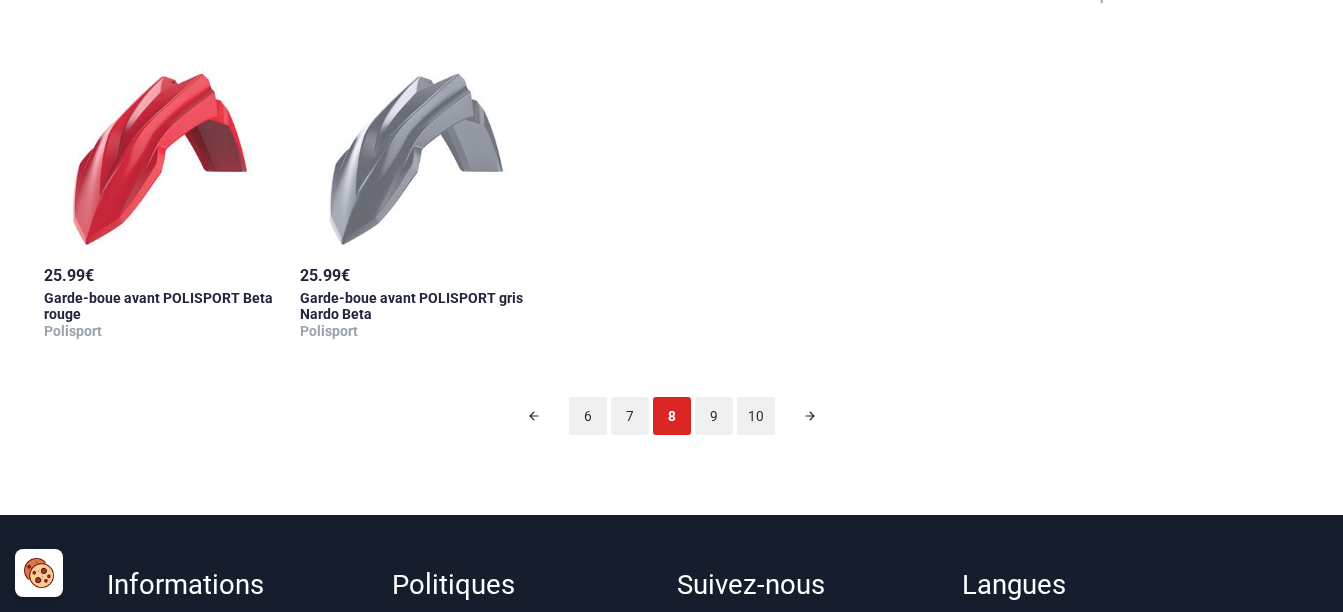 scroll, scrollTop: 2299, scrollLeft: 0, axis: vertical 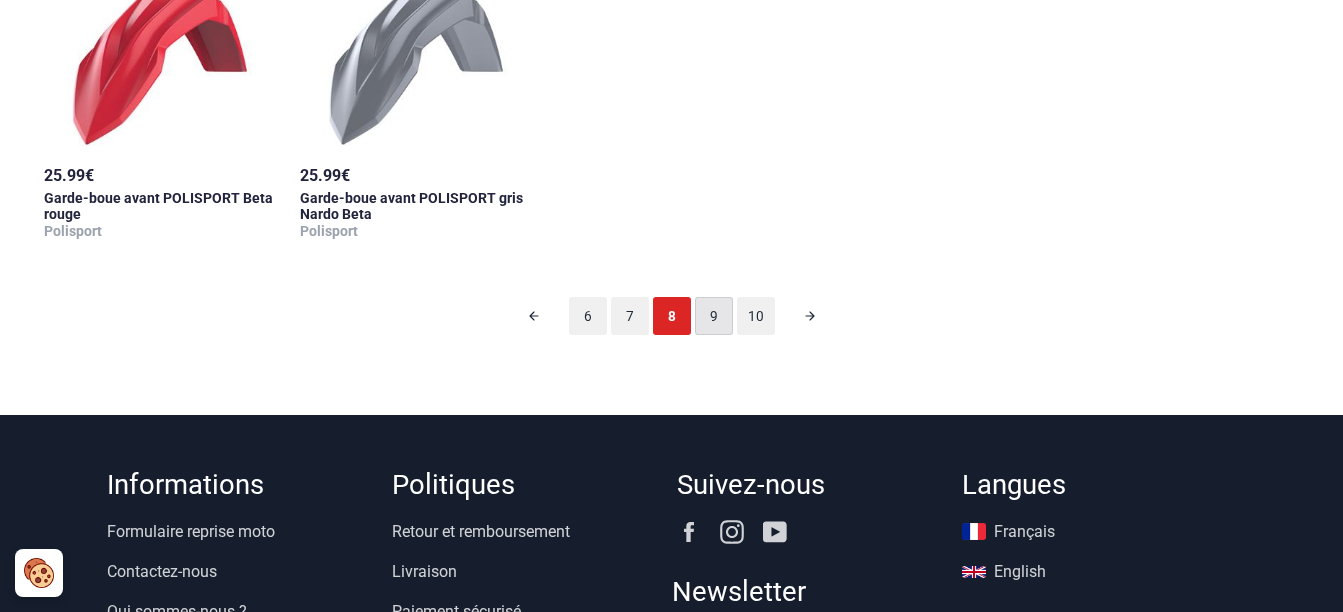click on "9" at bounding box center (714, 316) 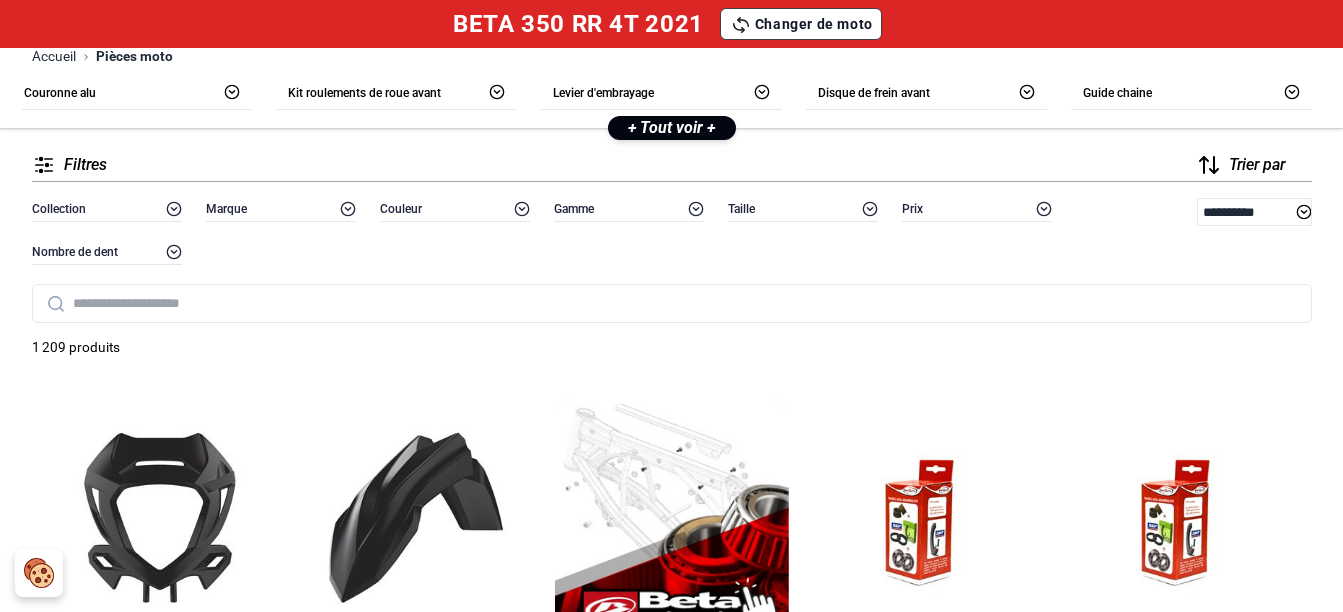 scroll, scrollTop: 399, scrollLeft: 0, axis: vertical 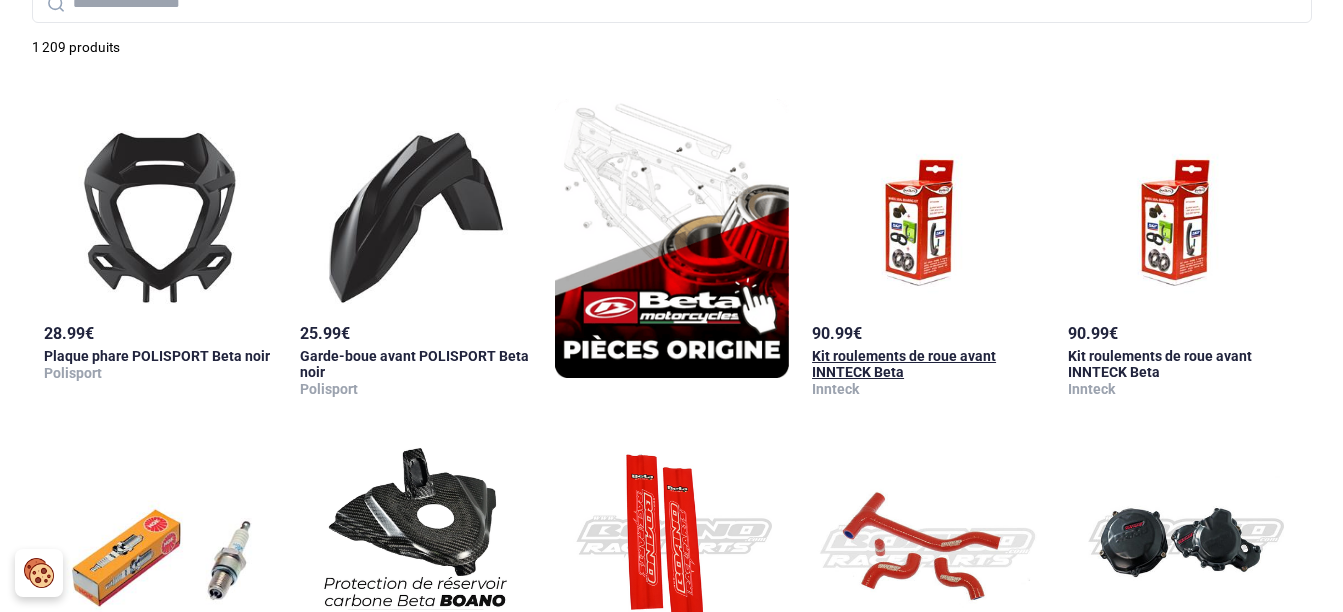 click at bounding box center [927, 204] 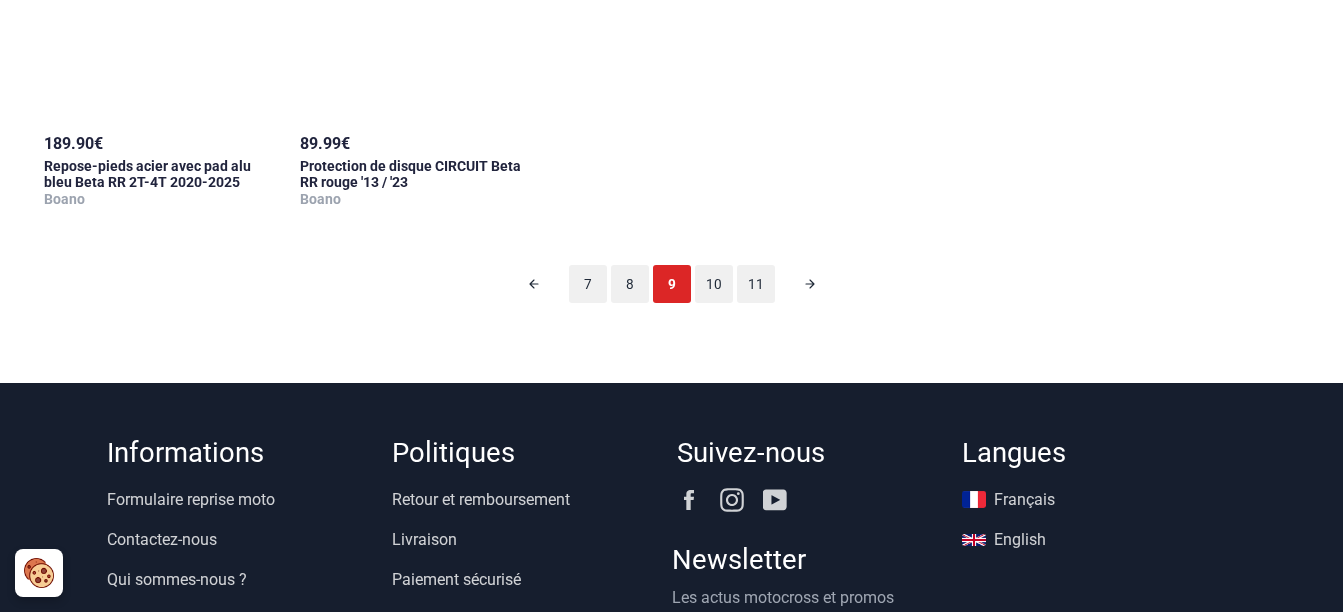 scroll, scrollTop: 2399, scrollLeft: 0, axis: vertical 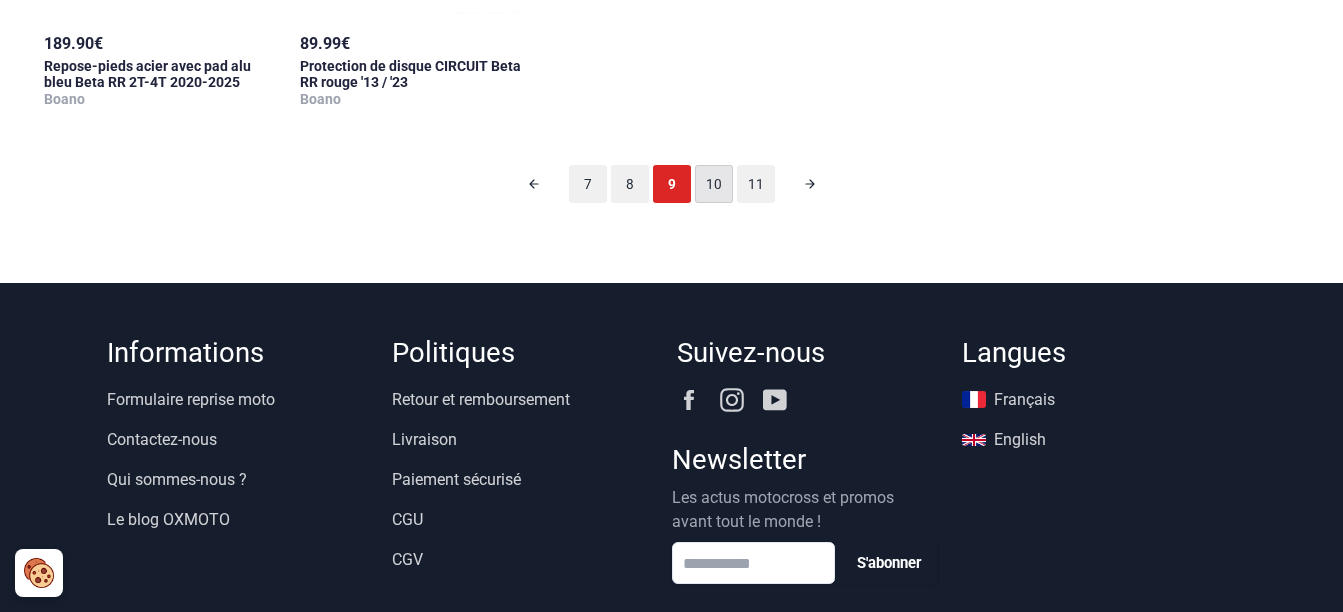 click on "10" at bounding box center (714, 184) 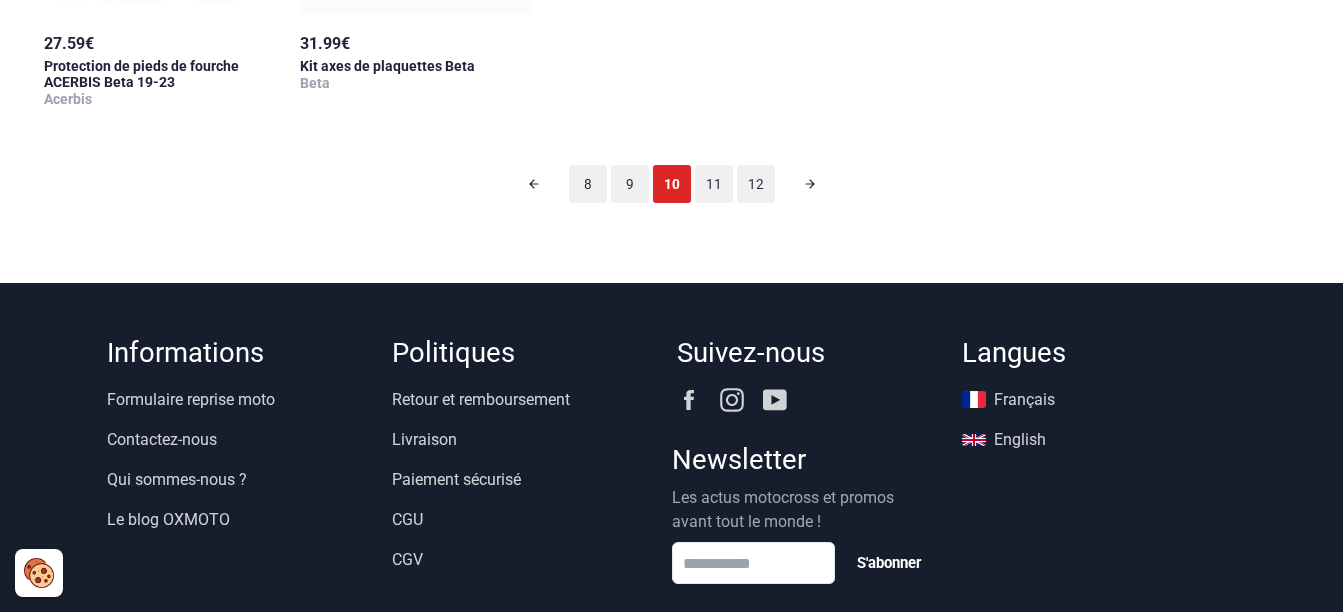 scroll, scrollTop: 99, scrollLeft: 0, axis: vertical 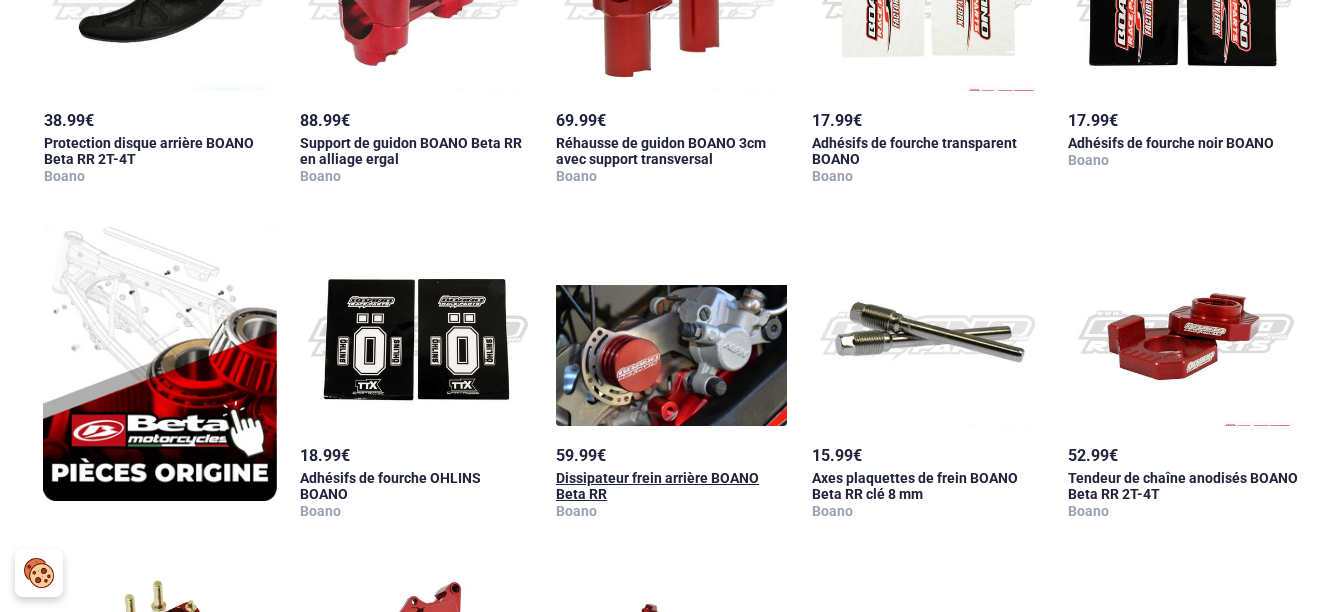 click at bounding box center (671, 326) 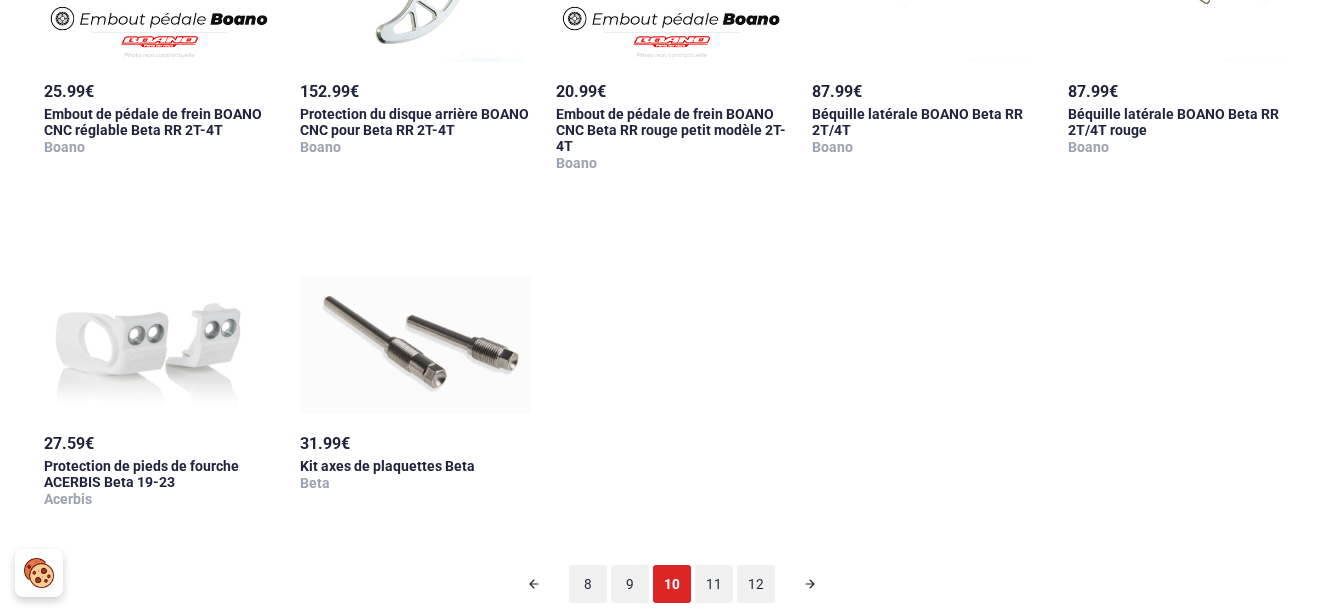 scroll, scrollTop: 2299, scrollLeft: 0, axis: vertical 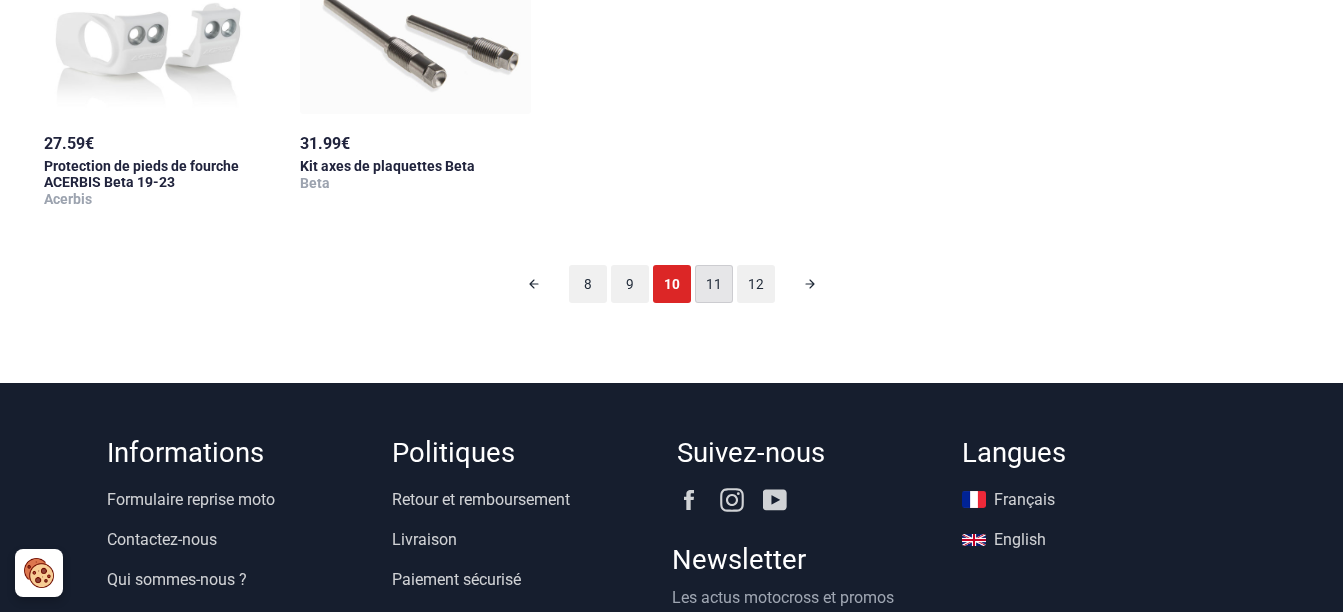 click on "11" at bounding box center (714, 284) 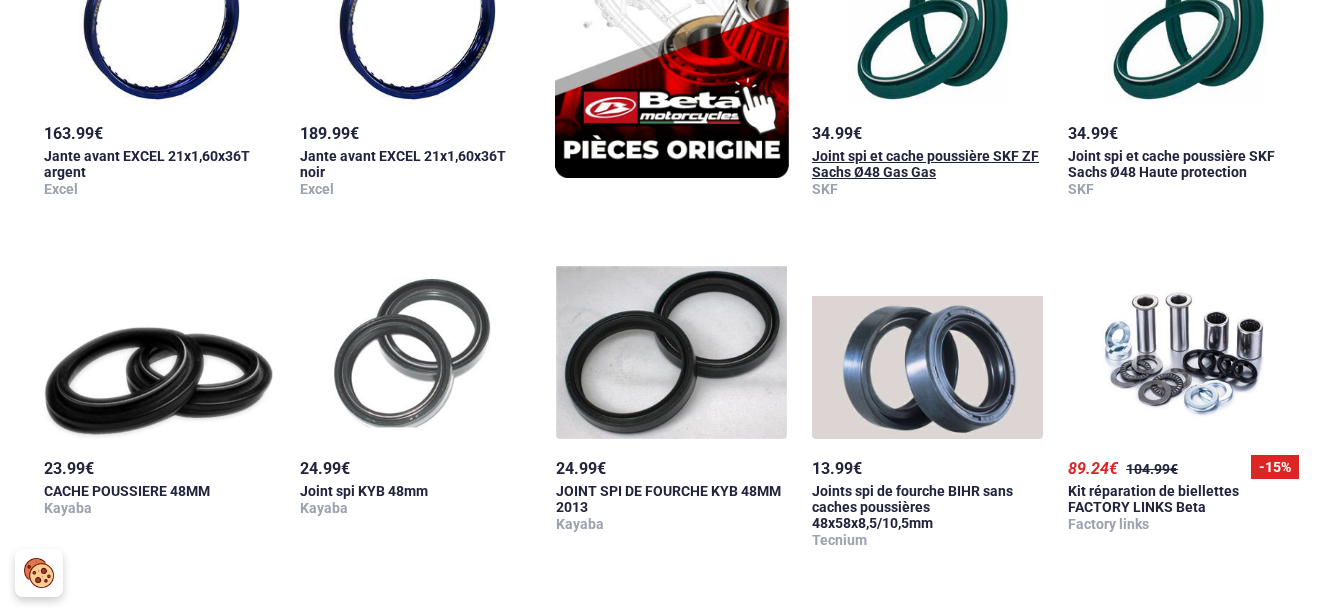 scroll, scrollTop: 499, scrollLeft: 0, axis: vertical 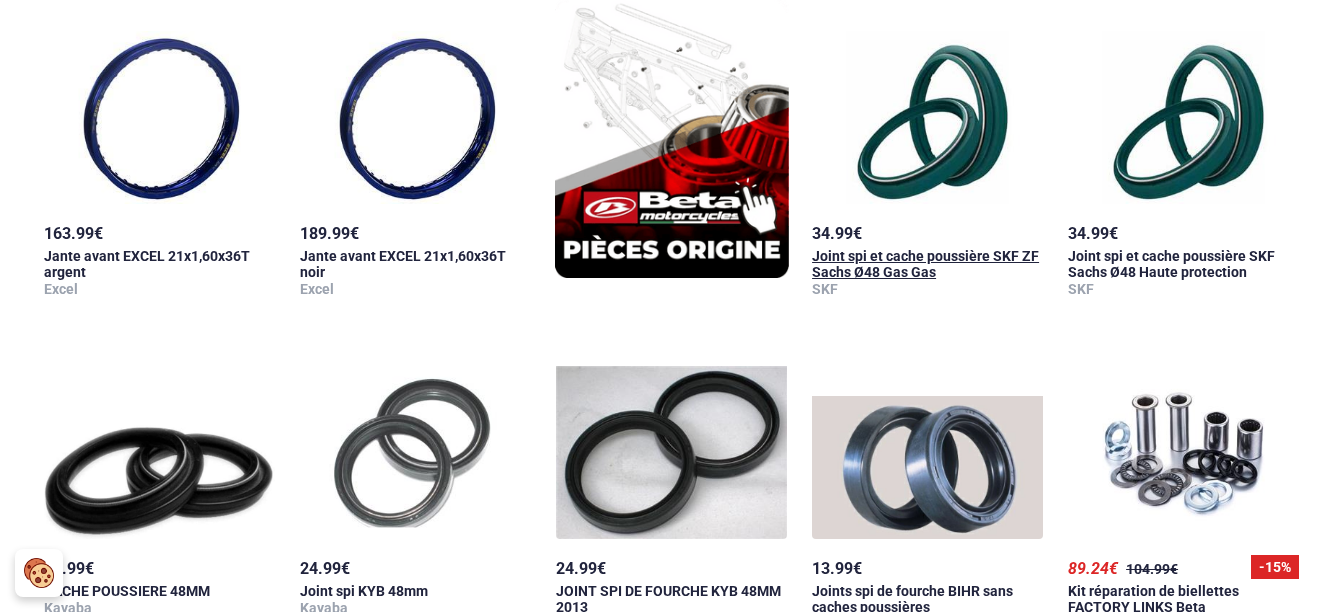 click at bounding box center [927, 104] 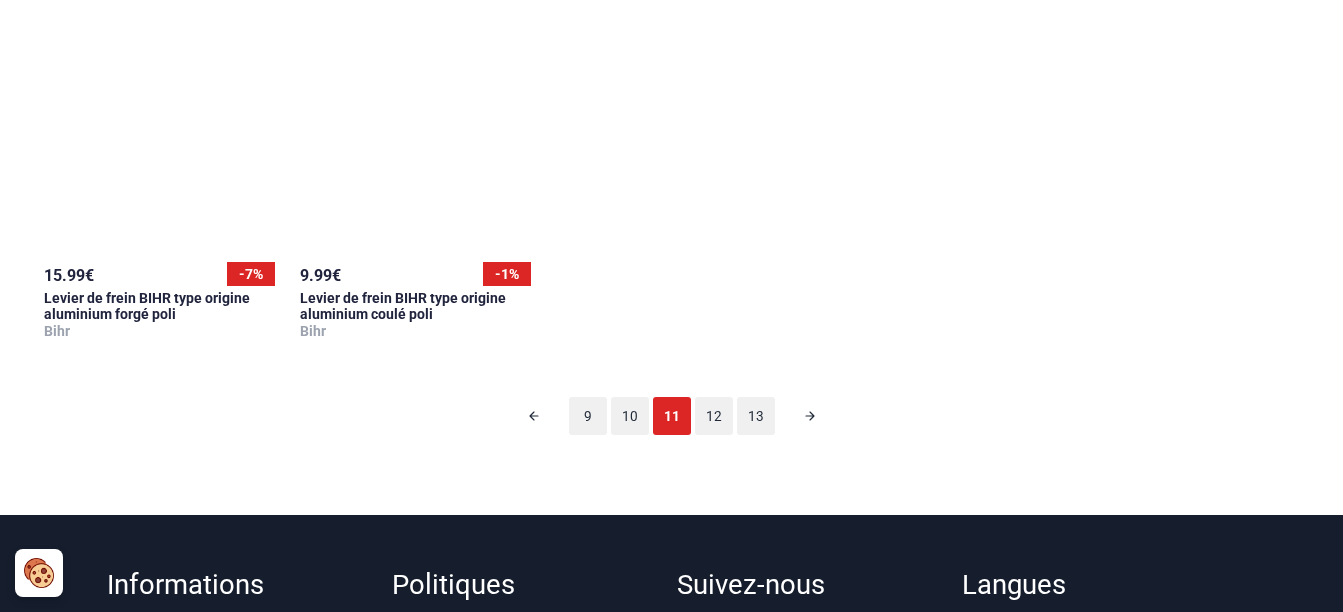 scroll, scrollTop: 2299, scrollLeft: 0, axis: vertical 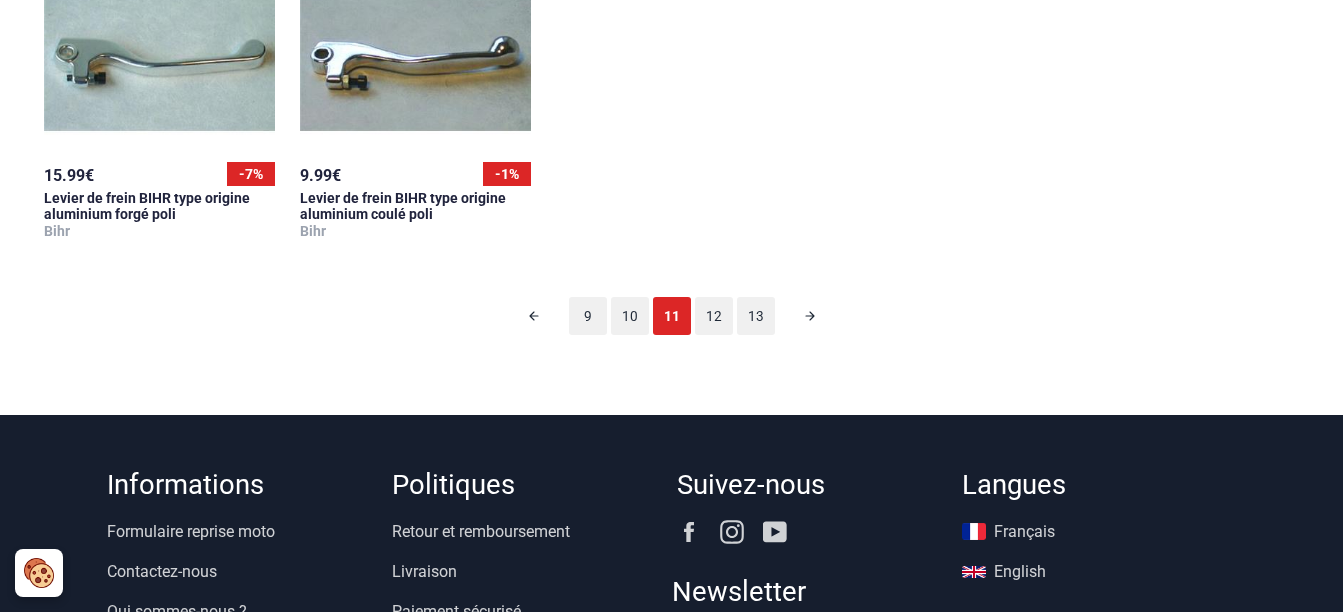 click on "12" at bounding box center (714, 316) 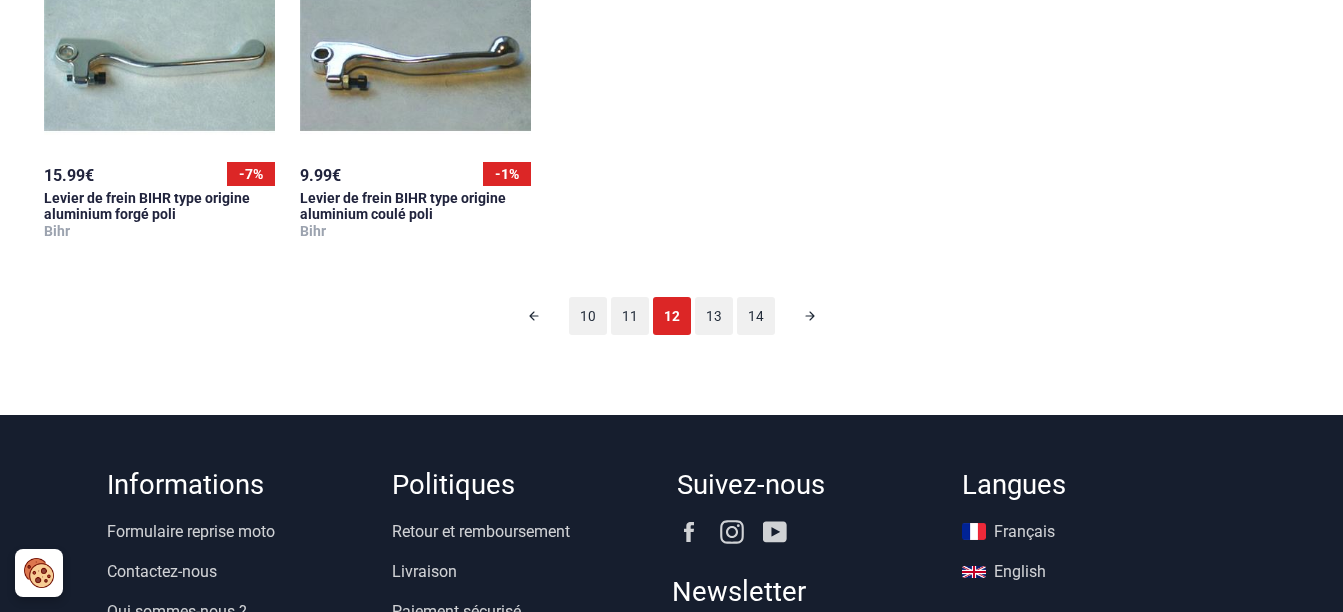 scroll, scrollTop: 99, scrollLeft: 0, axis: vertical 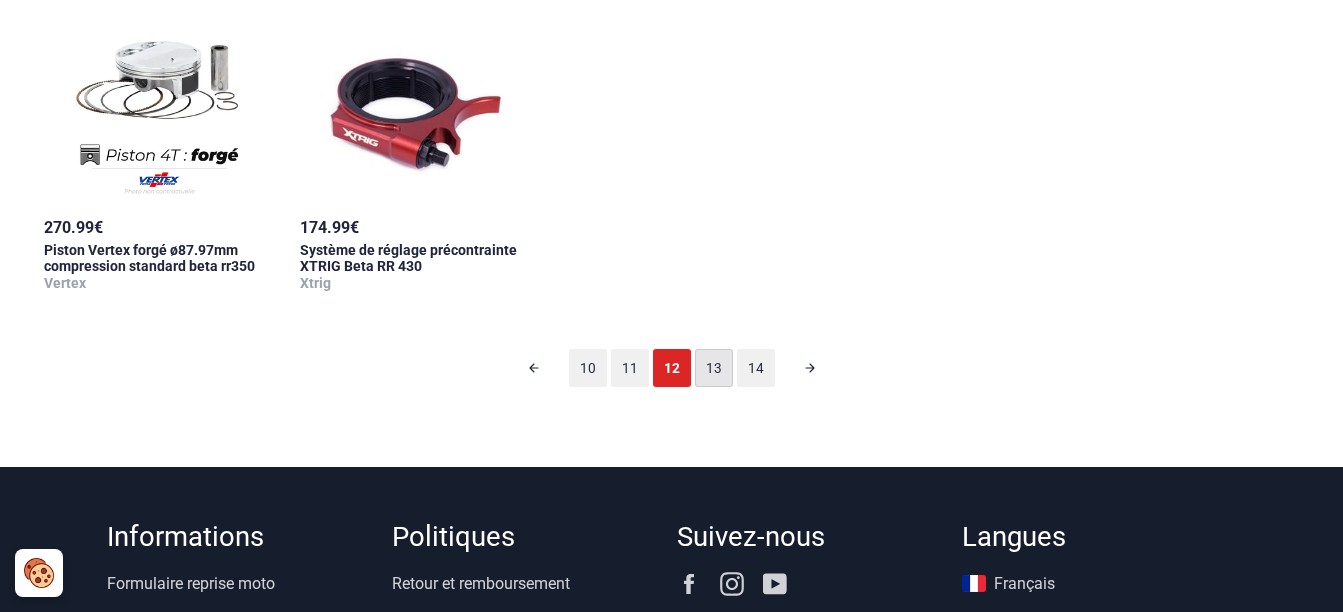 click on "13" at bounding box center [714, 368] 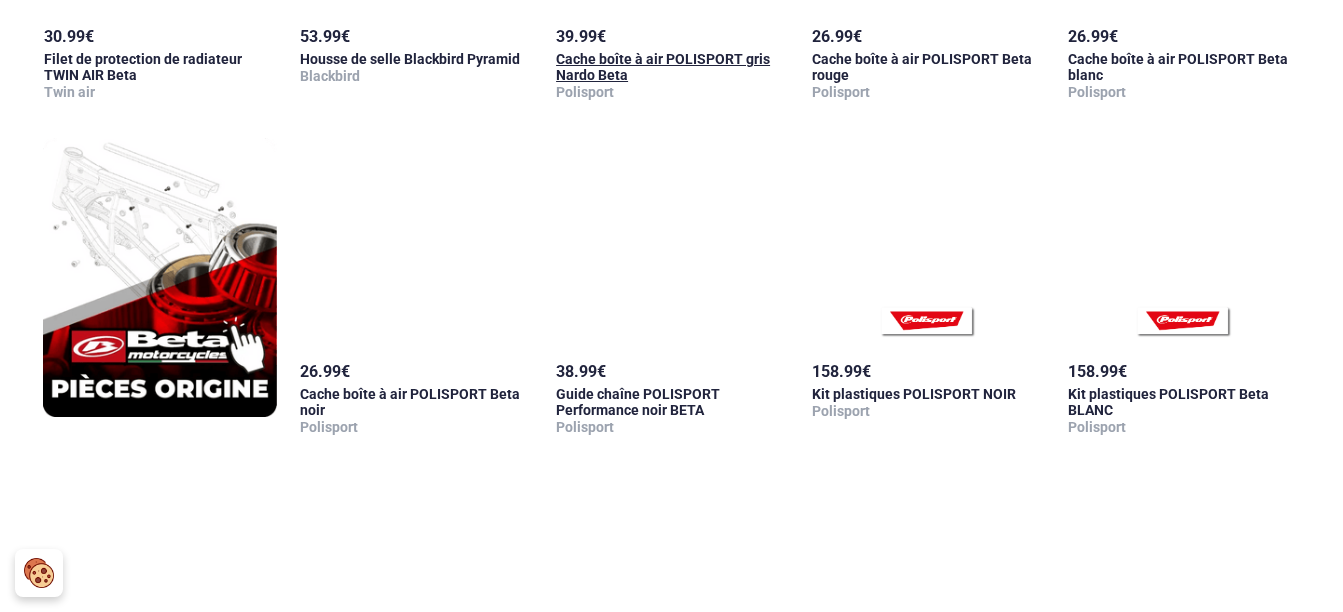 scroll, scrollTop: 1499, scrollLeft: 0, axis: vertical 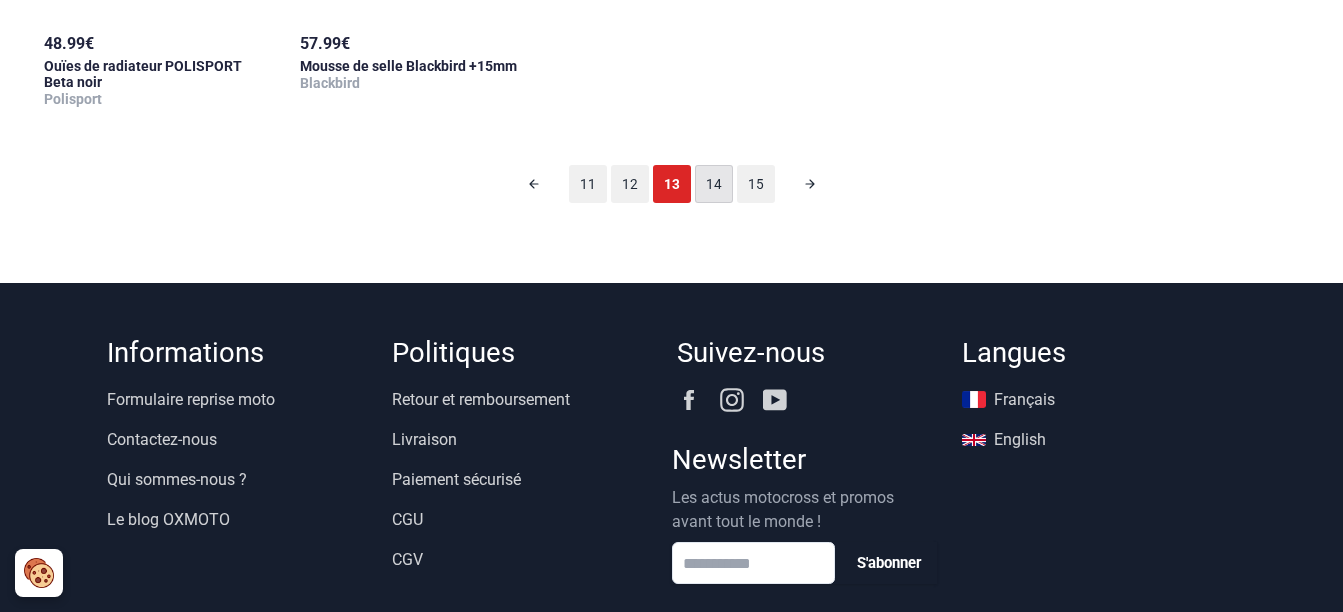 click on "14" at bounding box center (714, 184) 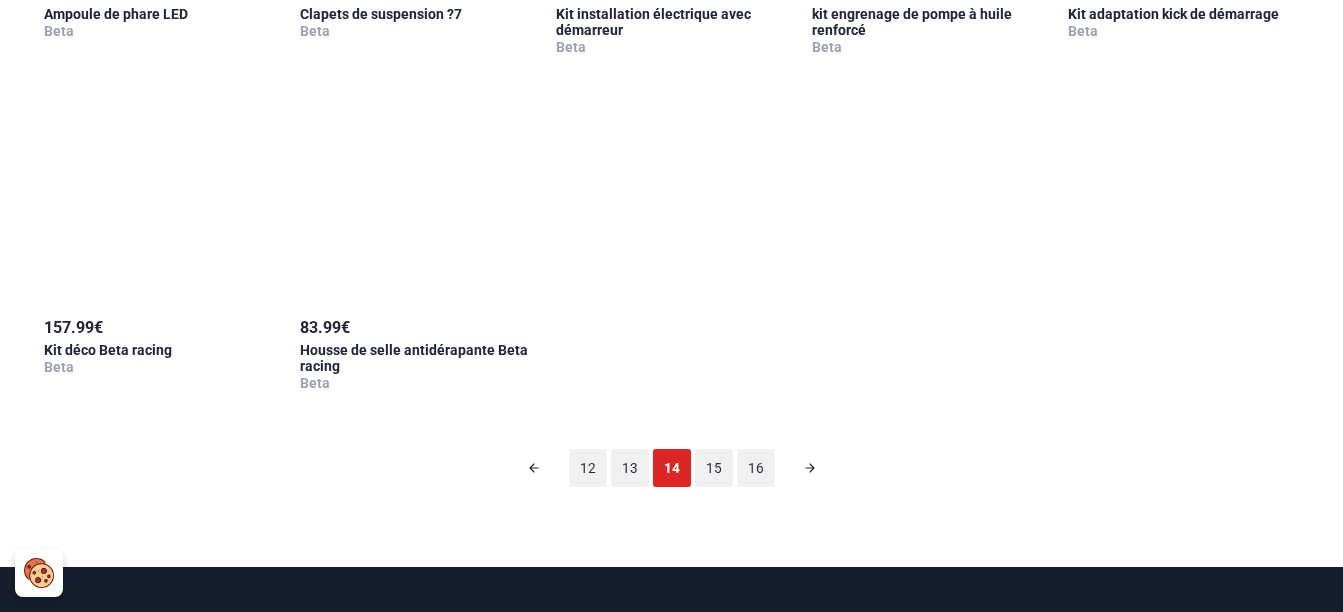 scroll, scrollTop: 2199, scrollLeft: 0, axis: vertical 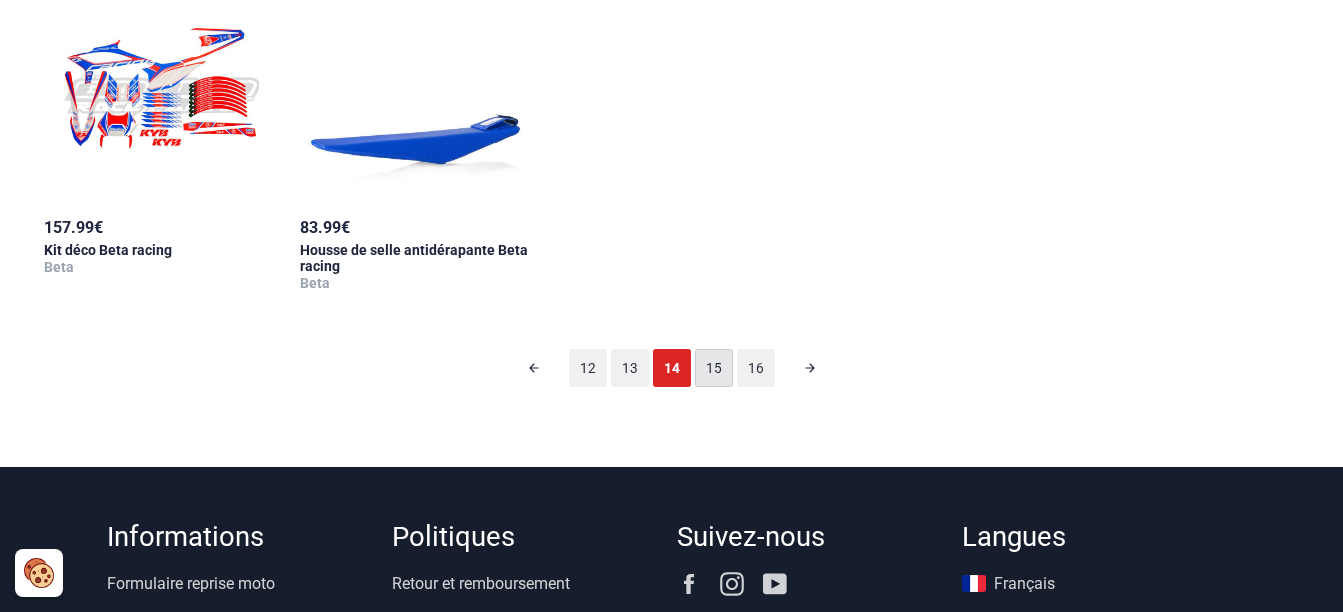 click on "15" at bounding box center [714, 368] 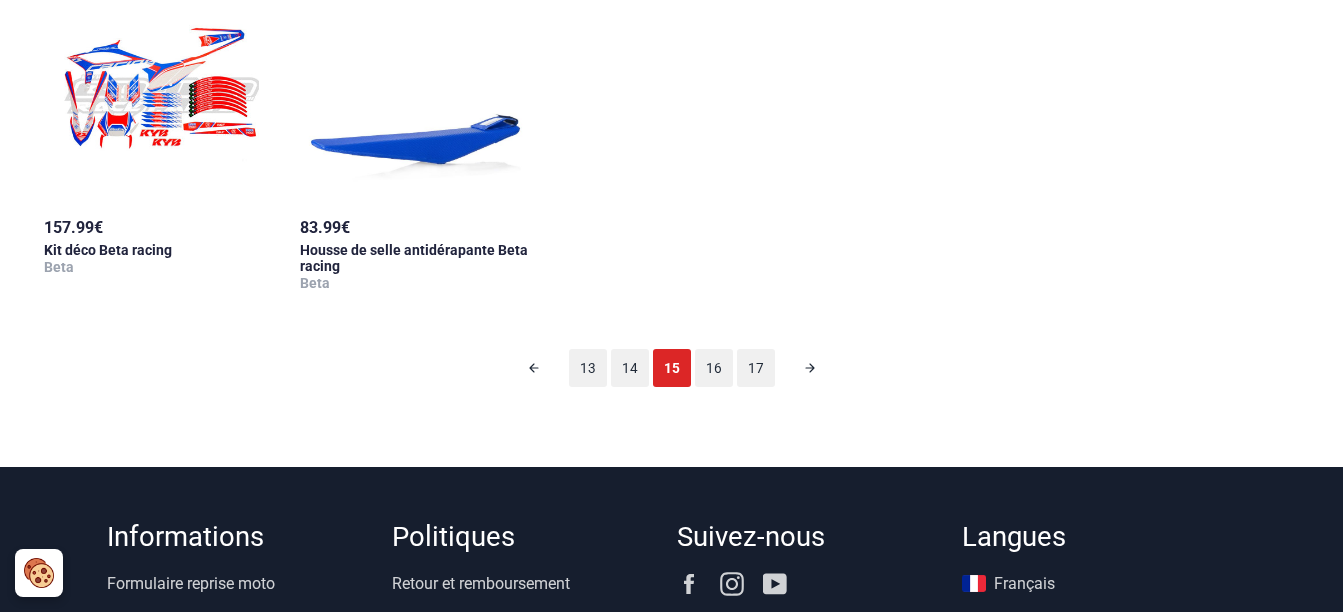 scroll, scrollTop: 99, scrollLeft: 0, axis: vertical 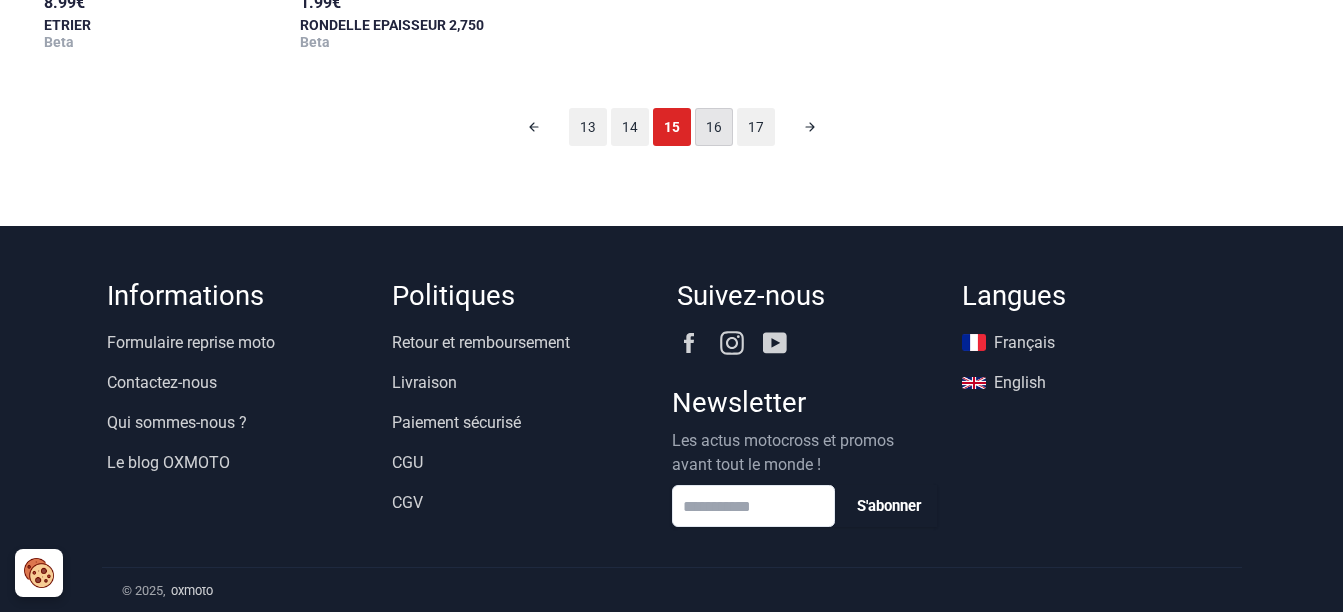 click on "16" at bounding box center (714, 127) 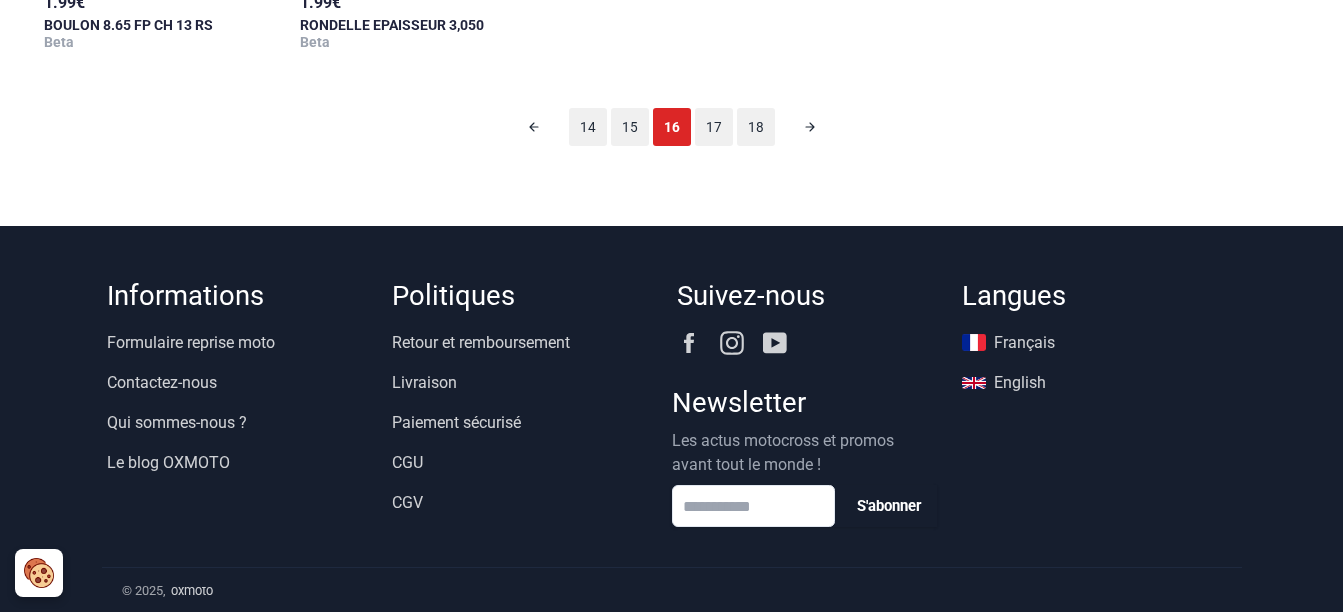 scroll, scrollTop: 99, scrollLeft: 0, axis: vertical 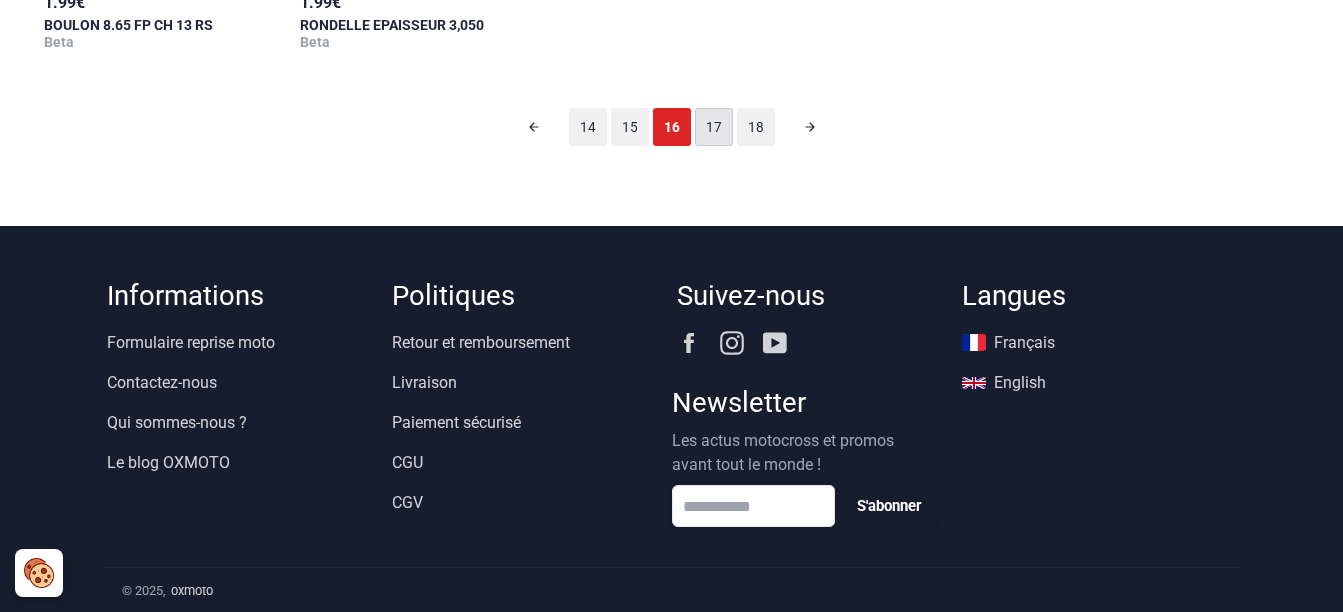 click on "17" at bounding box center (714, 127) 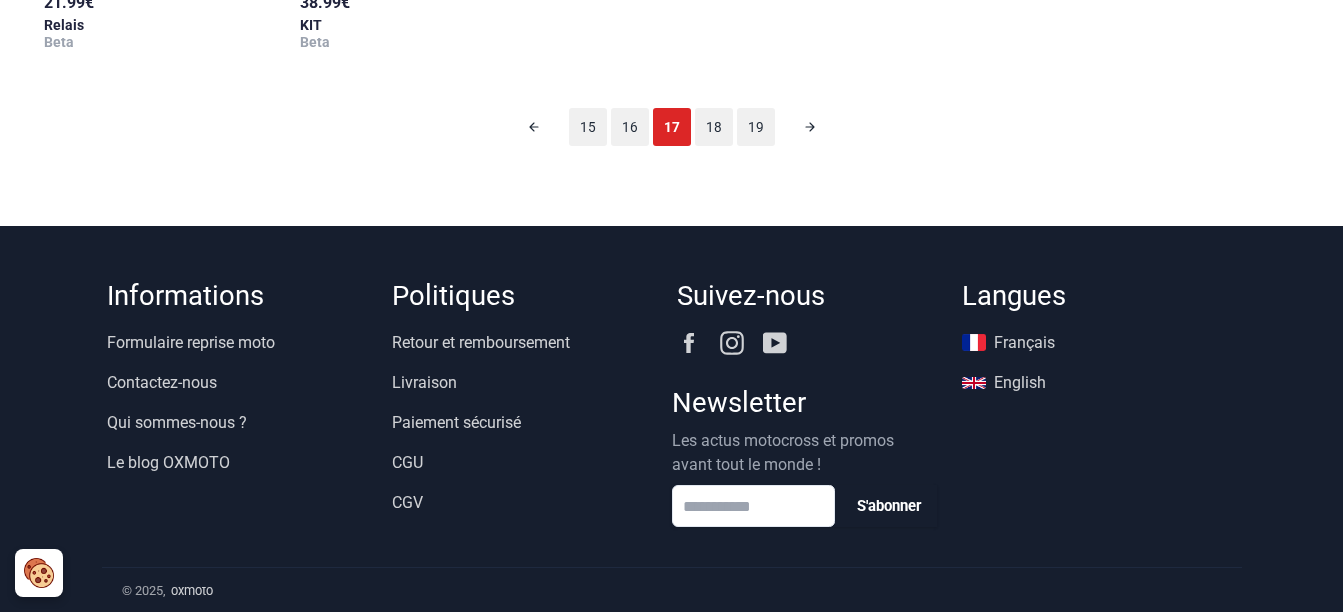 scroll, scrollTop: 99, scrollLeft: 0, axis: vertical 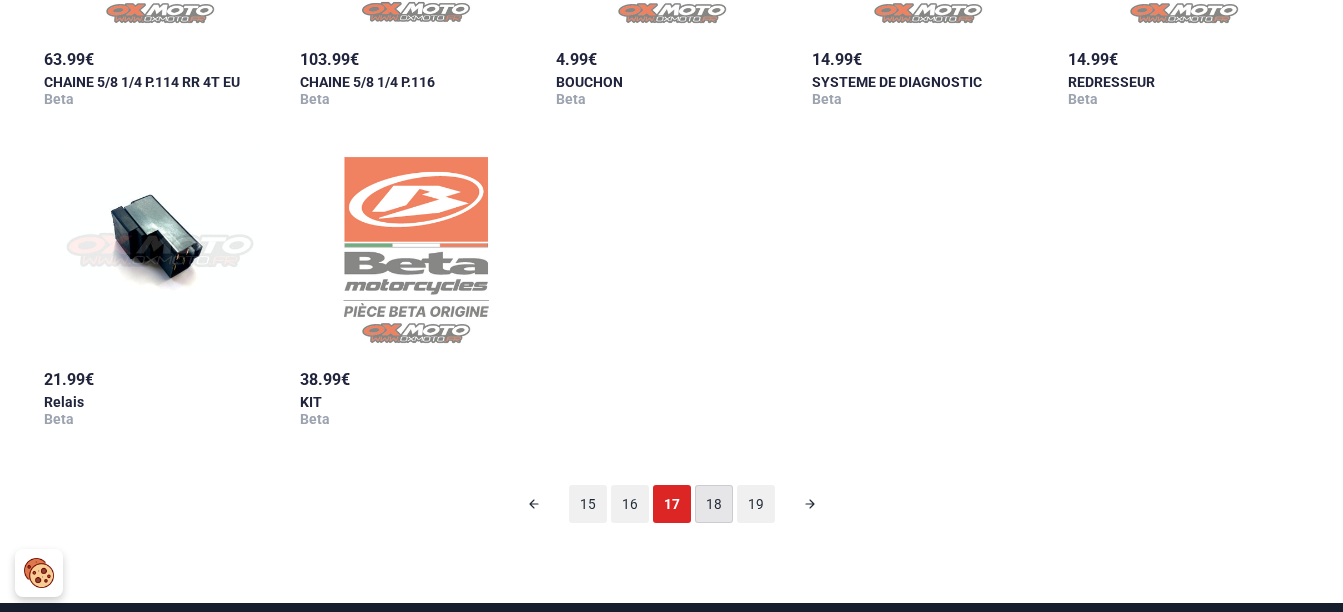 click on "18" at bounding box center (714, 504) 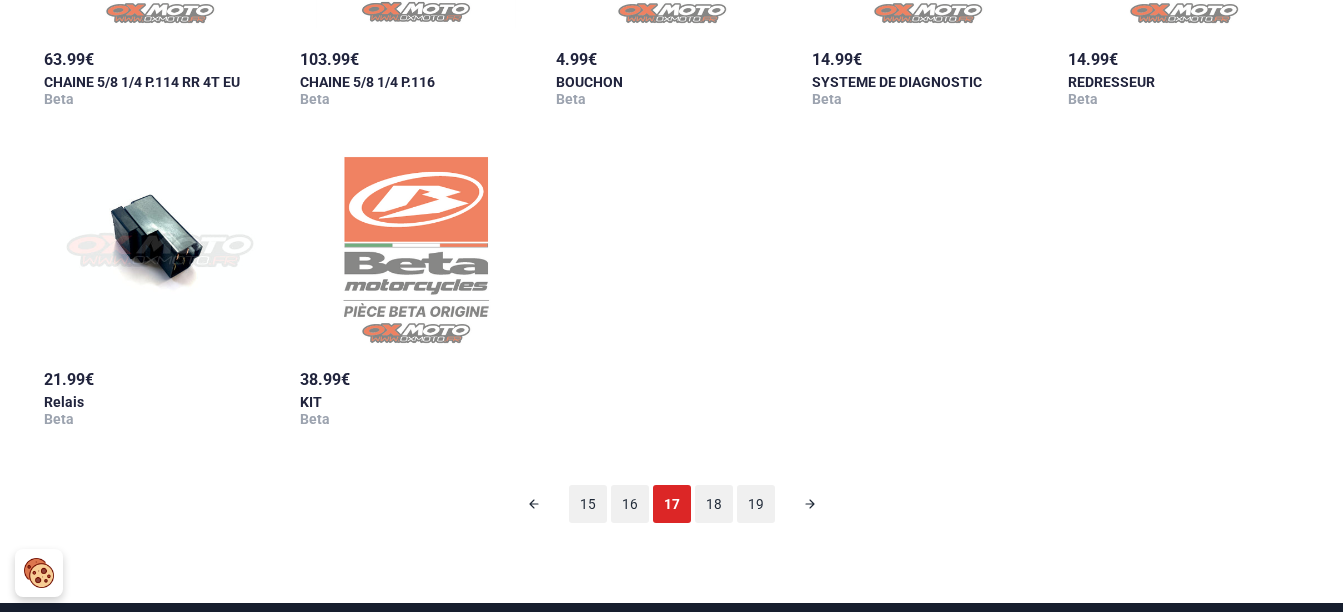 scroll, scrollTop: 99, scrollLeft: 0, axis: vertical 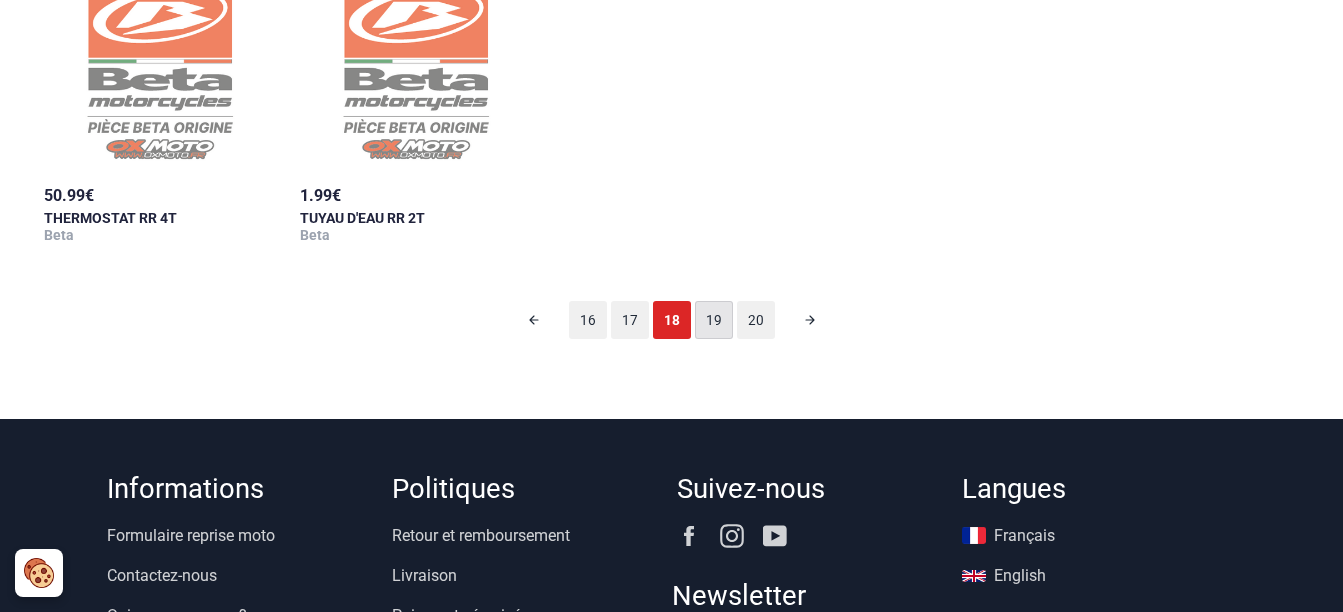 click on "19" at bounding box center (714, 320) 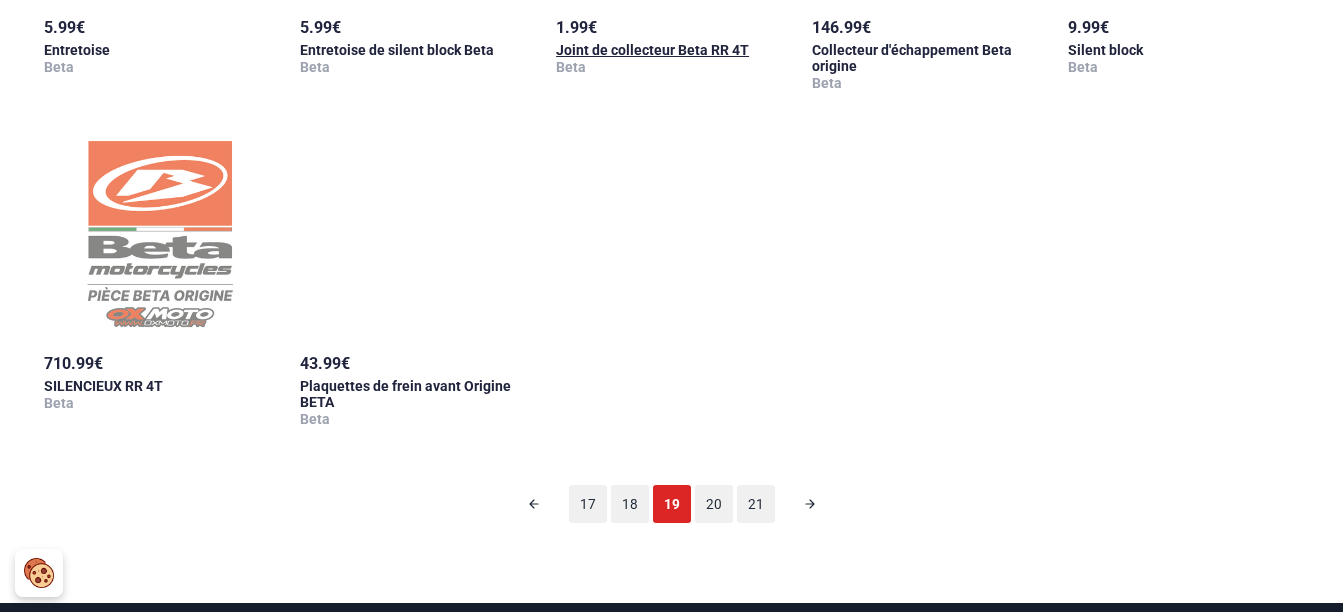 scroll, scrollTop: 2099, scrollLeft: 0, axis: vertical 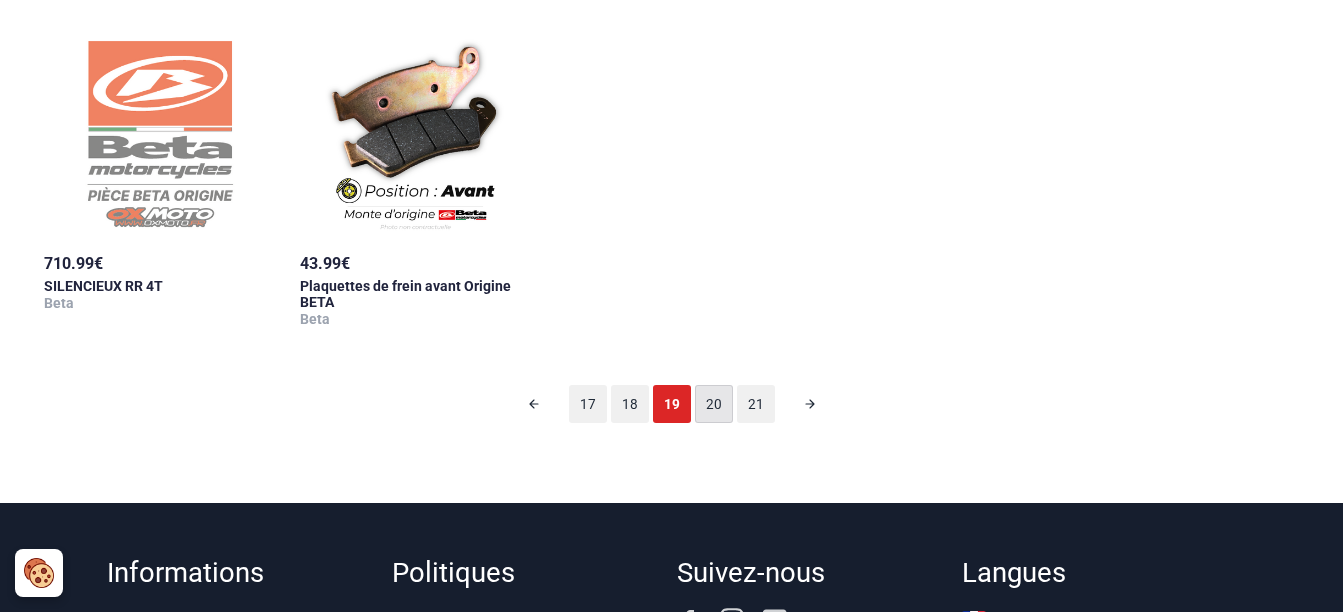click on "20" at bounding box center (714, 404) 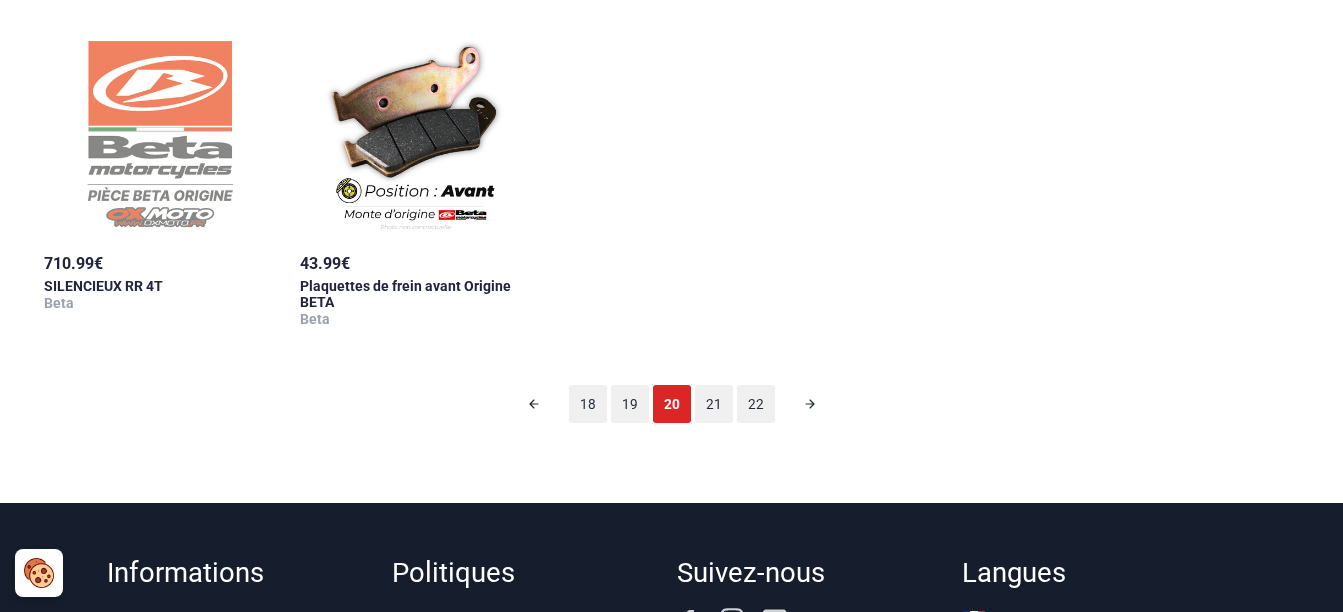scroll, scrollTop: 99, scrollLeft: 0, axis: vertical 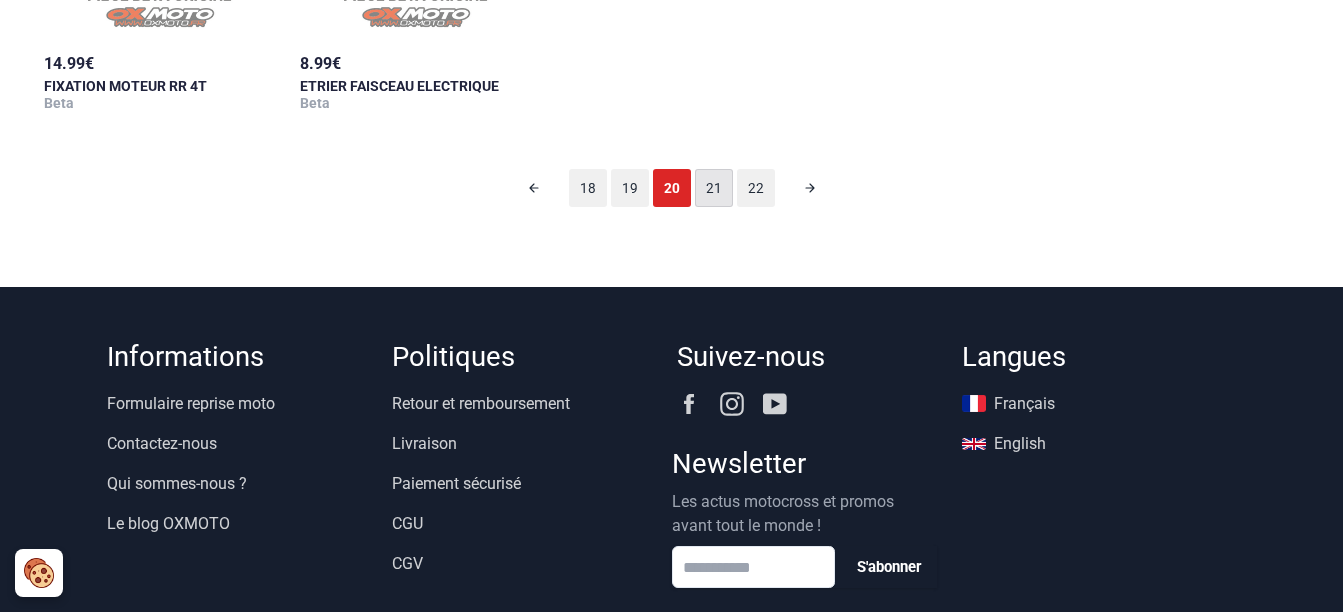 click on "21" at bounding box center [714, 188] 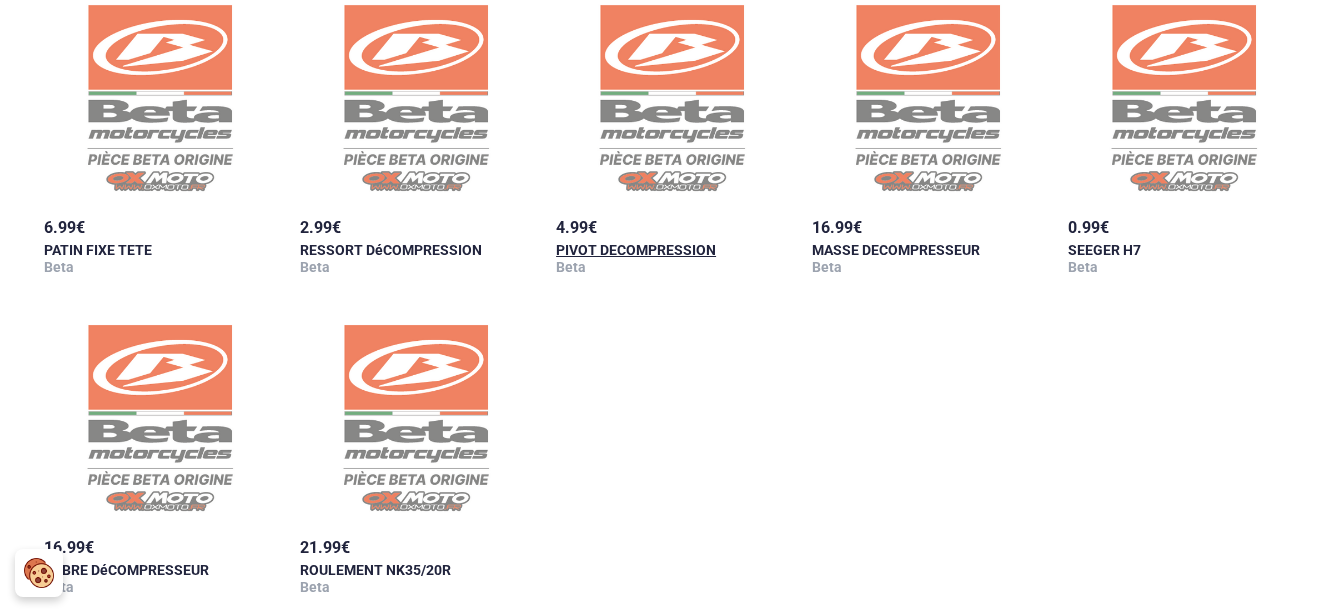 scroll, scrollTop: 1999, scrollLeft: 0, axis: vertical 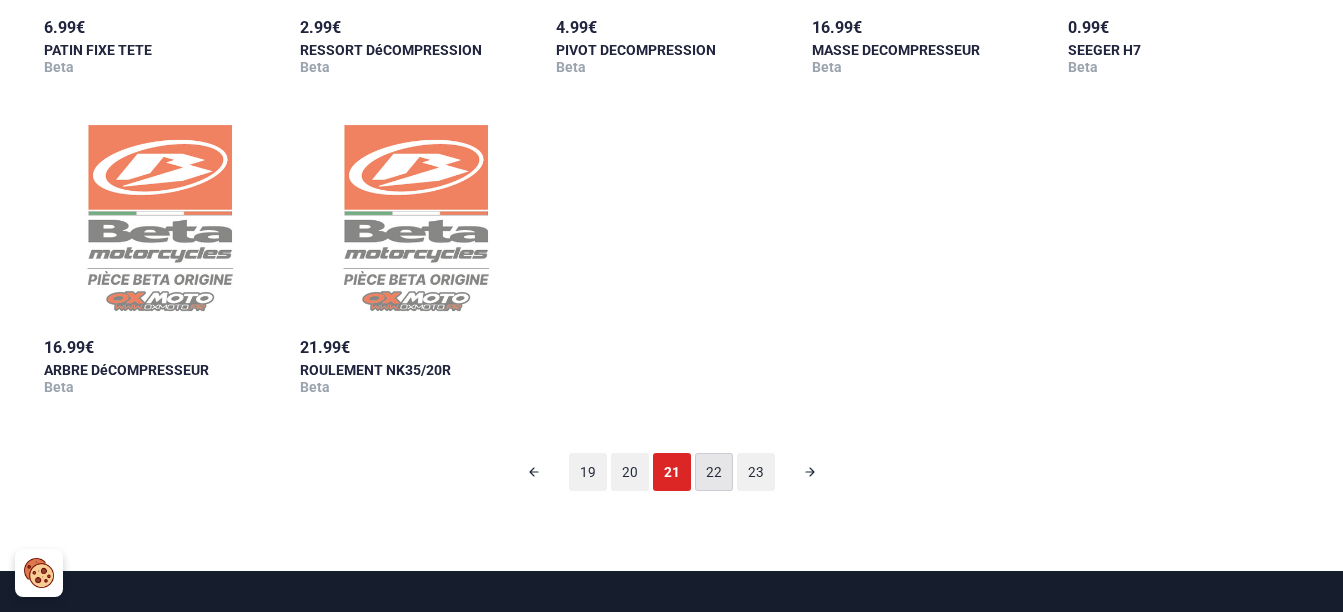 click on "22" at bounding box center [714, 472] 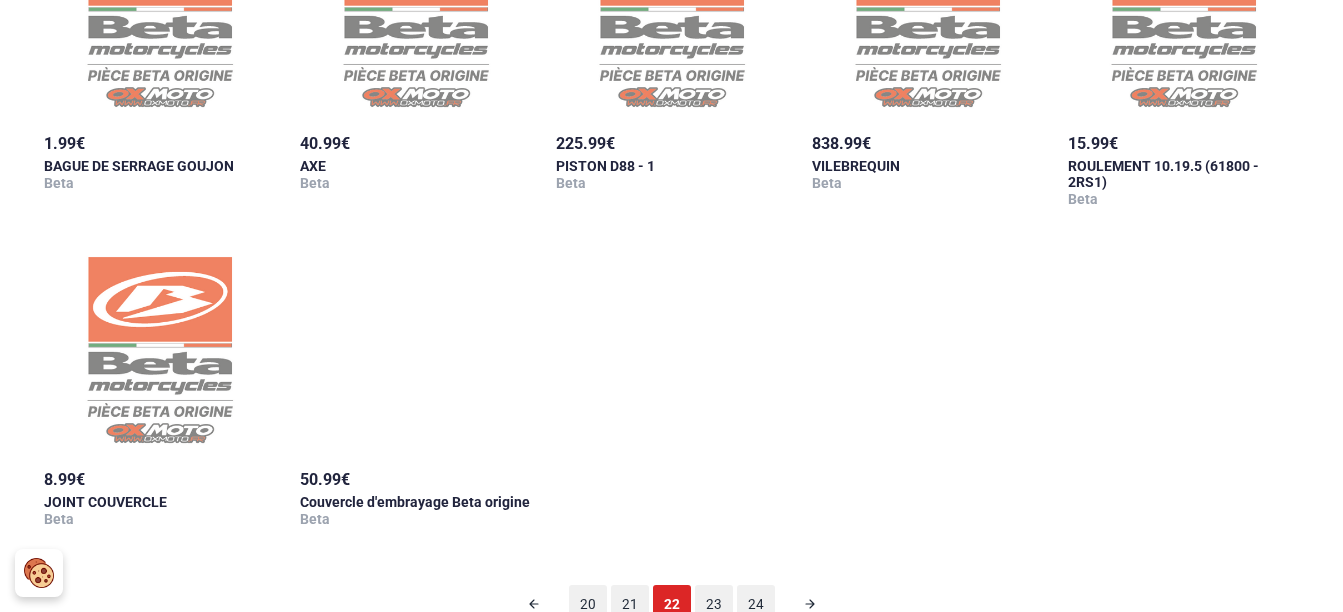 scroll, scrollTop: 1999, scrollLeft: 0, axis: vertical 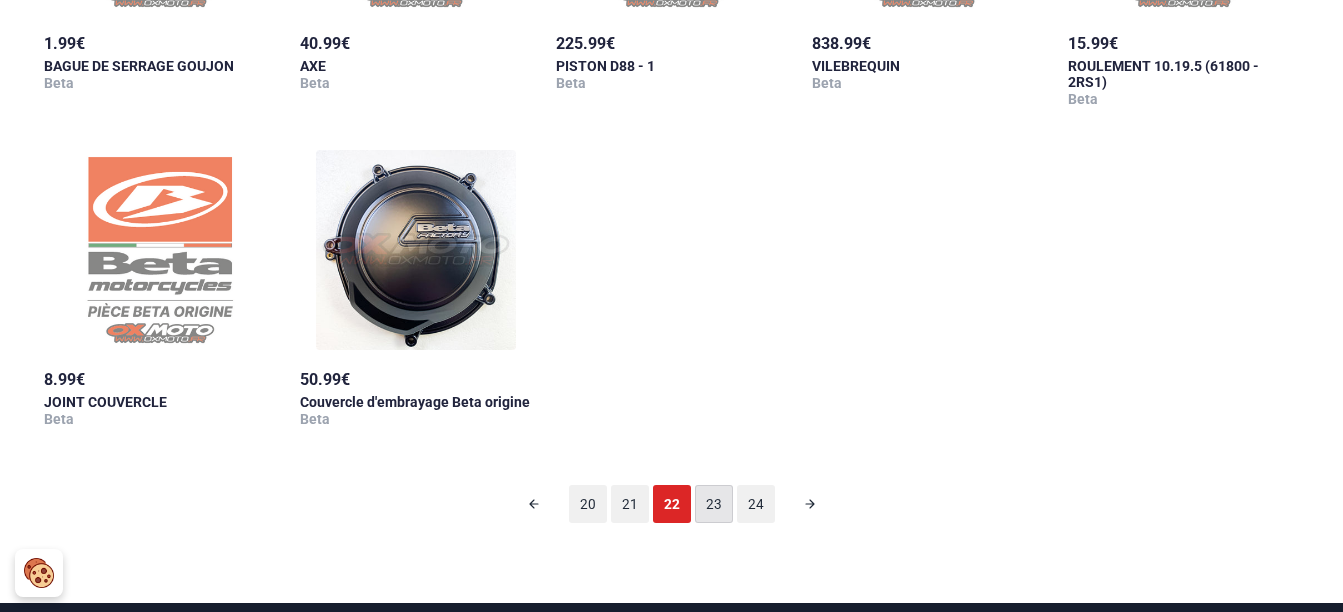 click on "23" at bounding box center (714, 504) 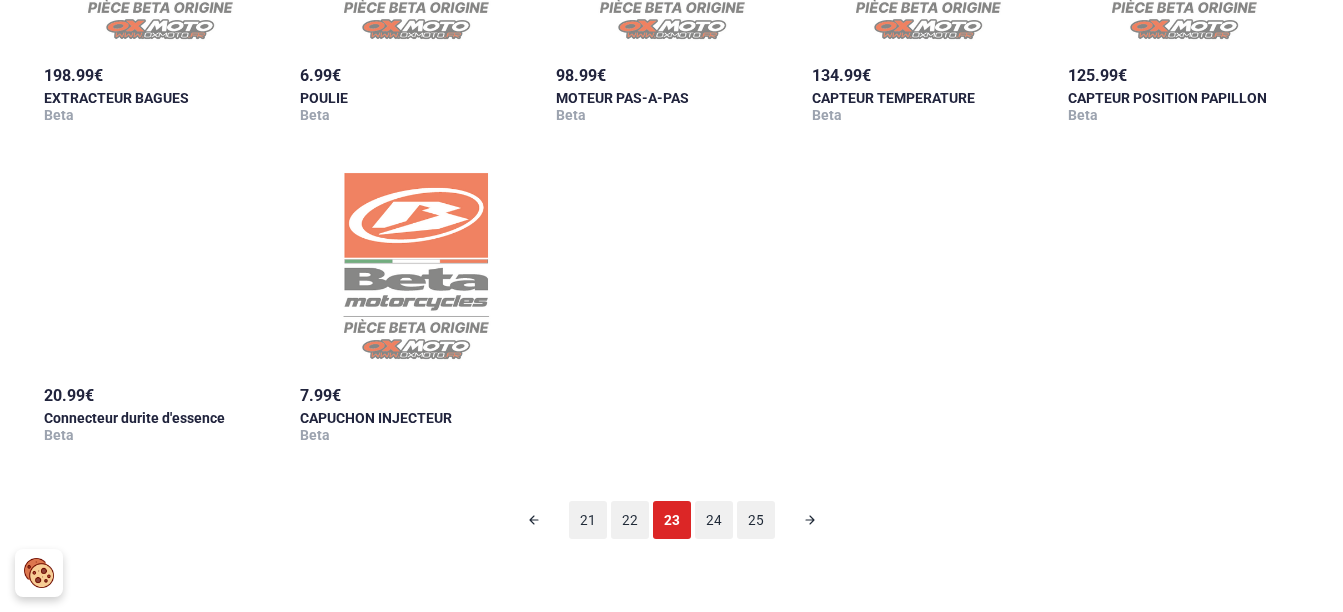 scroll, scrollTop: 2099, scrollLeft: 0, axis: vertical 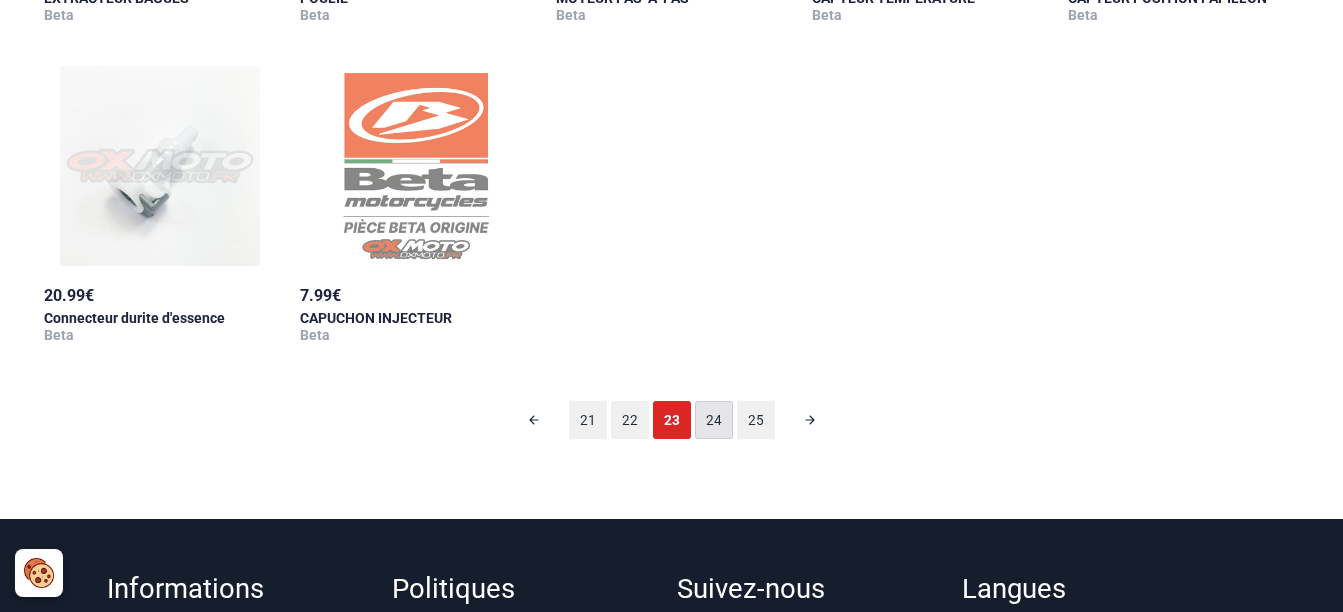 click on "24" at bounding box center (714, 420) 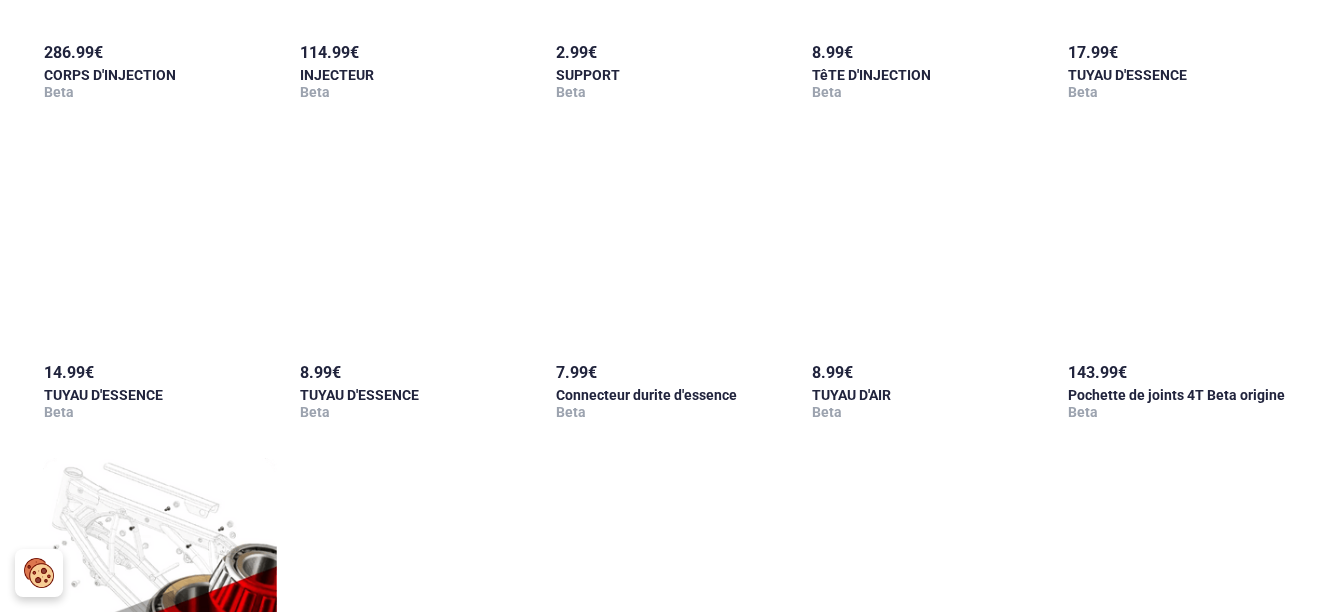 scroll, scrollTop: 1099, scrollLeft: 0, axis: vertical 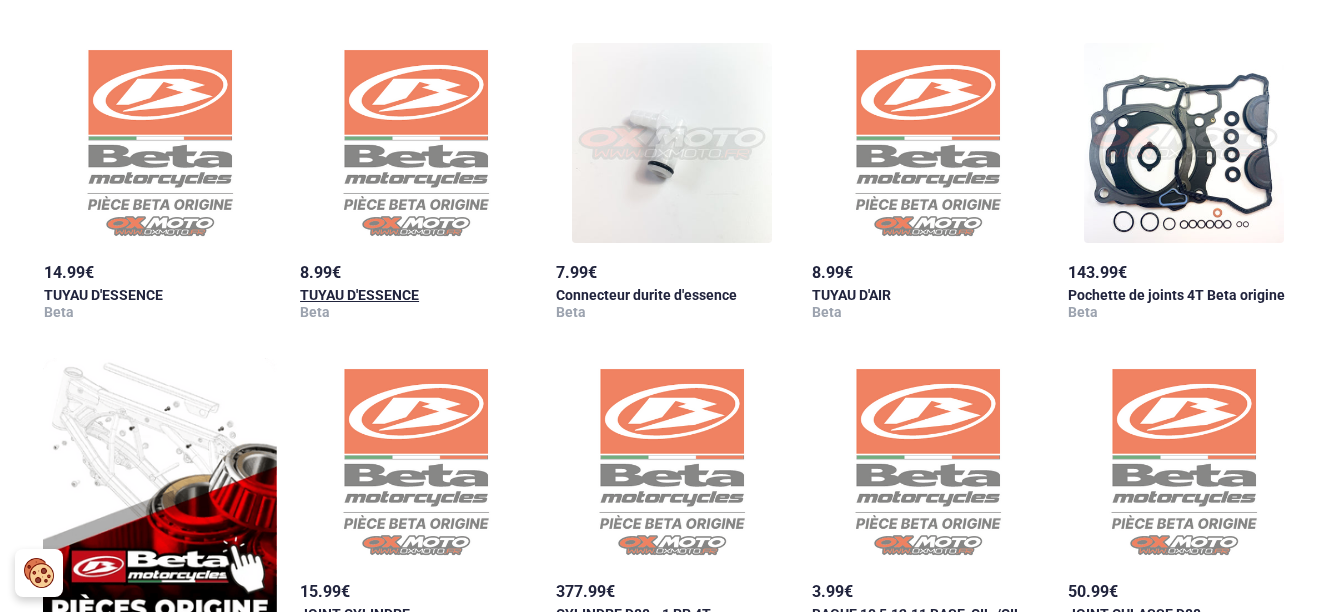 click at bounding box center [416, 143] 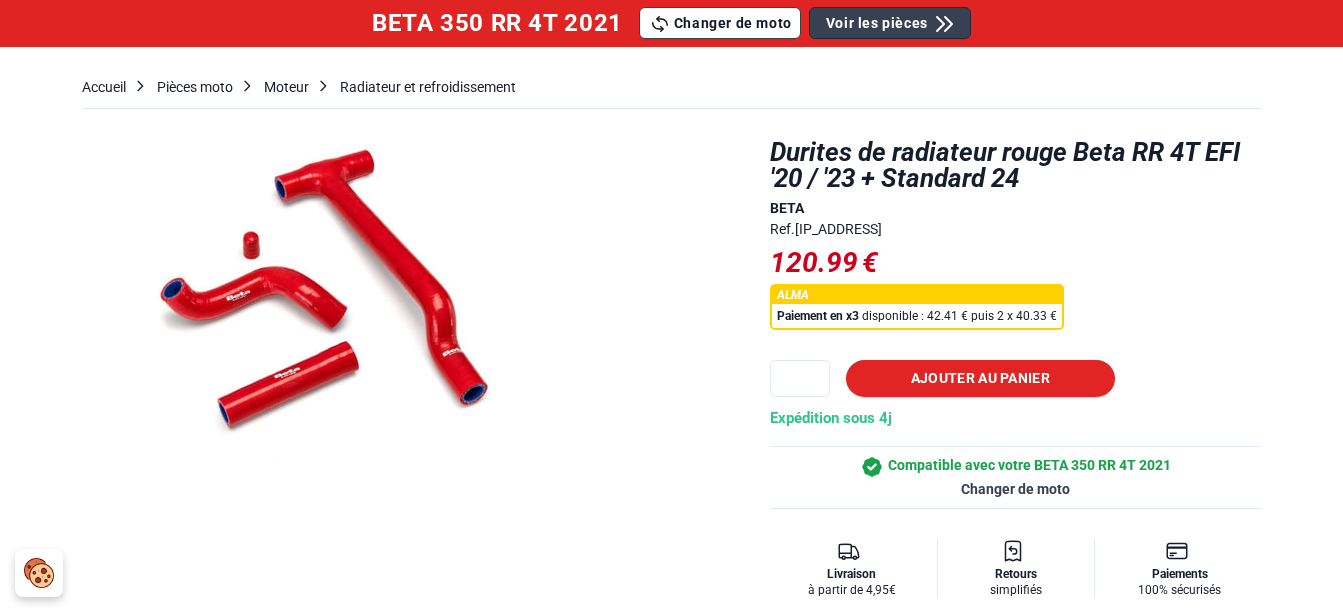 scroll, scrollTop: 0, scrollLeft: 0, axis: both 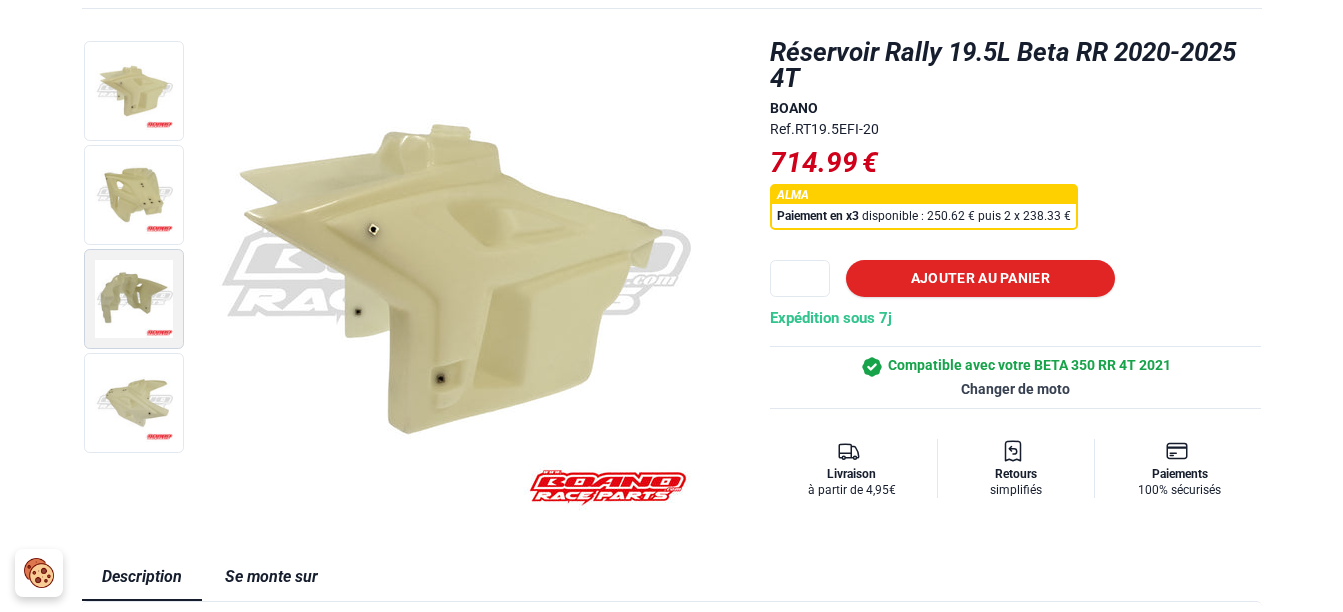 click at bounding box center [134, 299] 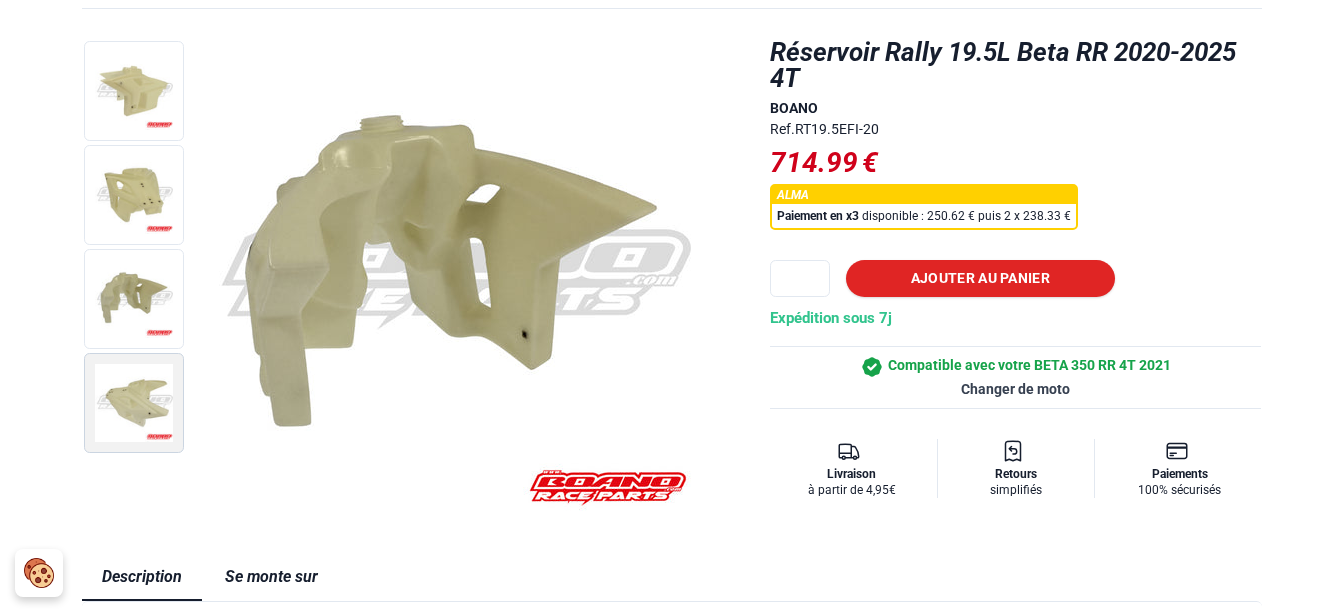 click at bounding box center (134, 403) 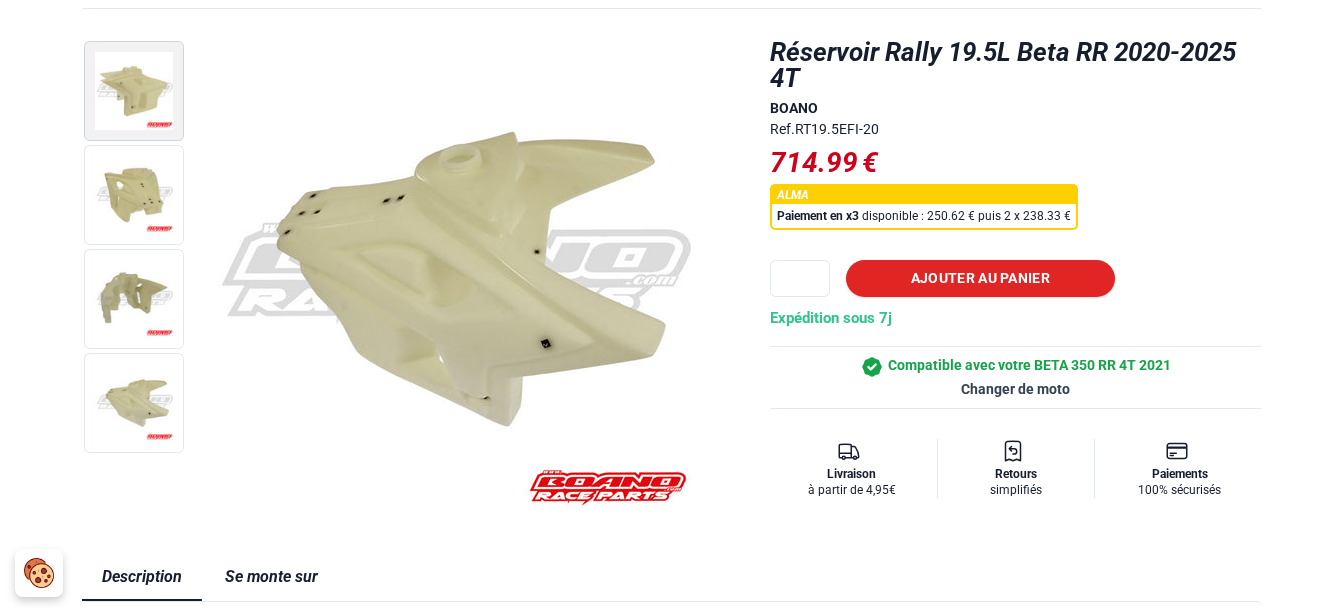 click at bounding box center (134, 91) 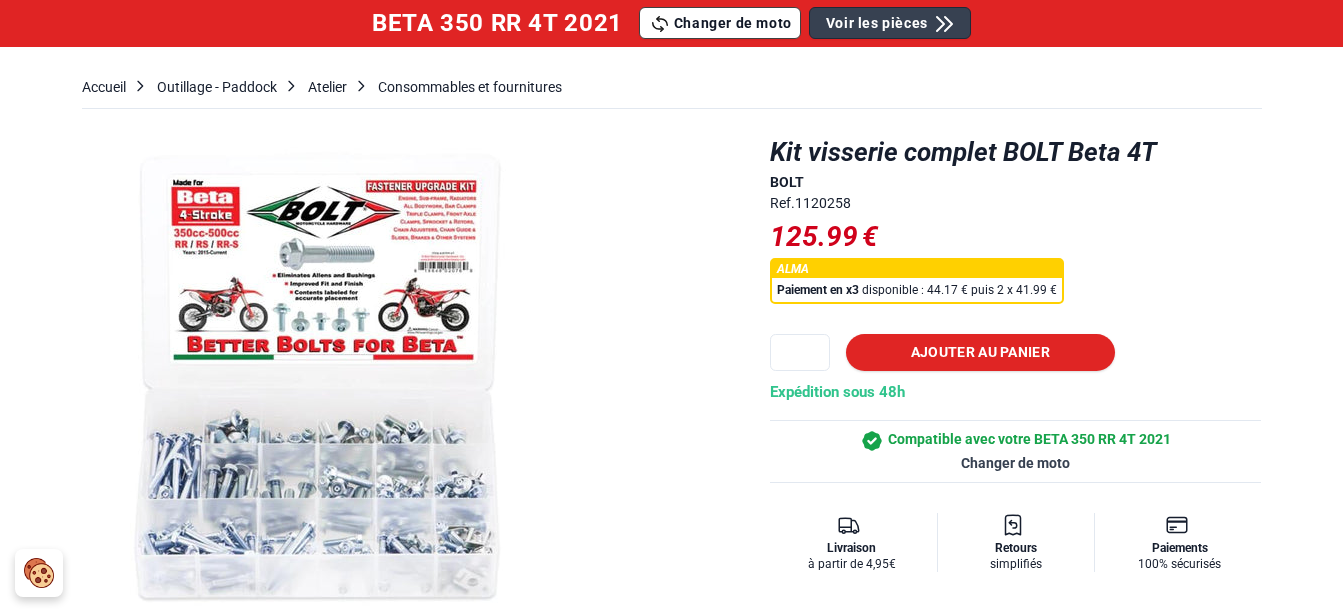 scroll, scrollTop: 300, scrollLeft: 0, axis: vertical 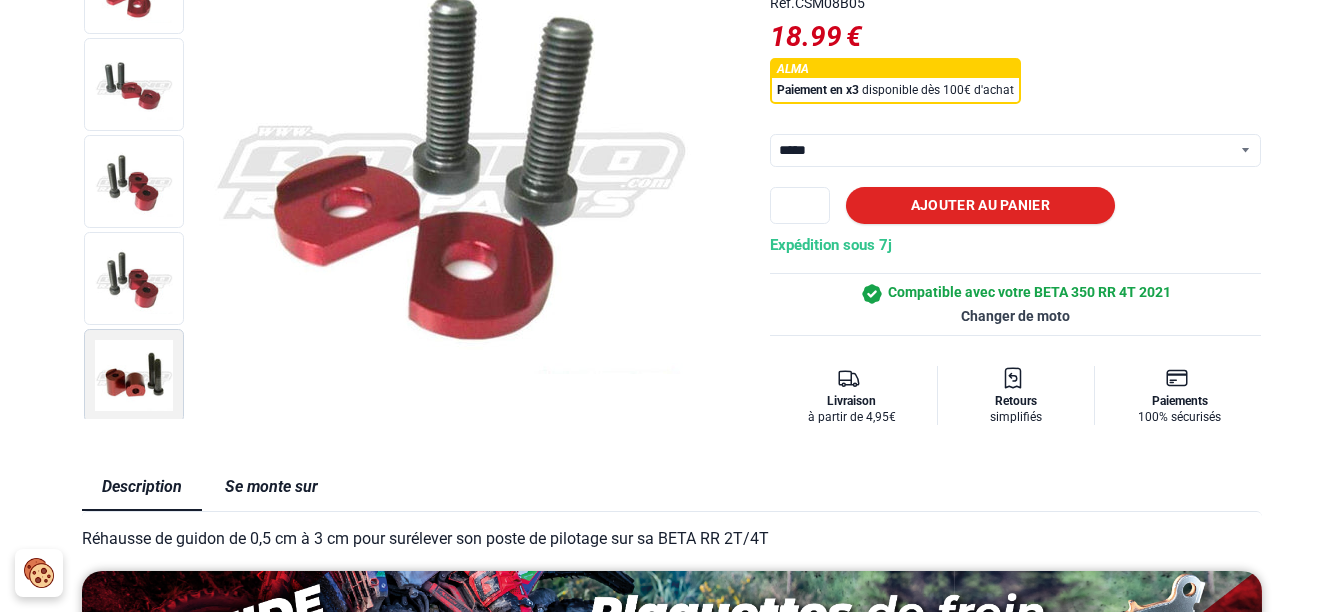 click at bounding box center (134, 375) 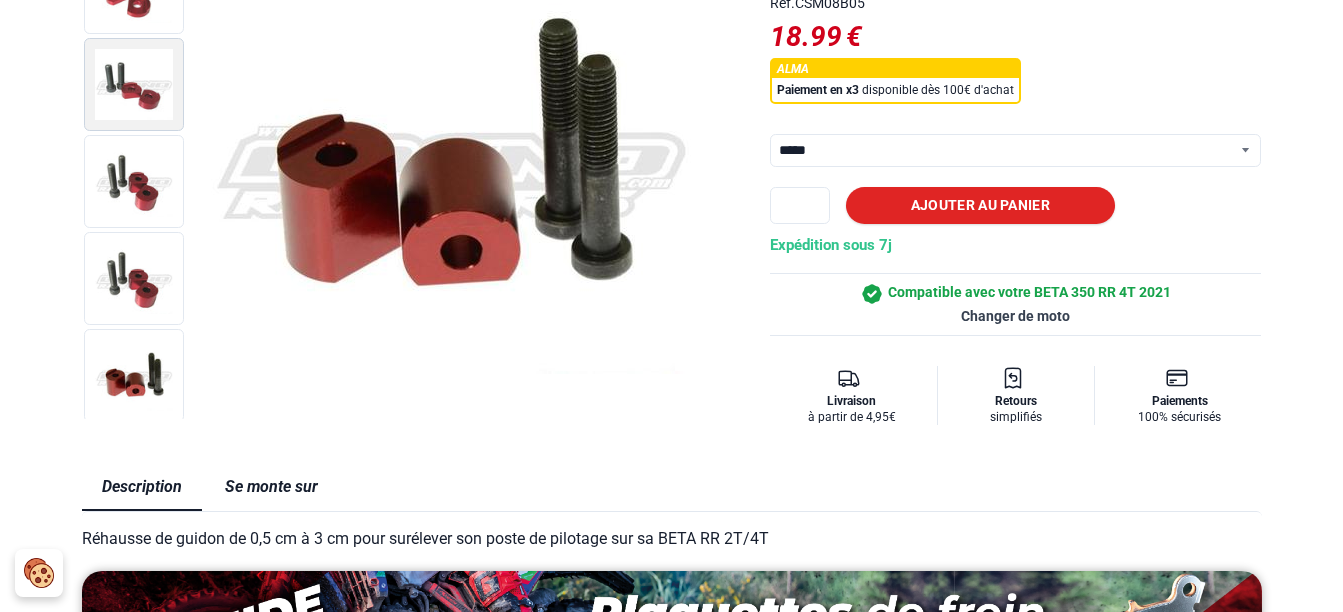 scroll, scrollTop: 0, scrollLeft: 0, axis: both 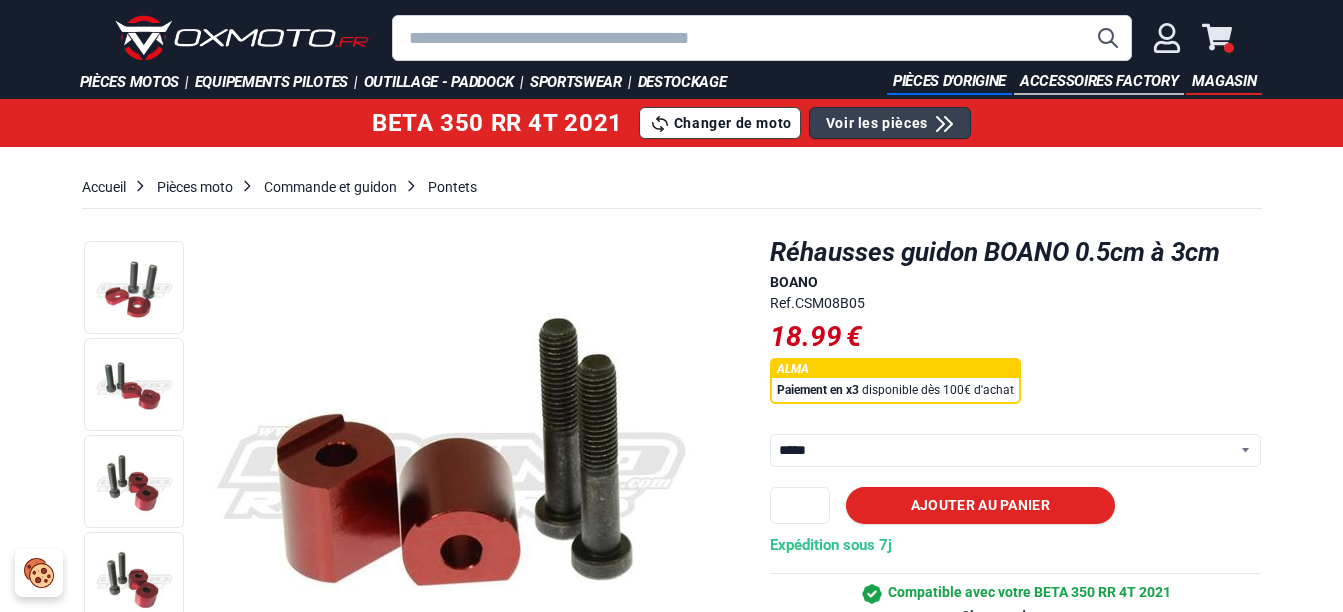 click on "*****
***
*****
***
***" at bounding box center [1016, 450] 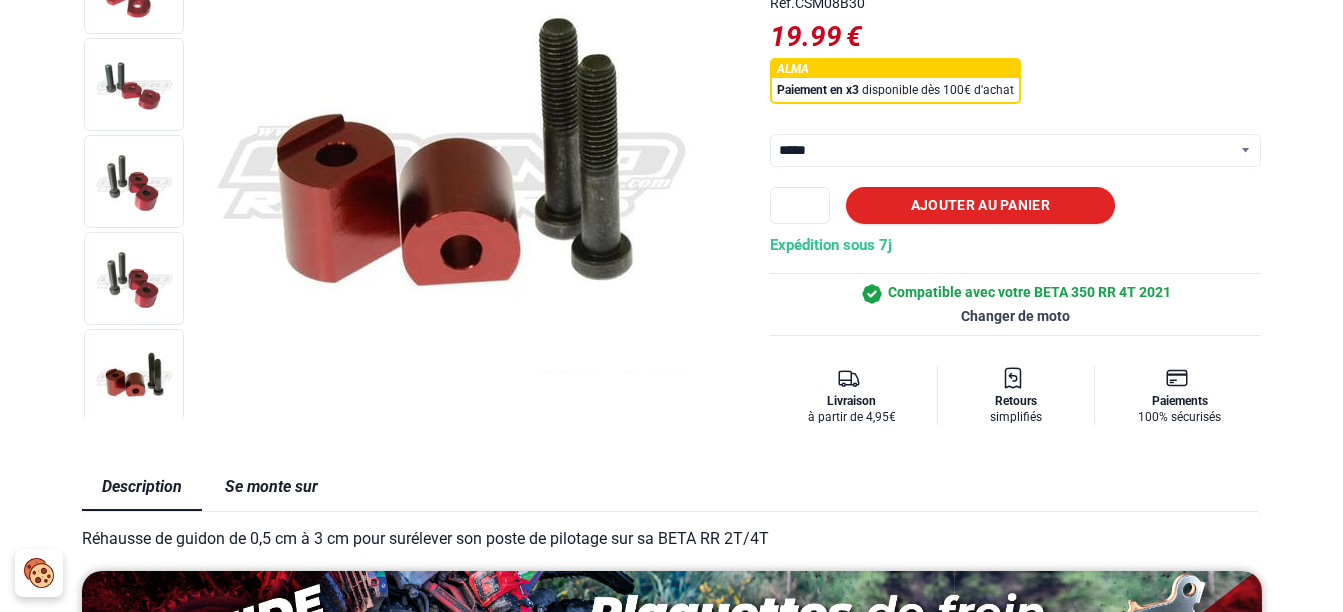 scroll, scrollTop: 200, scrollLeft: 0, axis: vertical 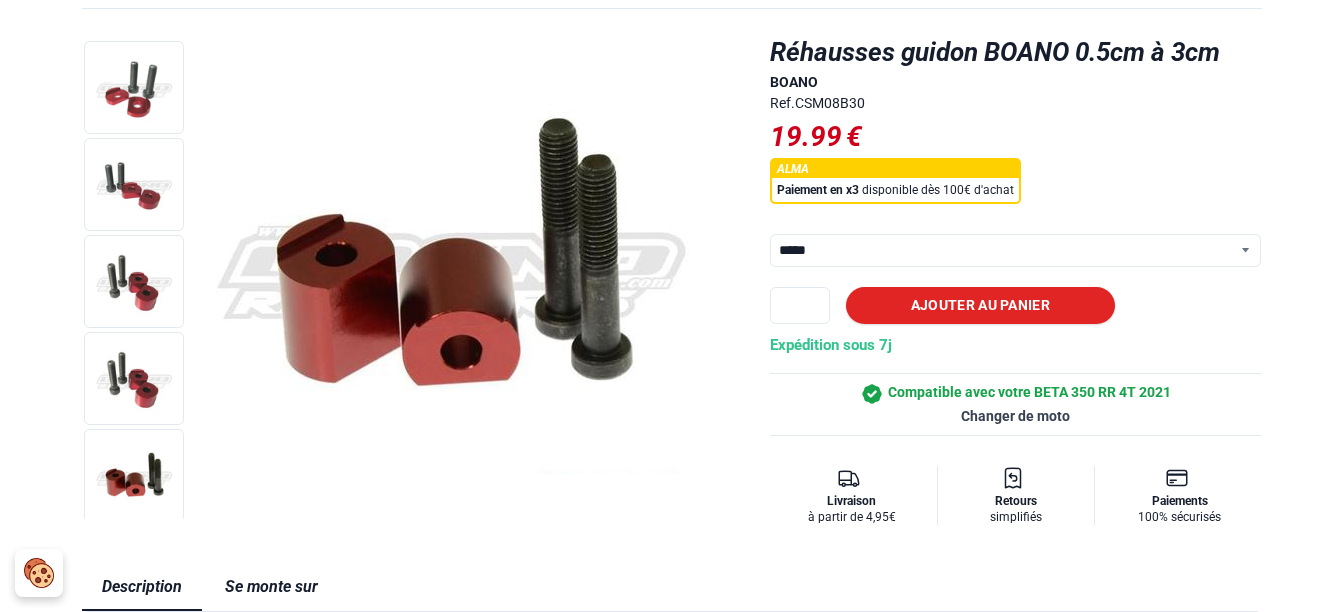 click on "*****
***
*****
***
***" at bounding box center (1016, 250) 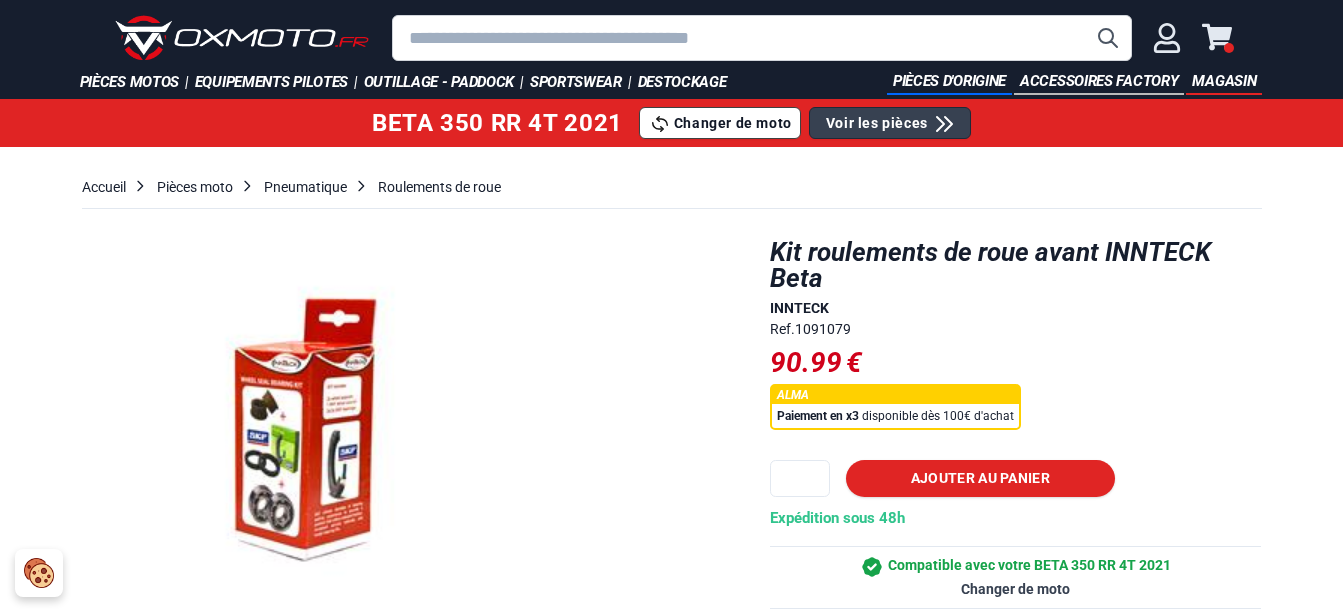 scroll, scrollTop: 0, scrollLeft: 0, axis: both 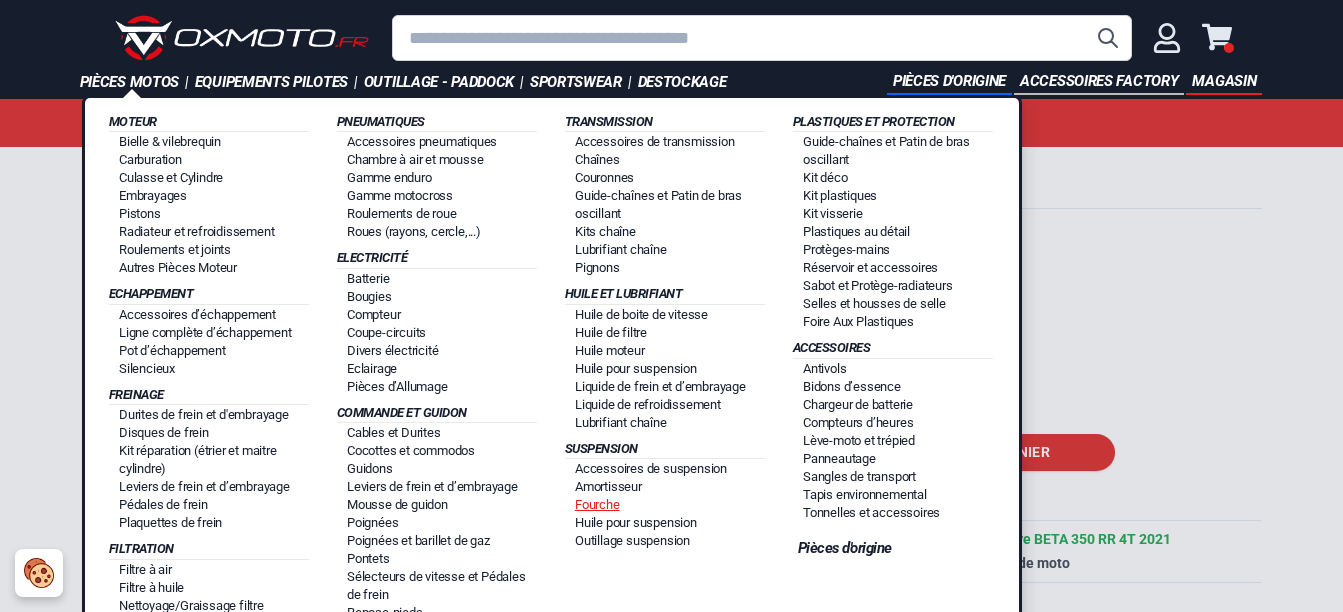 click on "Fourche" at bounding box center (597, 504) 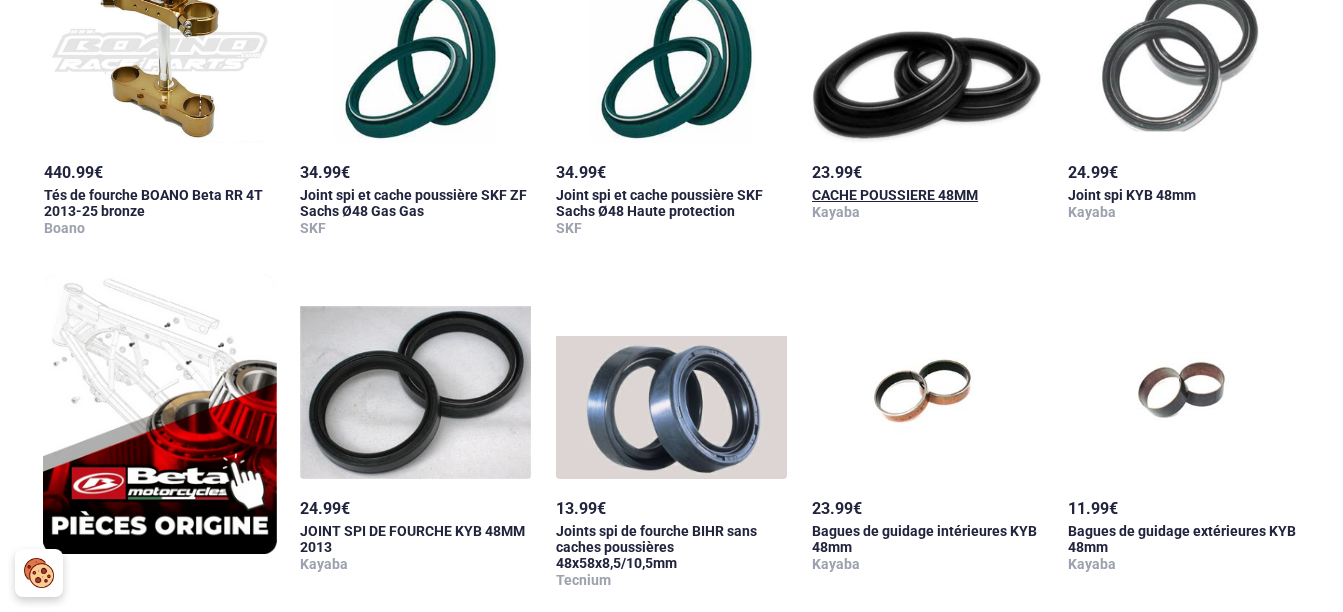 scroll, scrollTop: 1300, scrollLeft: 0, axis: vertical 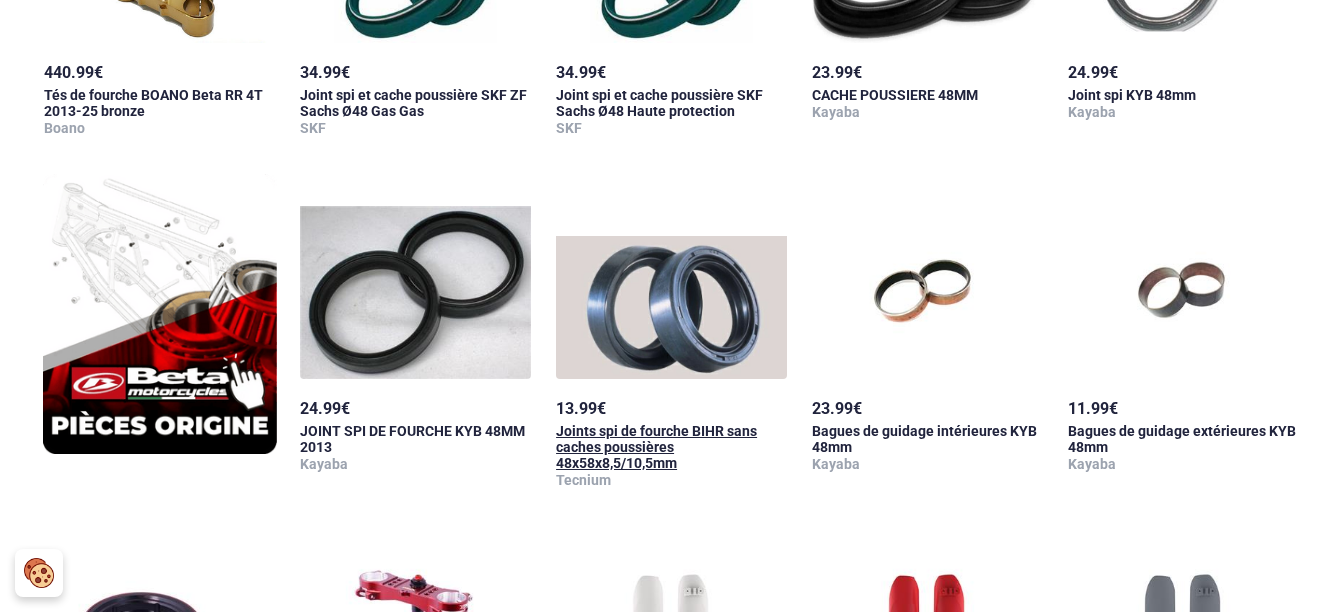 click at bounding box center [671, 279] 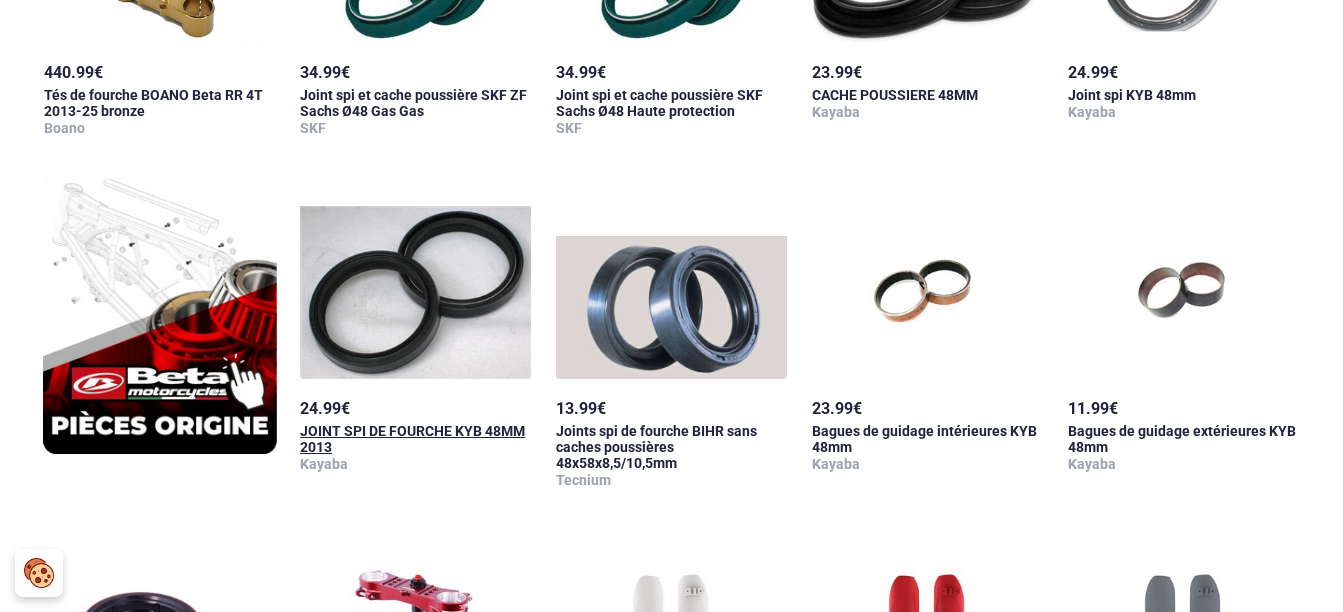 click at bounding box center (415, 279) 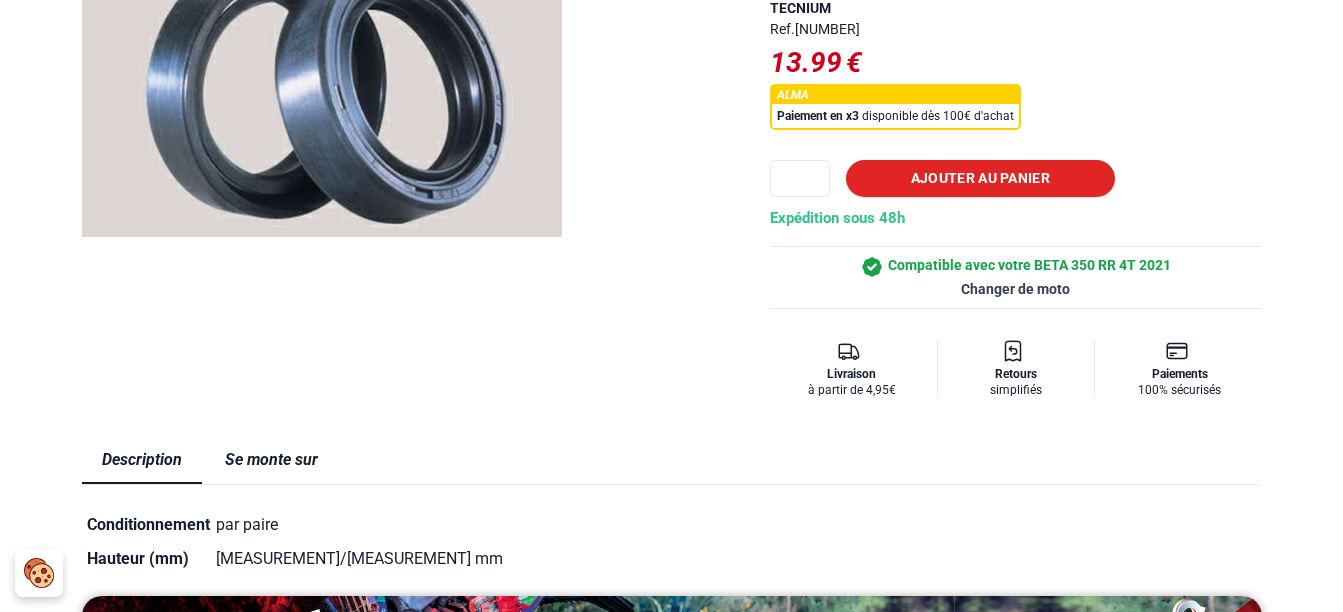 scroll, scrollTop: 200, scrollLeft: 0, axis: vertical 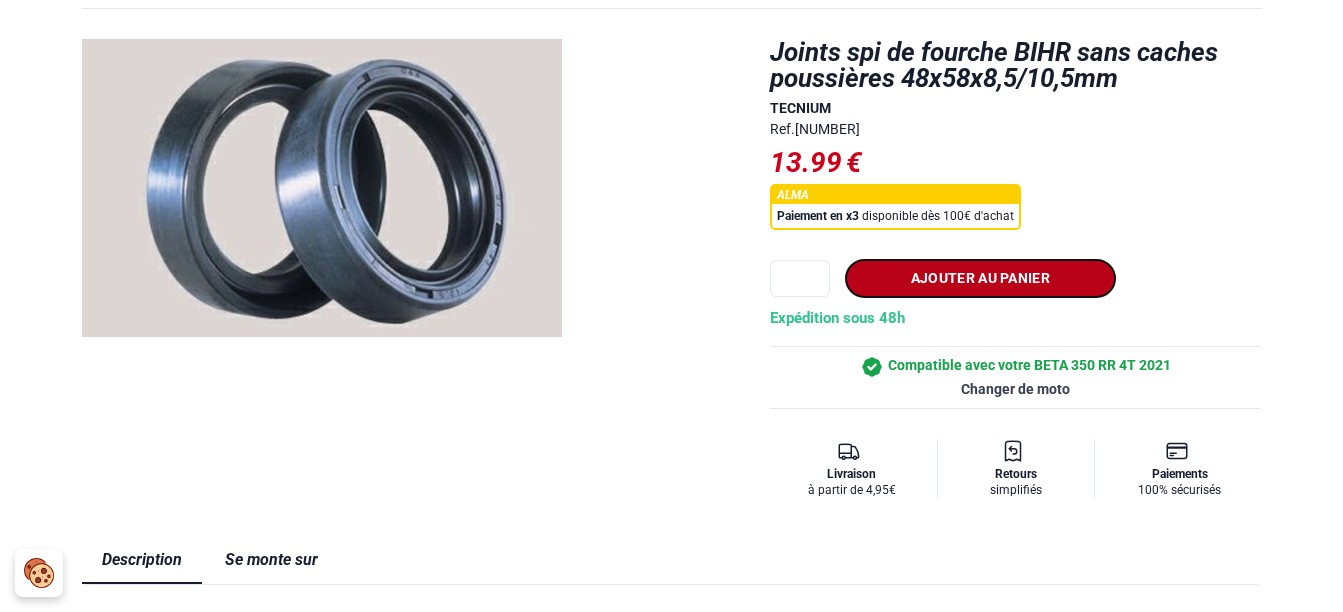 click on "Ajouter au panier" at bounding box center (980, 278) 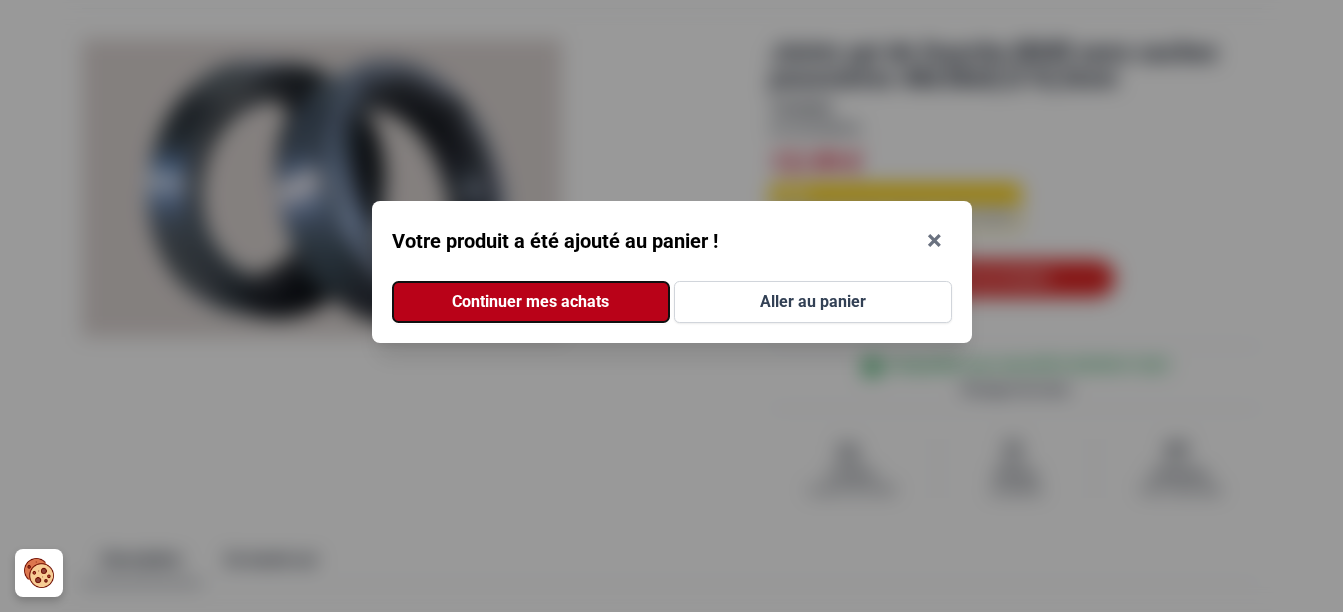 click on "Continuer mes achats" at bounding box center (531, 302) 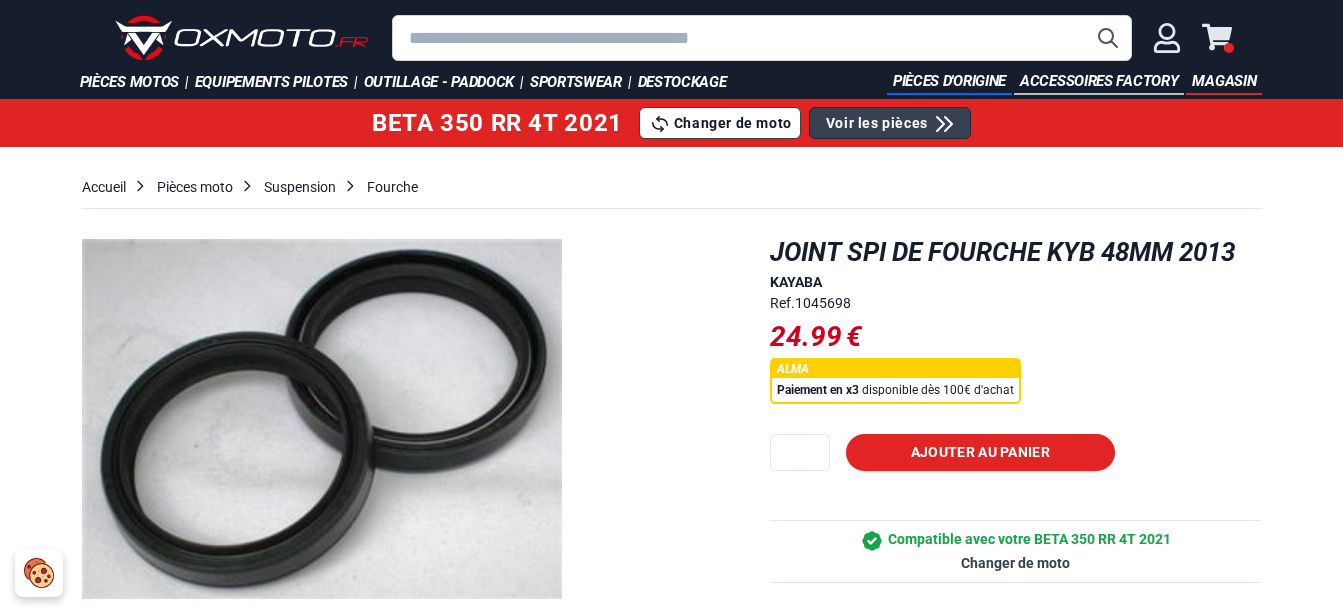 scroll, scrollTop: 0, scrollLeft: 0, axis: both 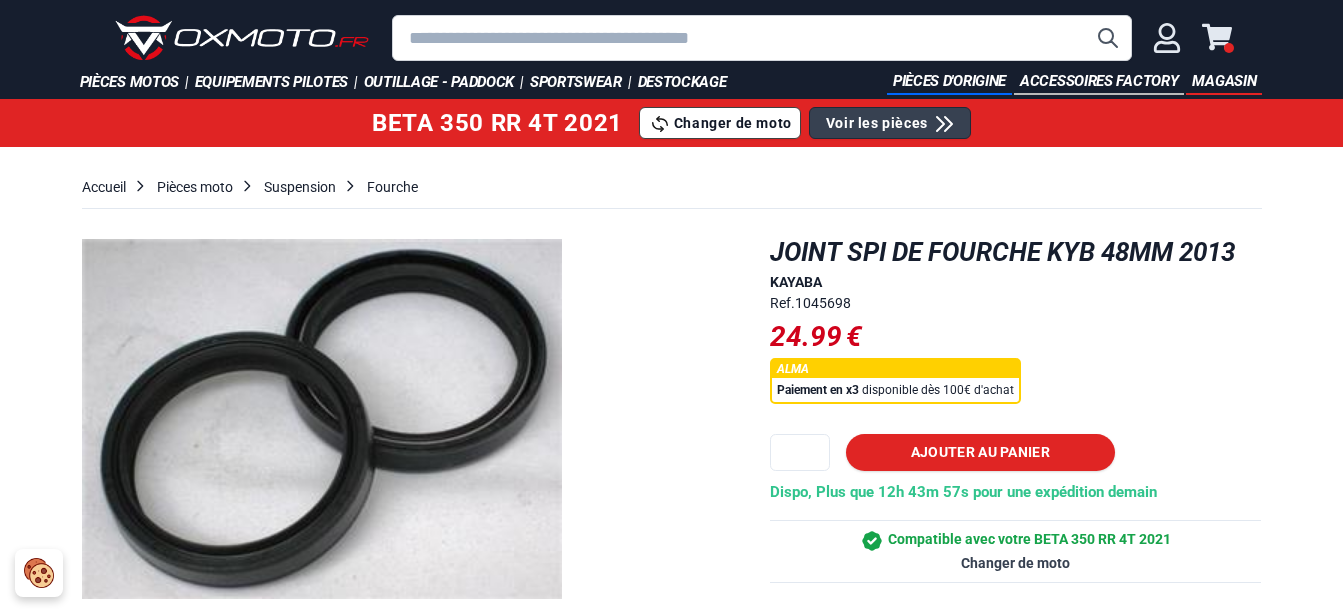 click at bounding box center [416, 419] 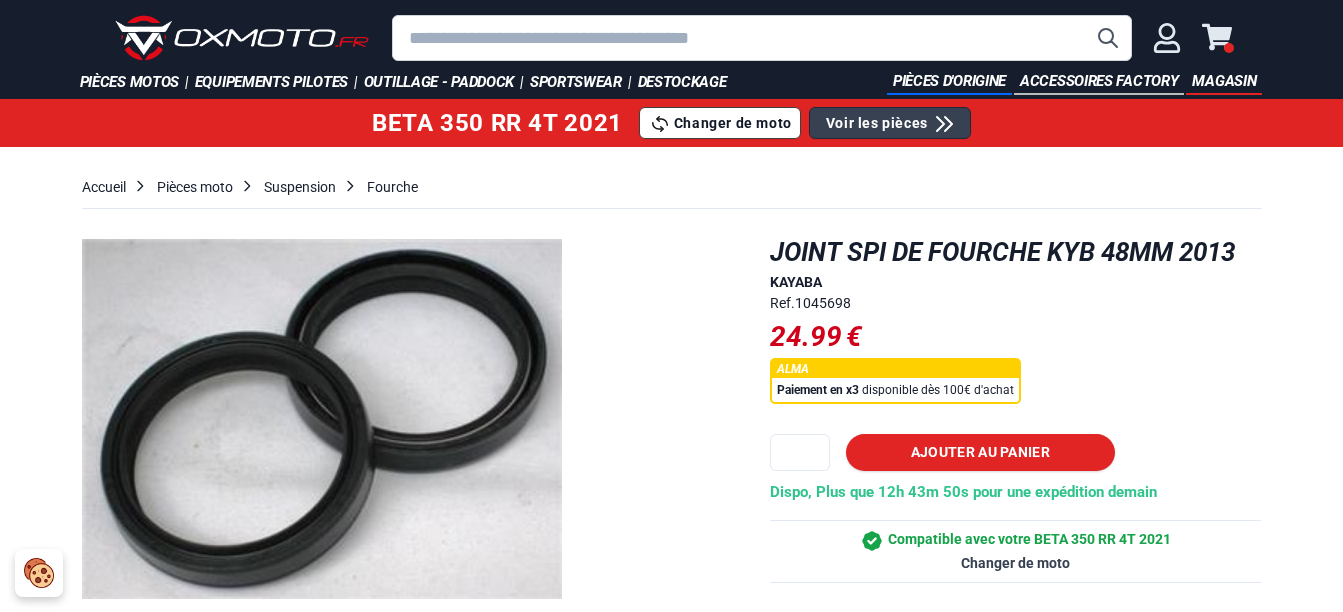 click on "KAYABA" at bounding box center (1016, 282) 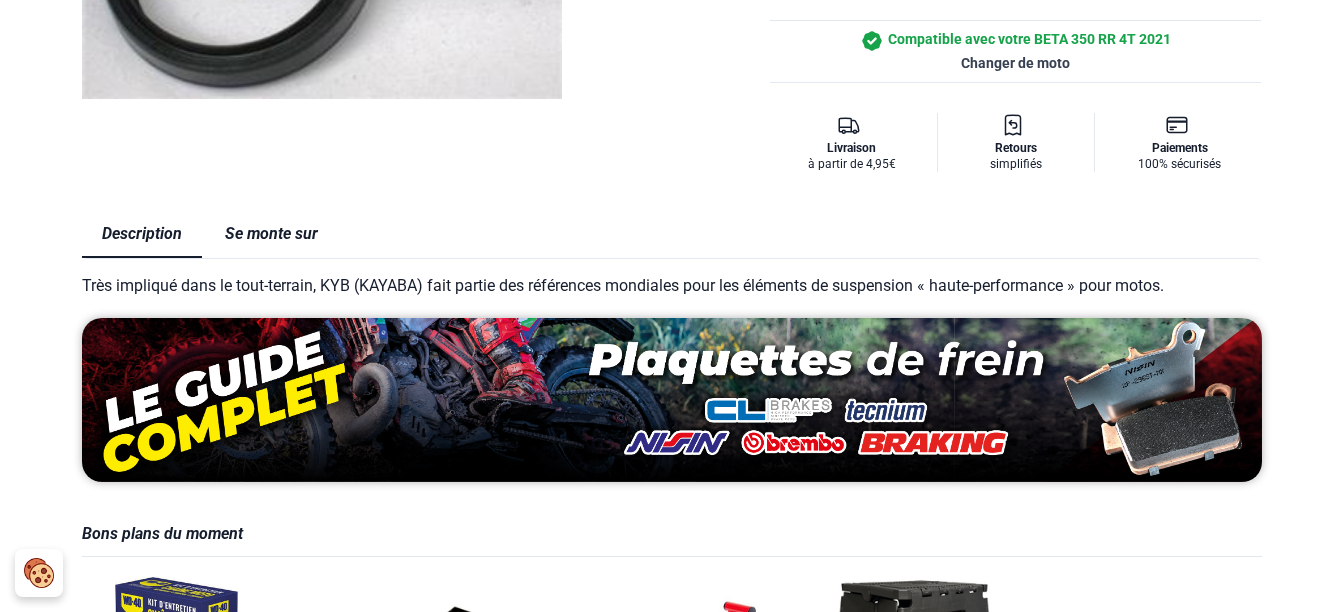 scroll, scrollTop: 600, scrollLeft: 0, axis: vertical 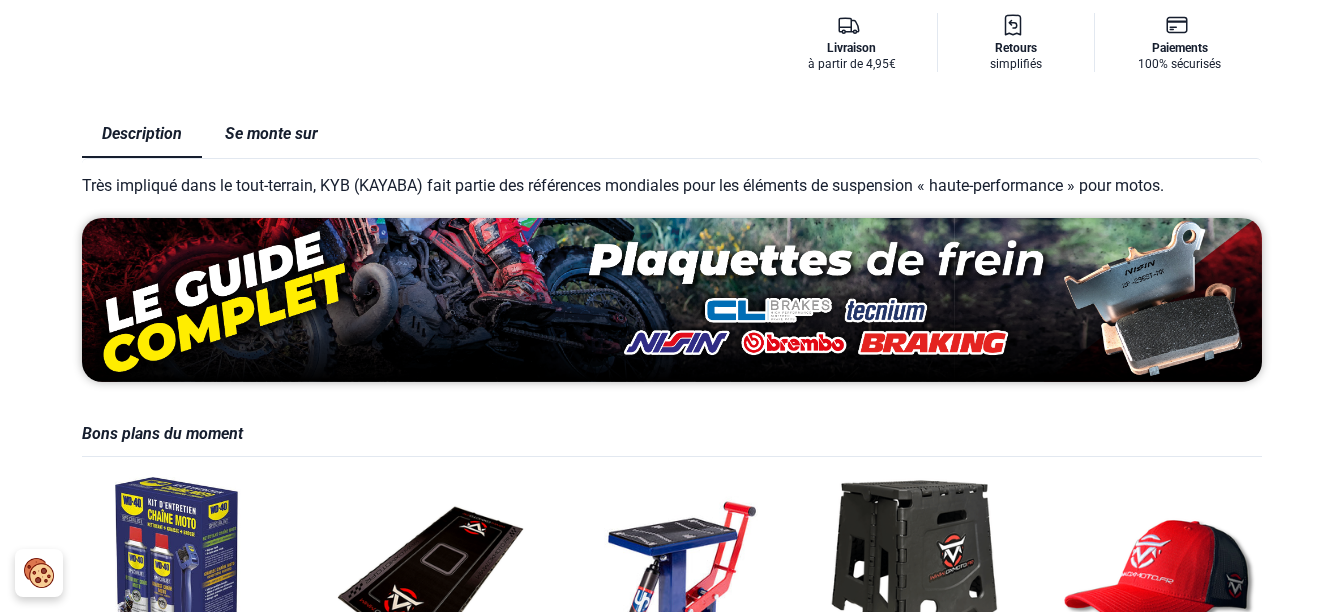 click on "Se monte sur" at bounding box center (271, 134) 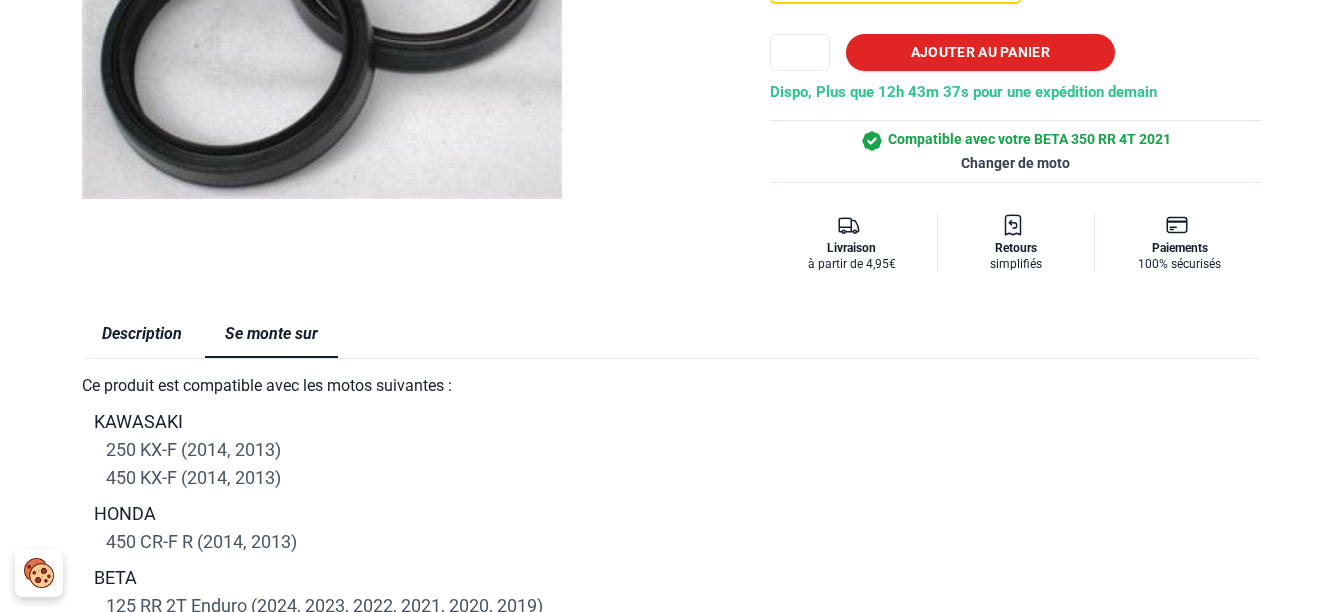 scroll, scrollTop: 0, scrollLeft: 0, axis: both 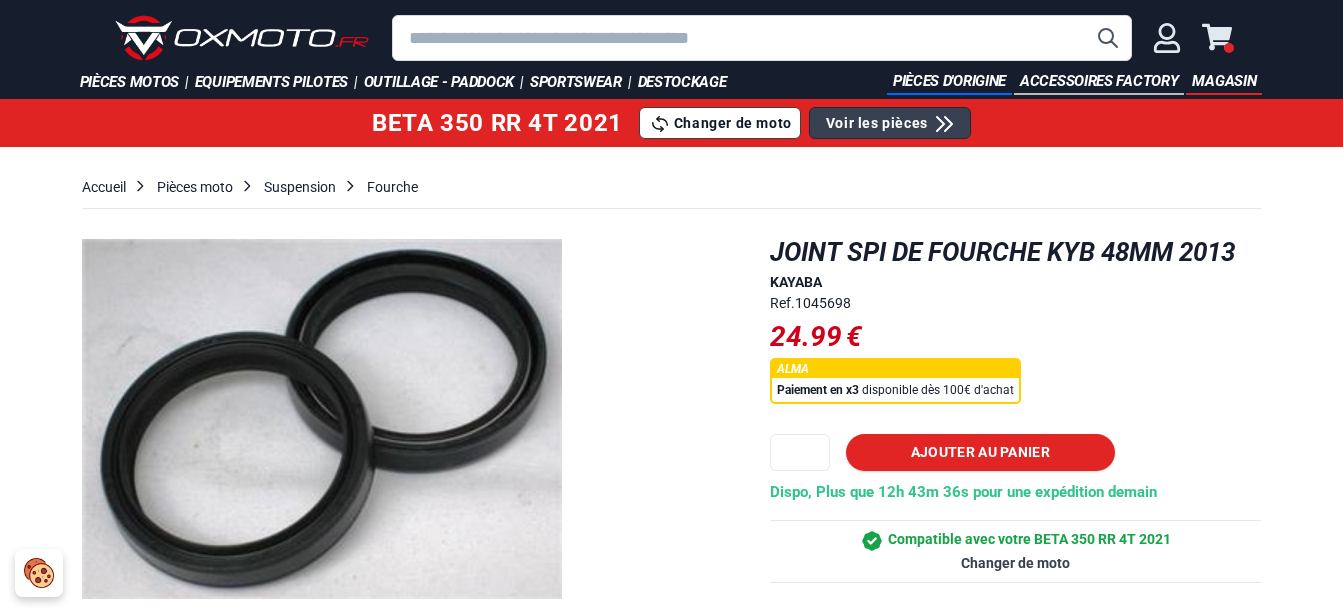 click at bounding box center (762, 38) 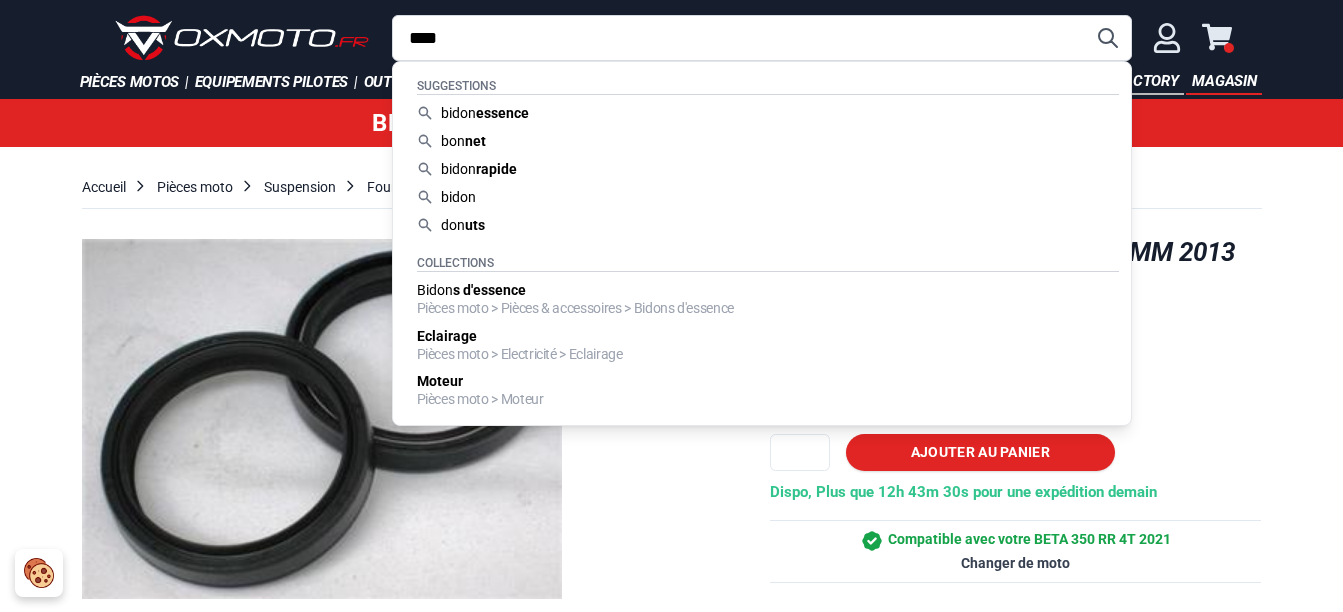 type on "****" 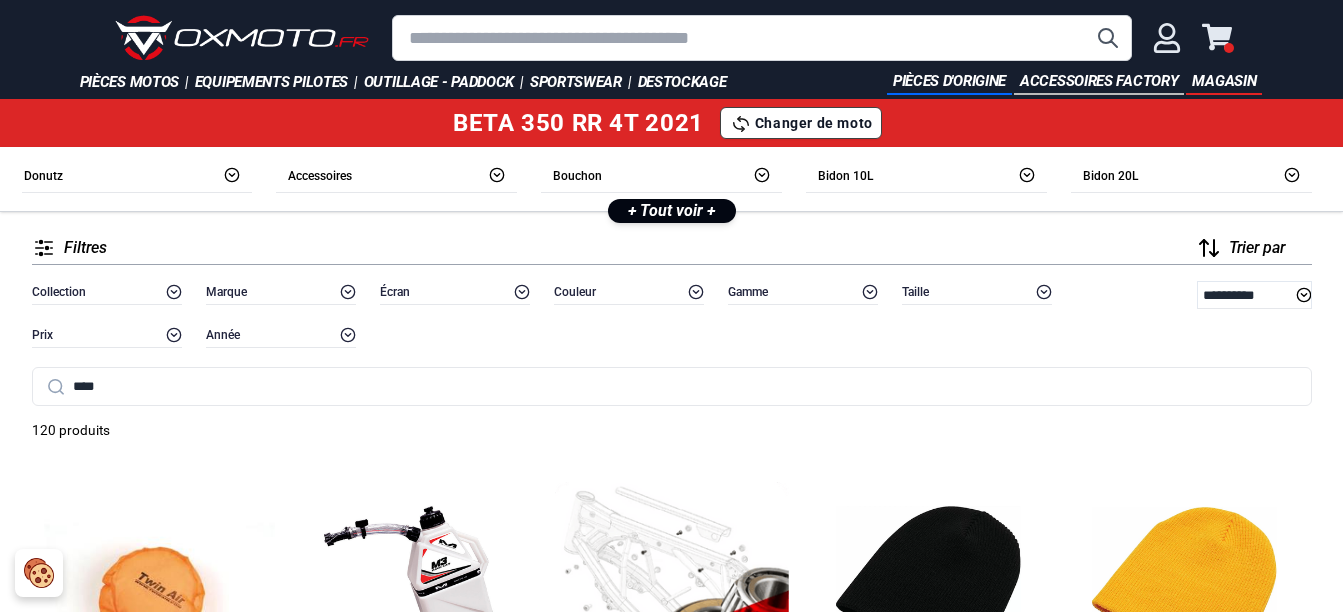 scroll, scrollTop: 0, scrollLeft: 0, axis: both 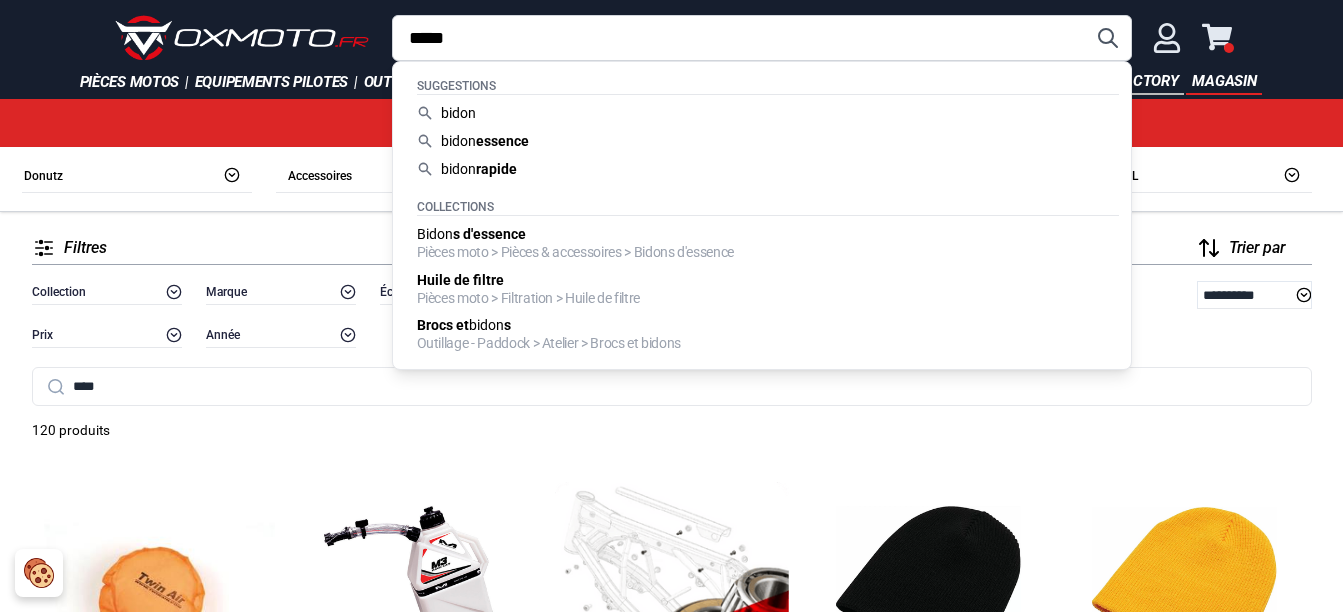 type on "*****" 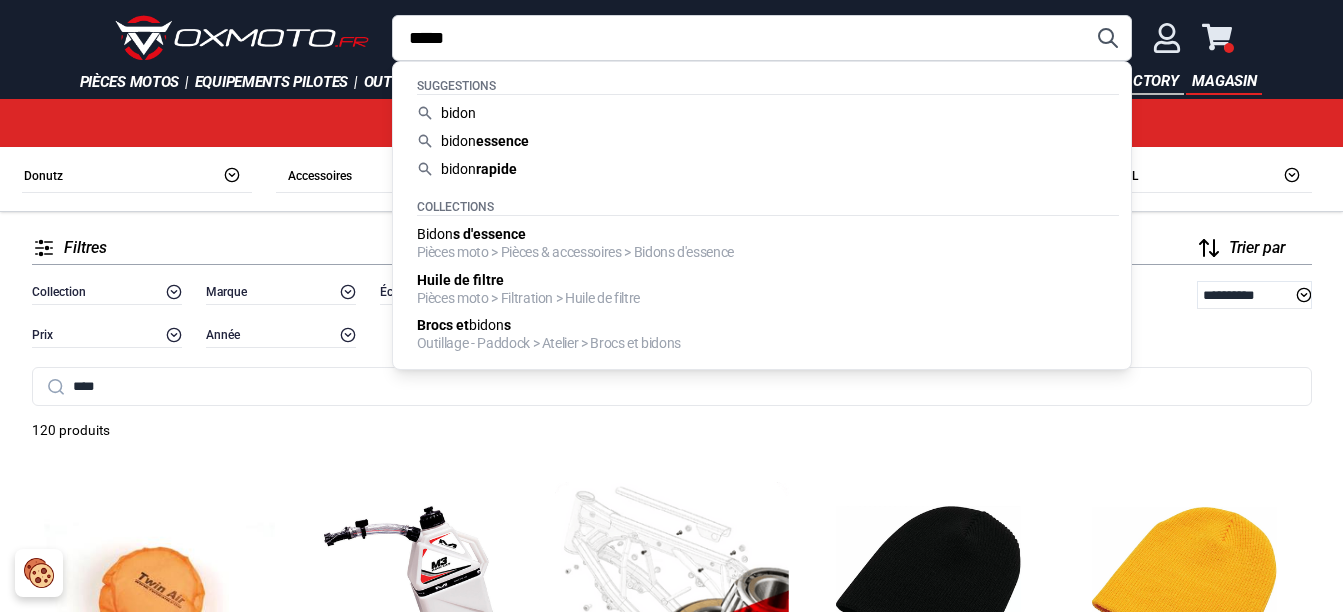 click at bounding box center [1108, 38] 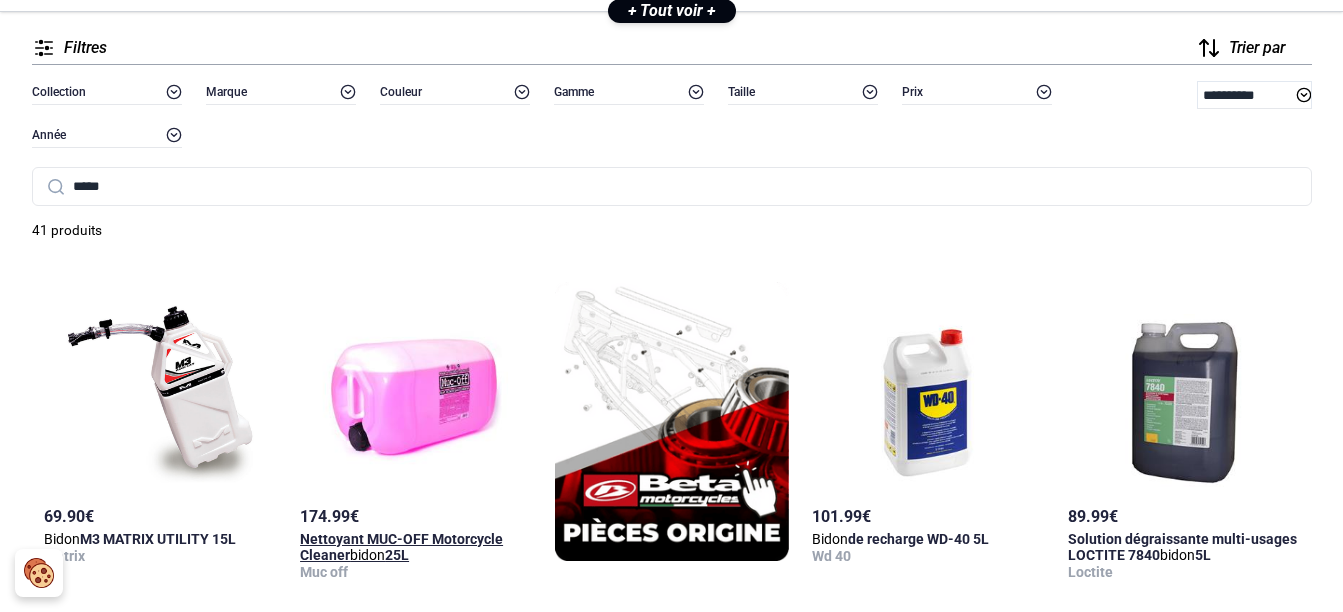 scroll, scrollTop: 0, scrollLeft: 0, axis: both 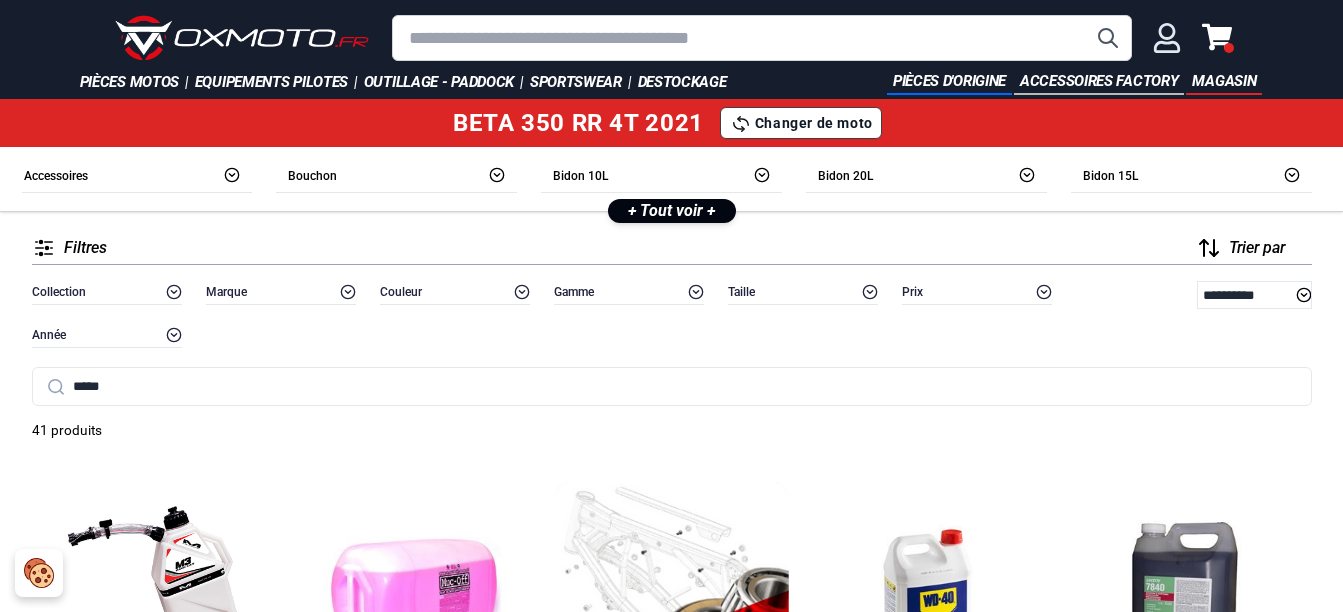 click 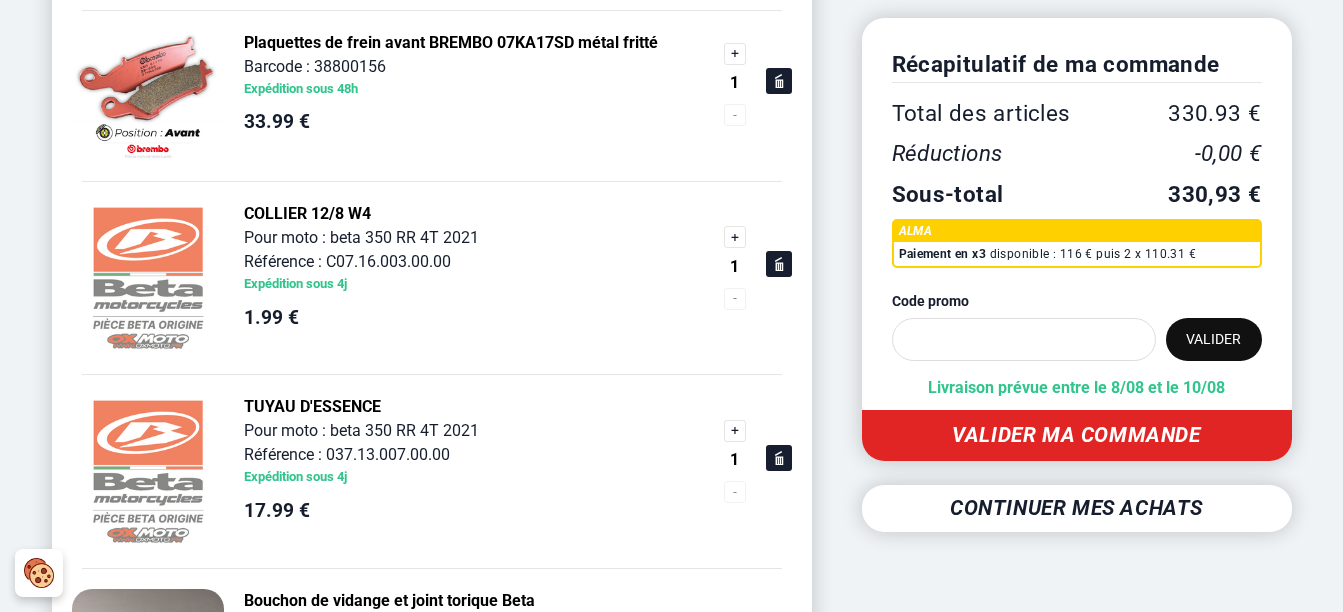 scroll, scrollTop: 1100, scrollLeft: 0, axis: vertical 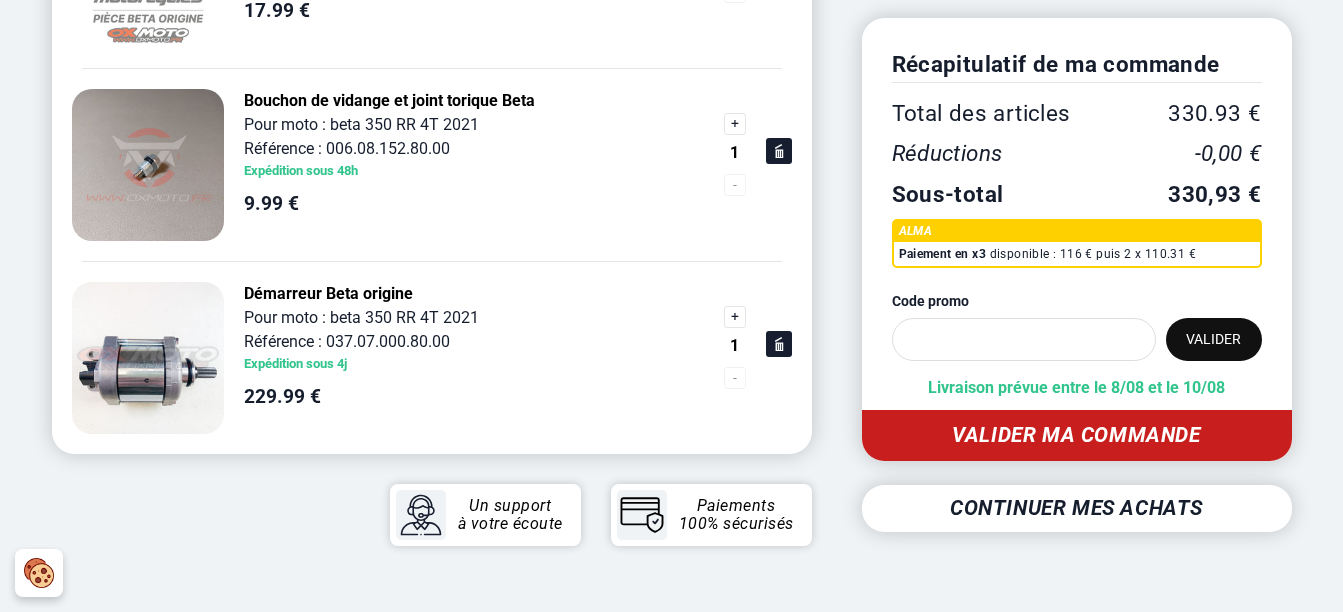 click on "Valider ma commande" at bounding box center [1077, 435] 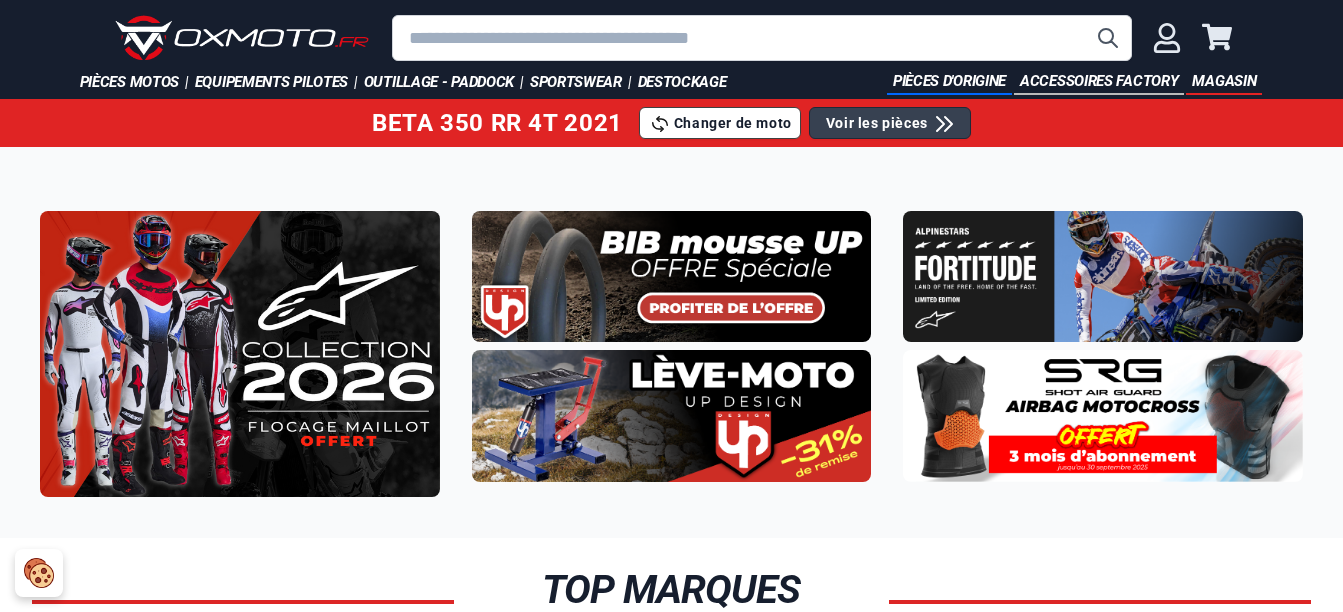 scroll, scrollTop: 0, scrollLeft: 0, axis: both 